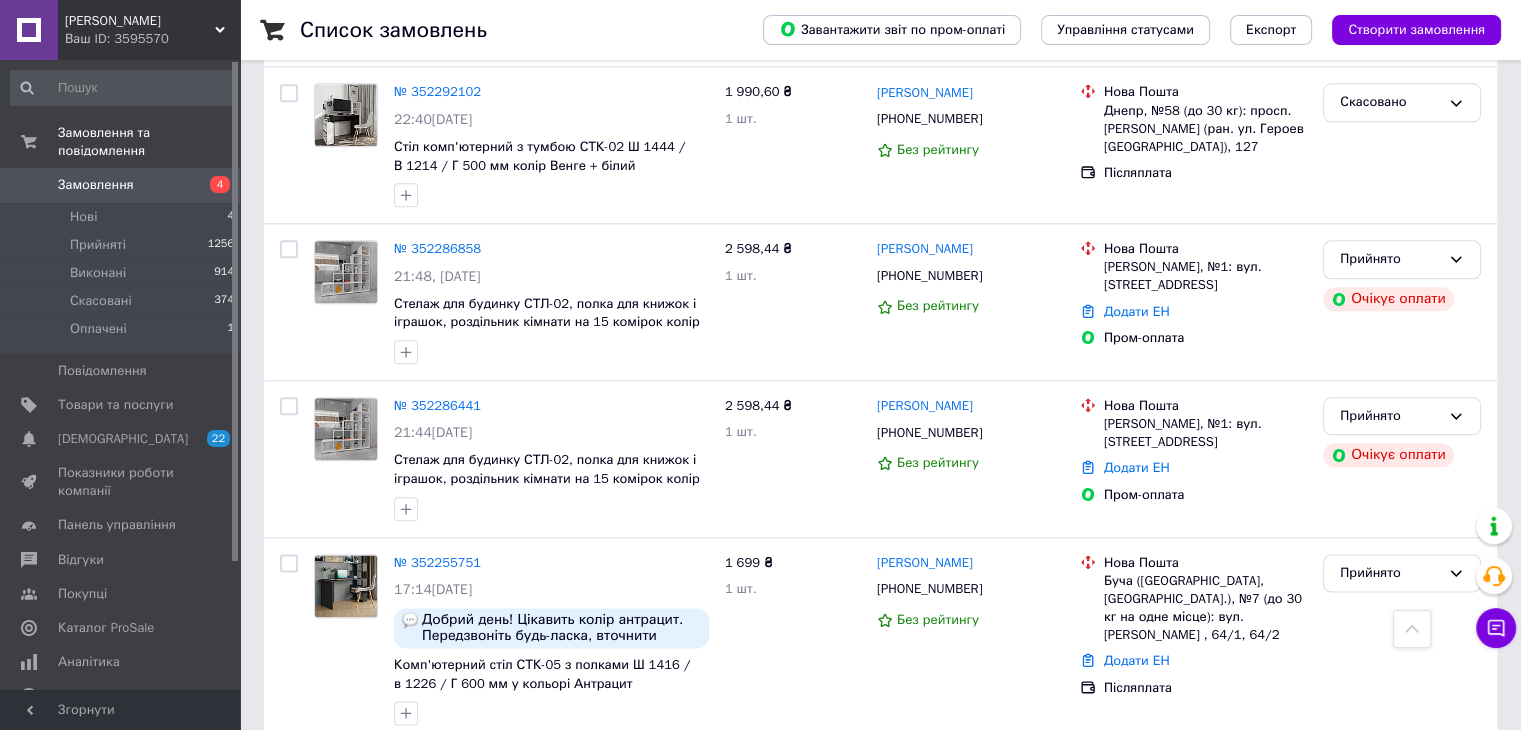scroll, scrollTop: 3011, scrollLeft: 0, axis: vertical 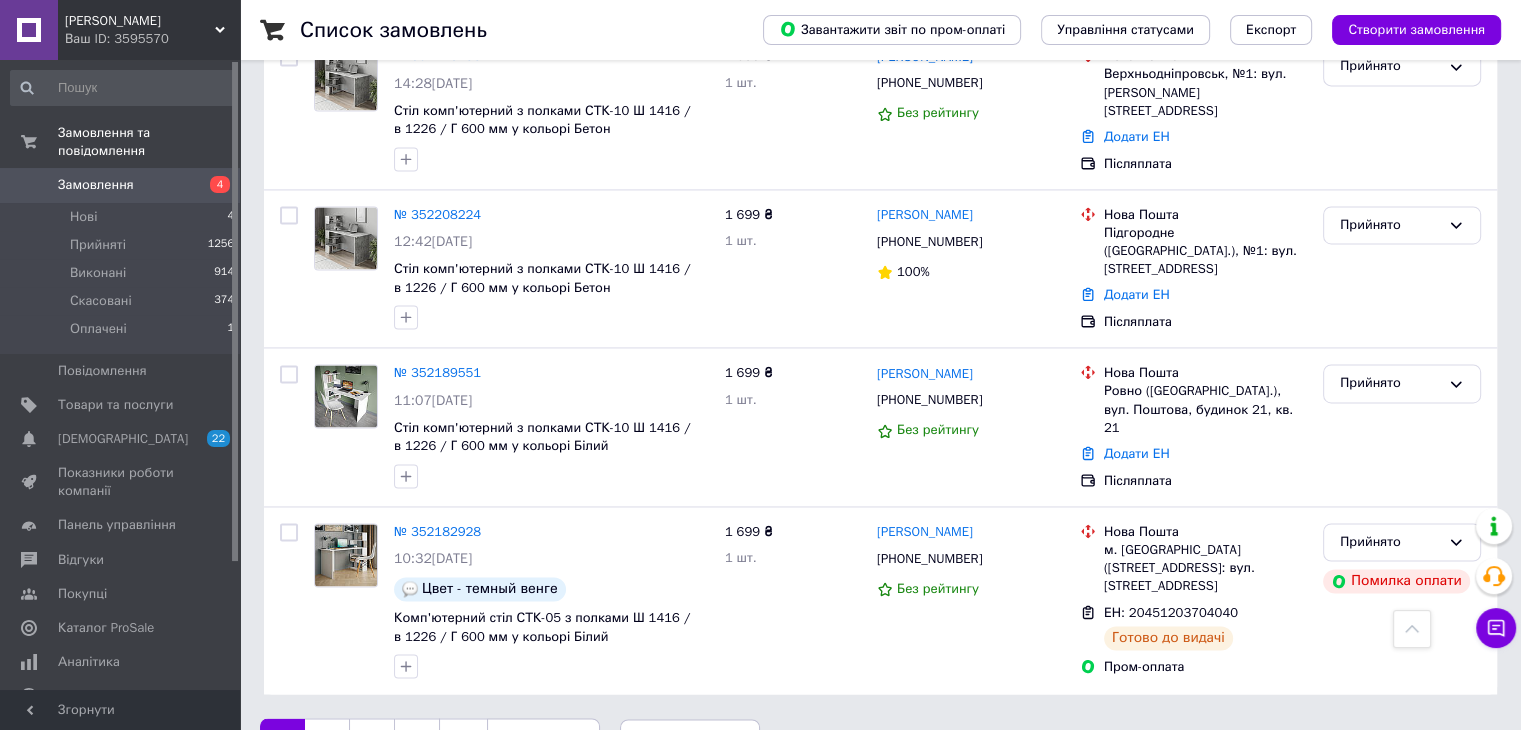 click on "2" at bounding box center (327, 739) 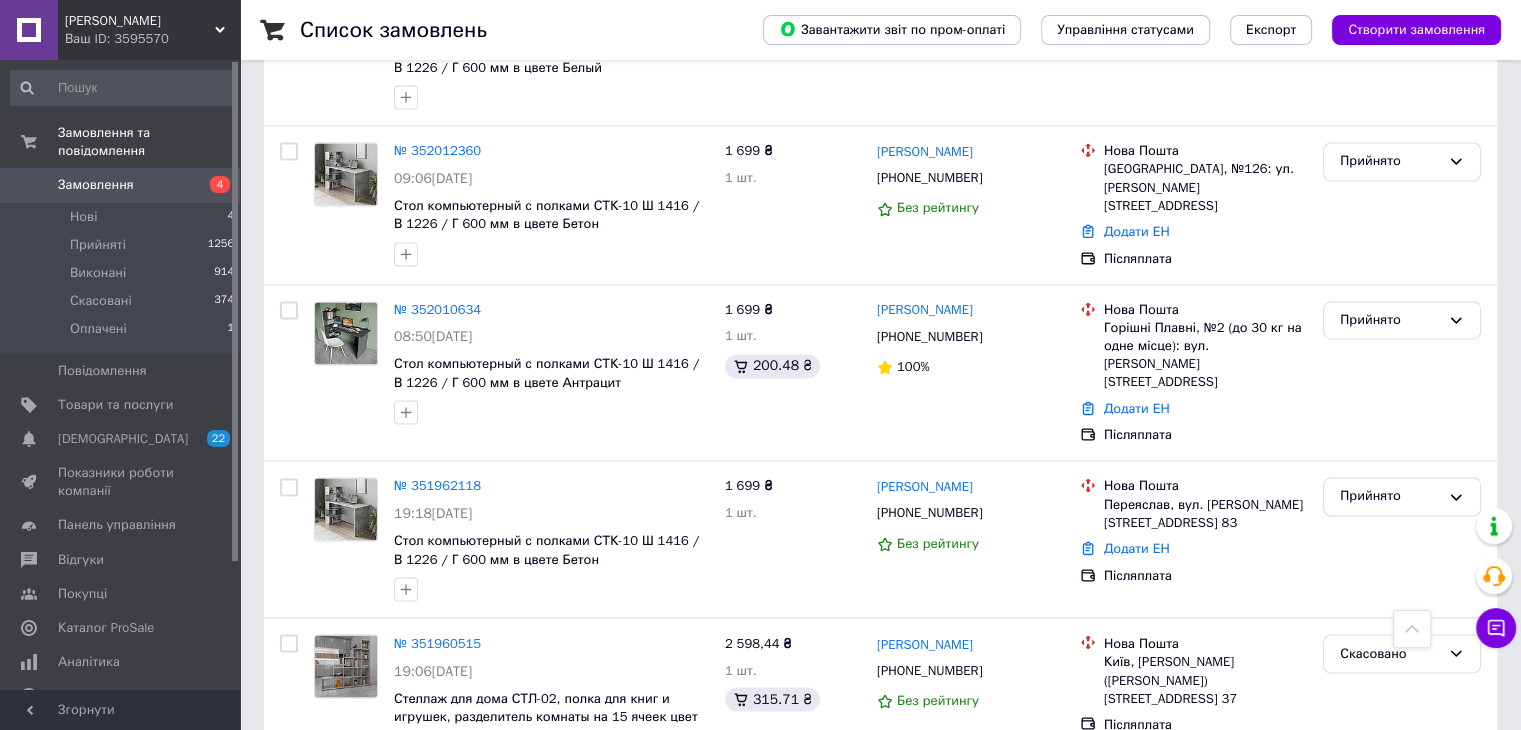 scroll, scrollTop: 3256, scrollLeft: 0, axis: vertical 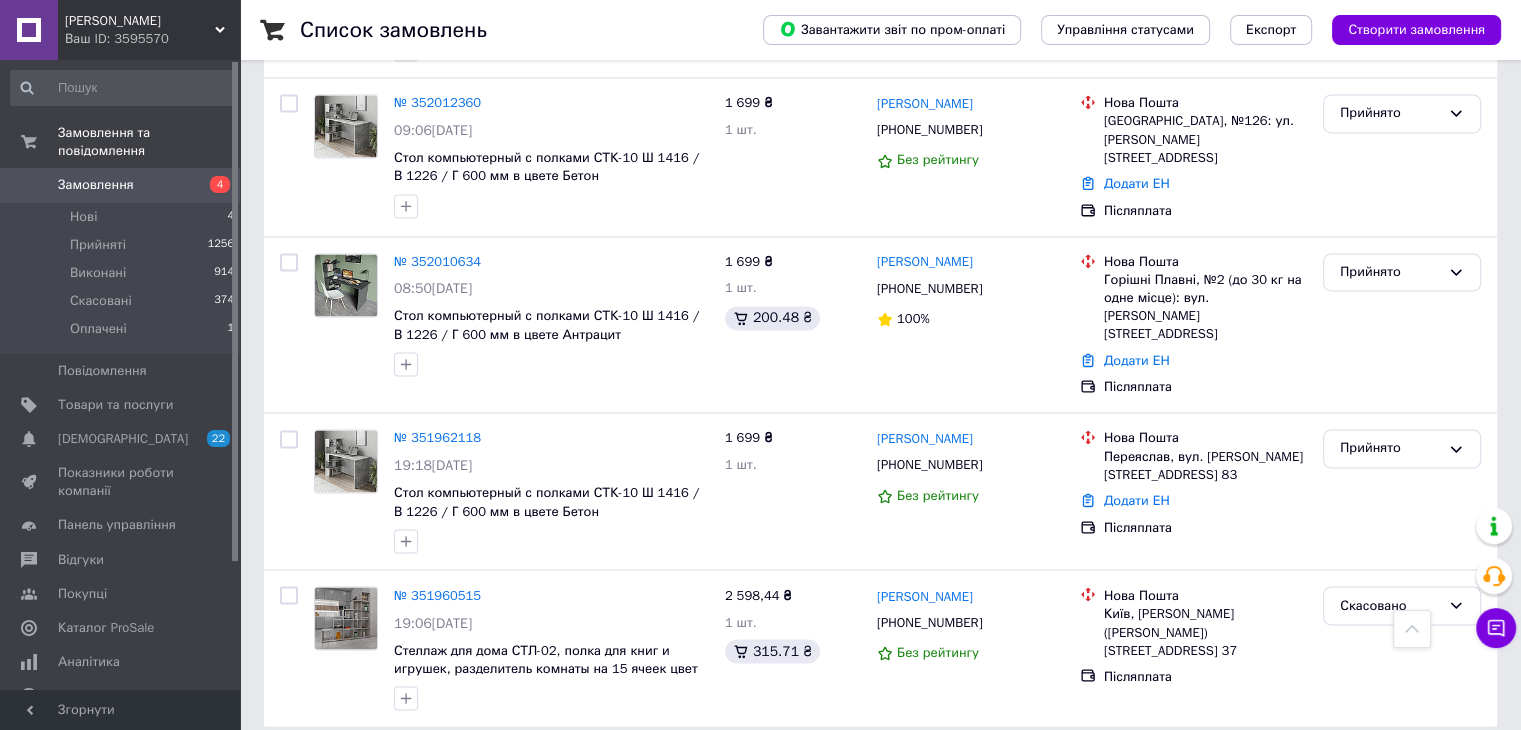 click on "3" at bounding box center [494, 771] 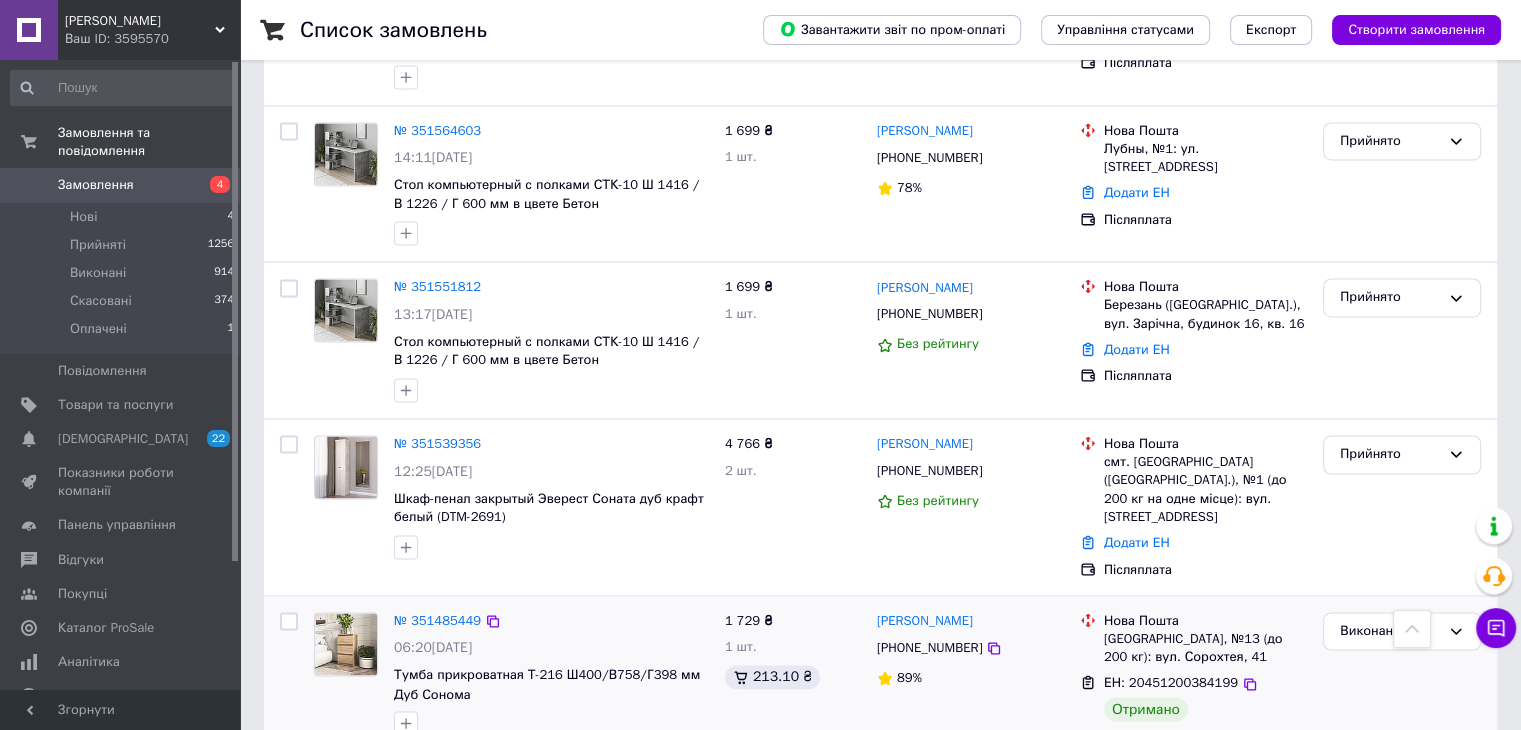scroll, scrollTop: 3114, scrollLeft: 0, axis: vertical 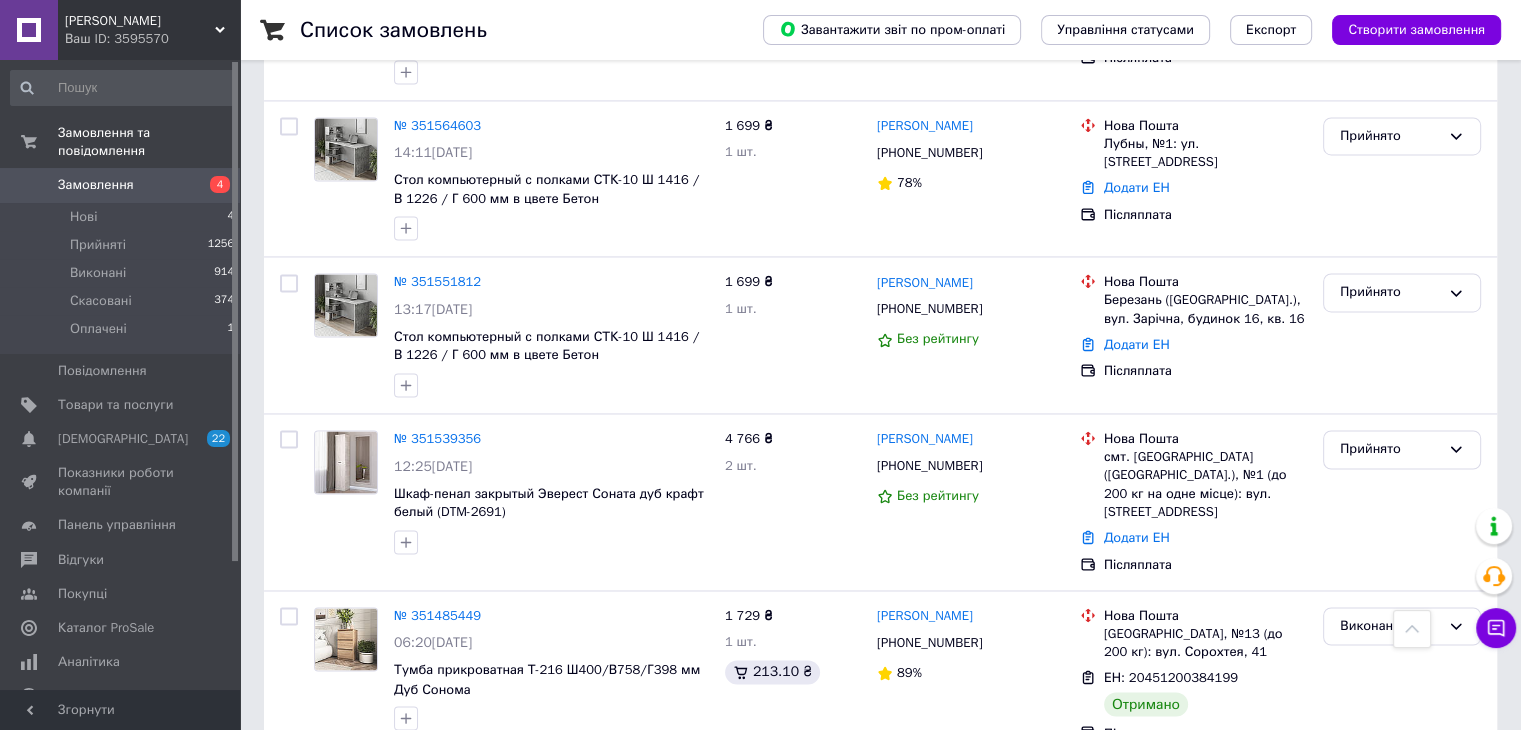 click on "4" at bounding box center (539, 803) 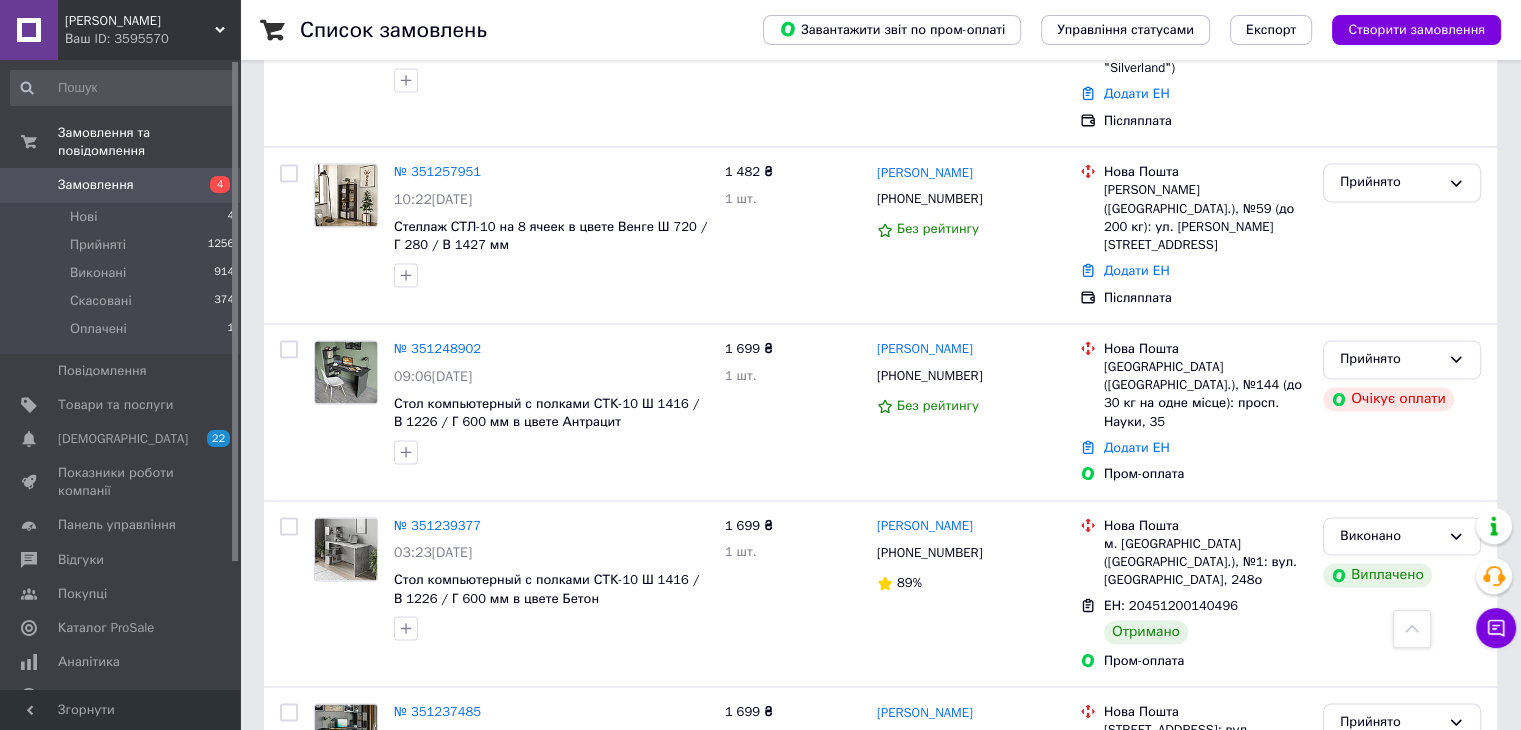 scroll, scrollTop: 2938, scrollLeft: 0, axis: vertical 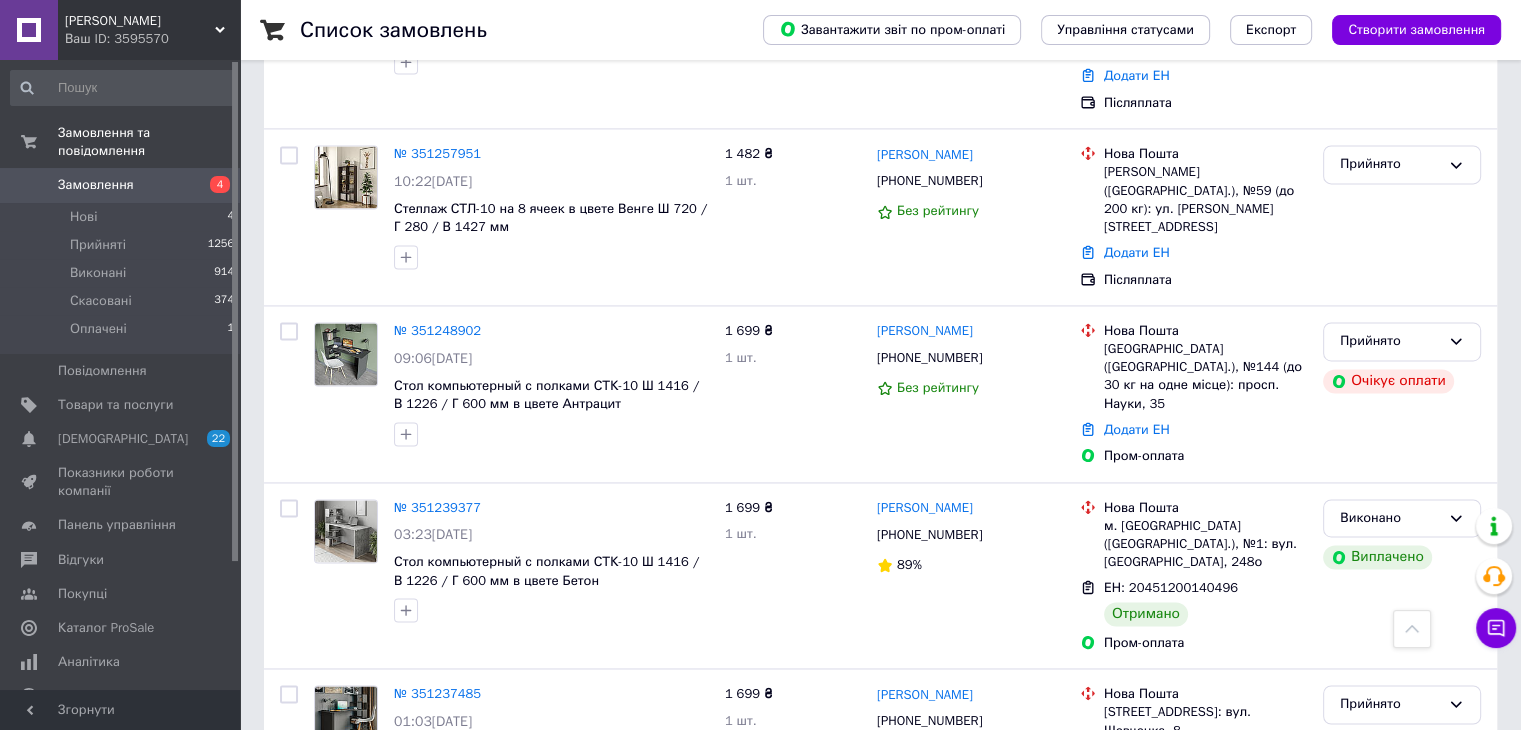click on "5" at bounding box center (584, 870) 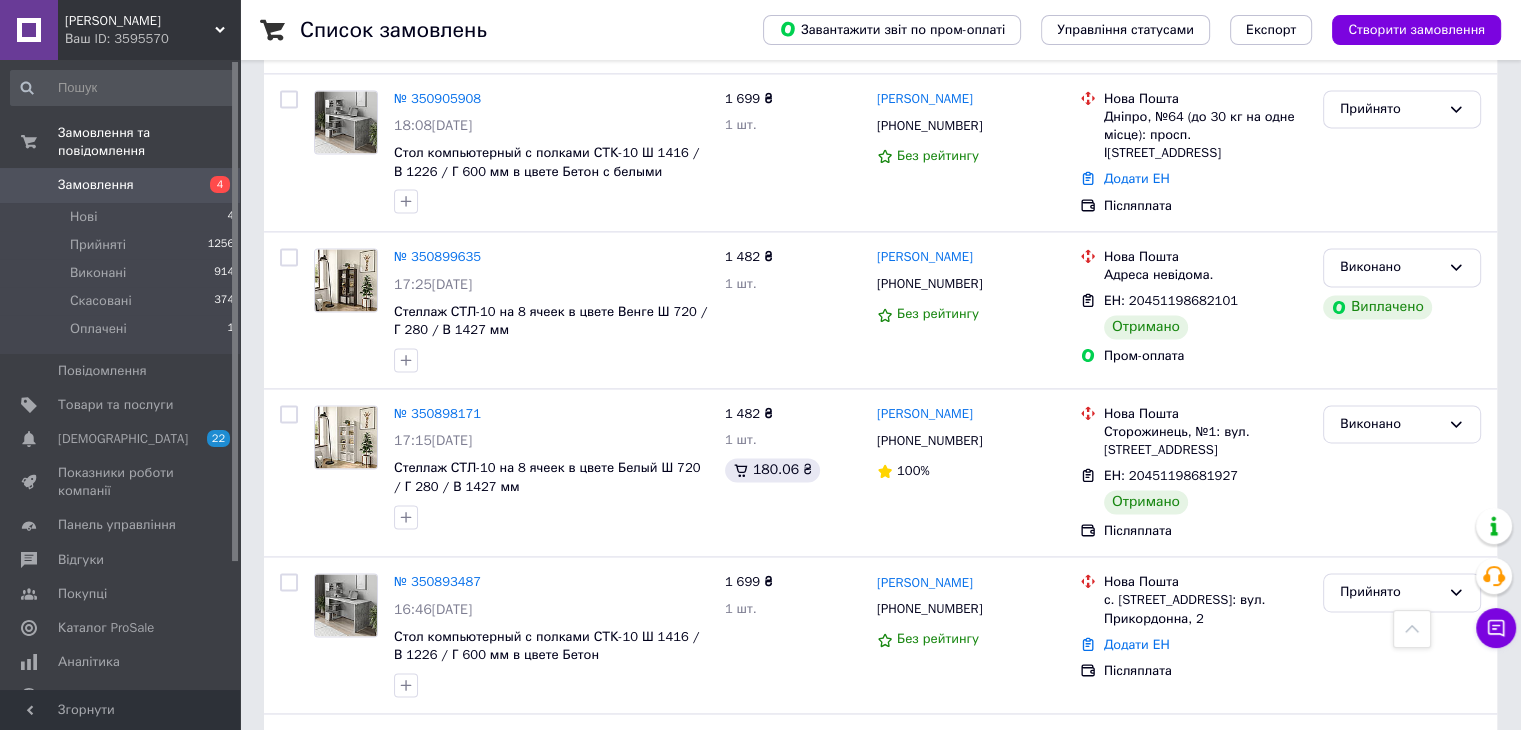 scroll, scrollTop: 3097, scrollLeft: 0, axis: vertical 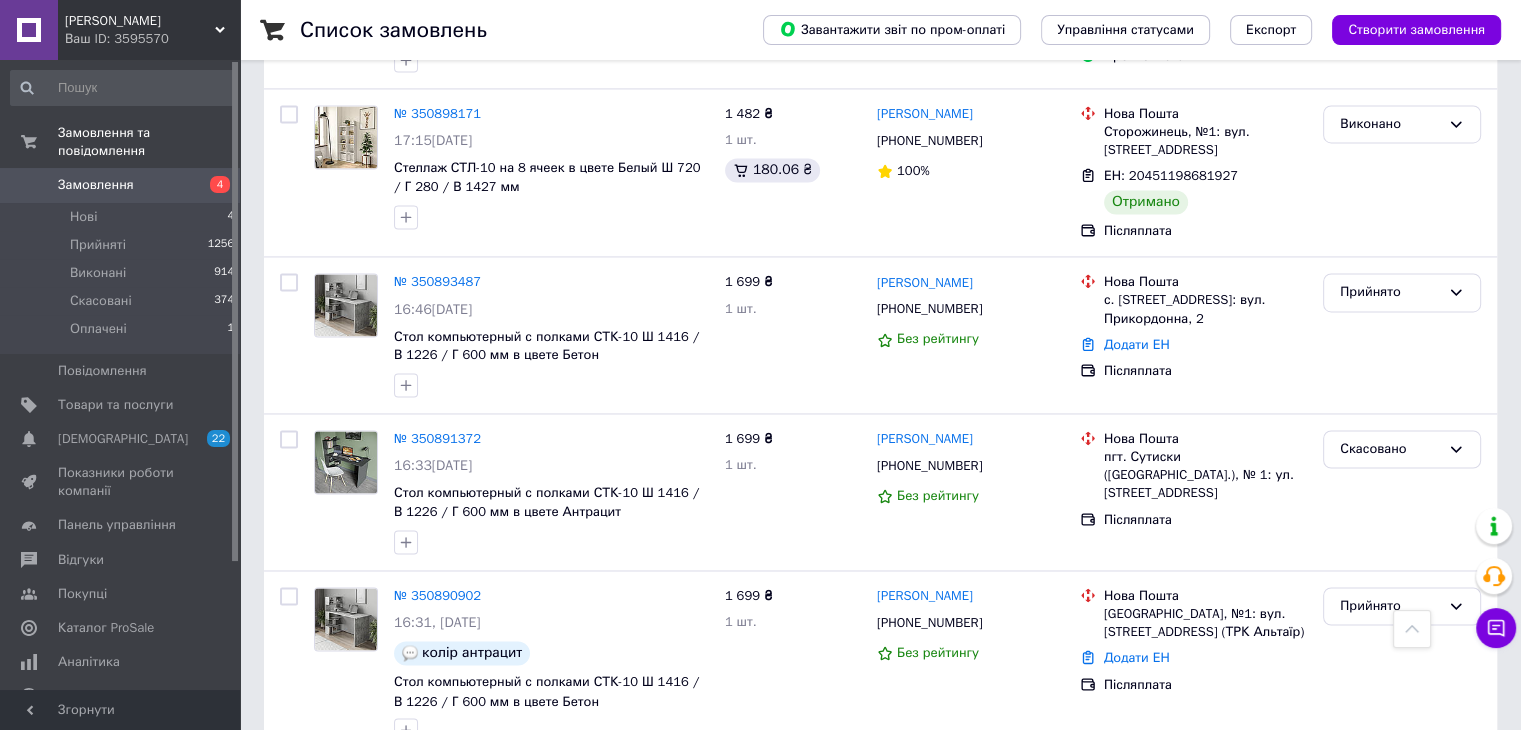 click on "4" at bounding box center [539, 803] 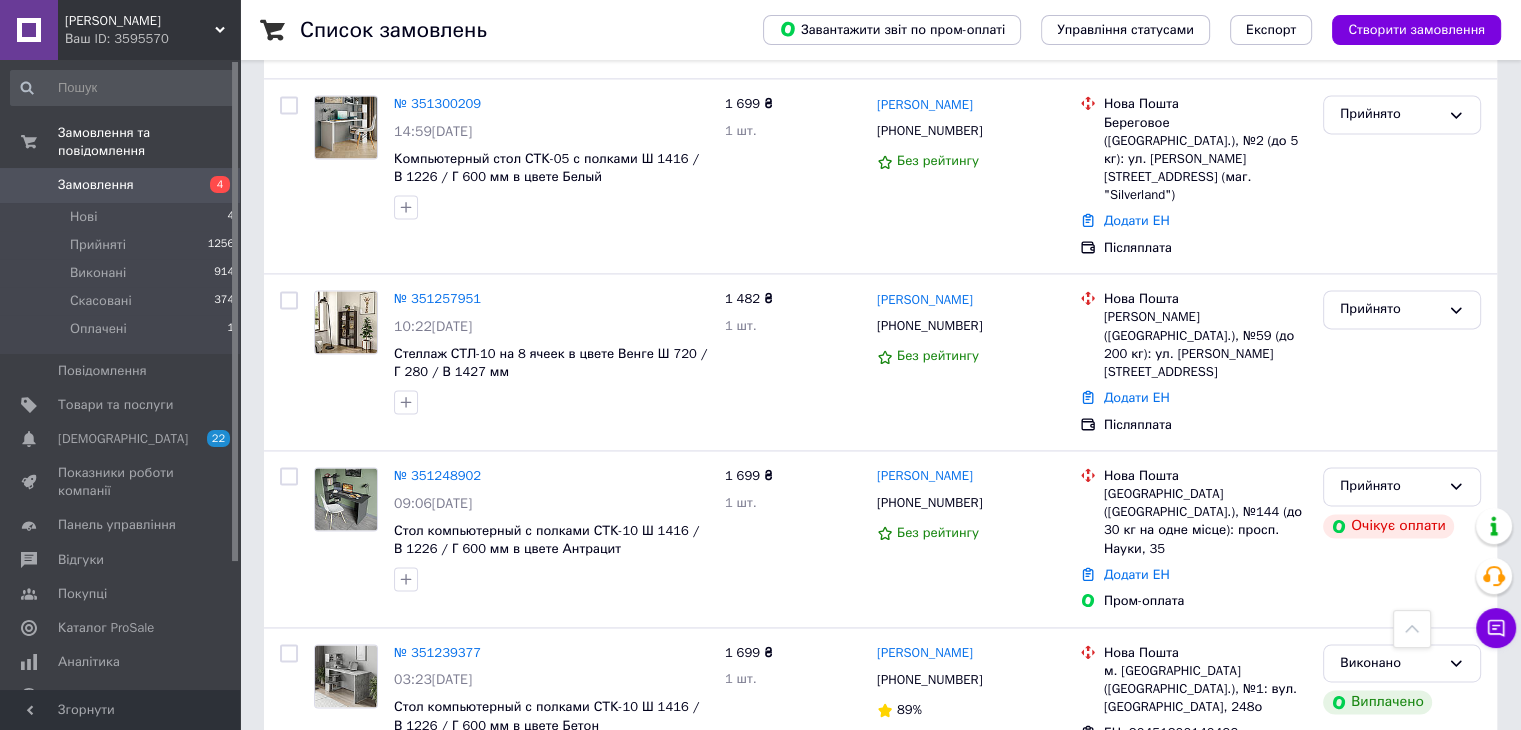 scroll, scrollTop: 2938, scrollLeft: 0, axis: vertical 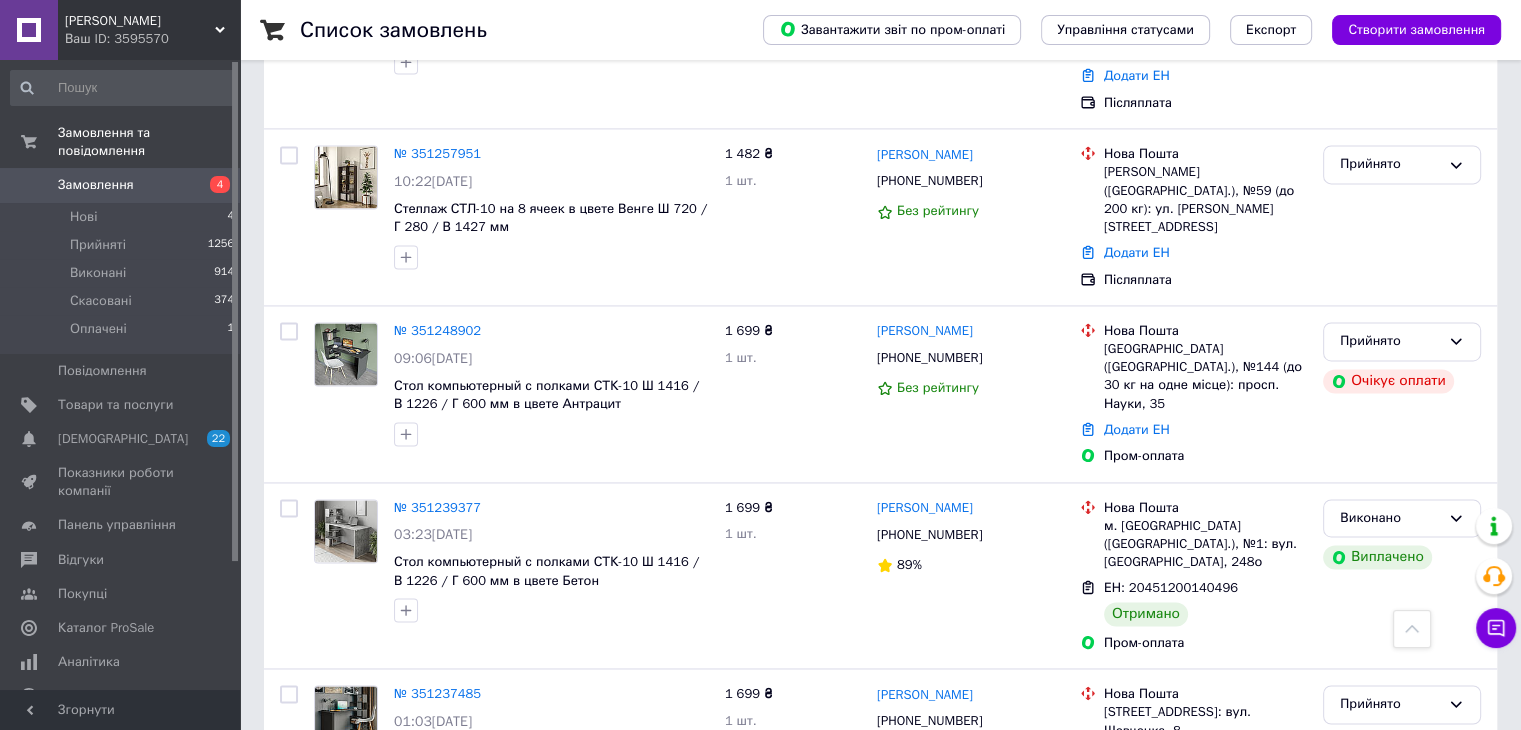 click on "3" at bounding box center (494, 870) 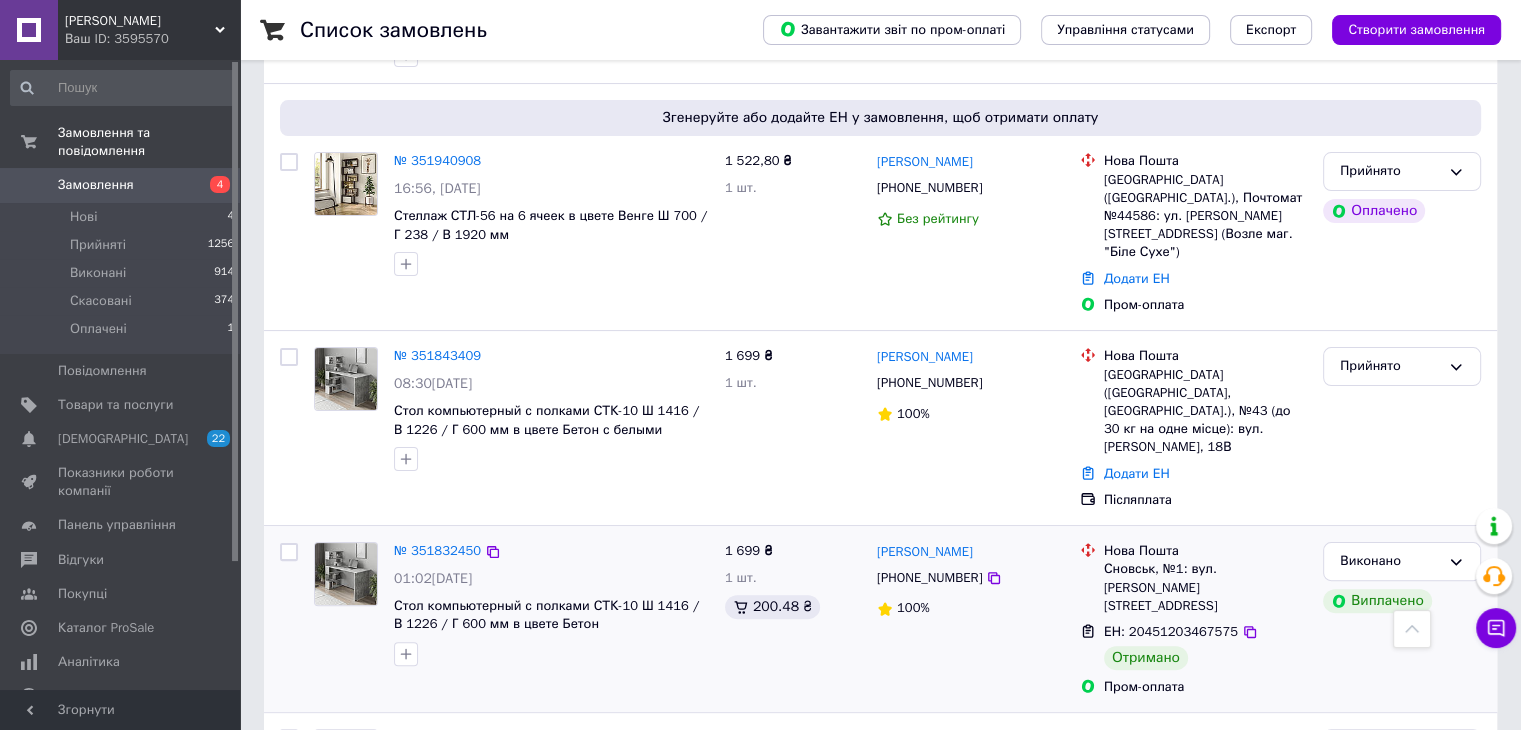 scroll, scrollTop: 314, scrollLeft: 0, axis: vertical 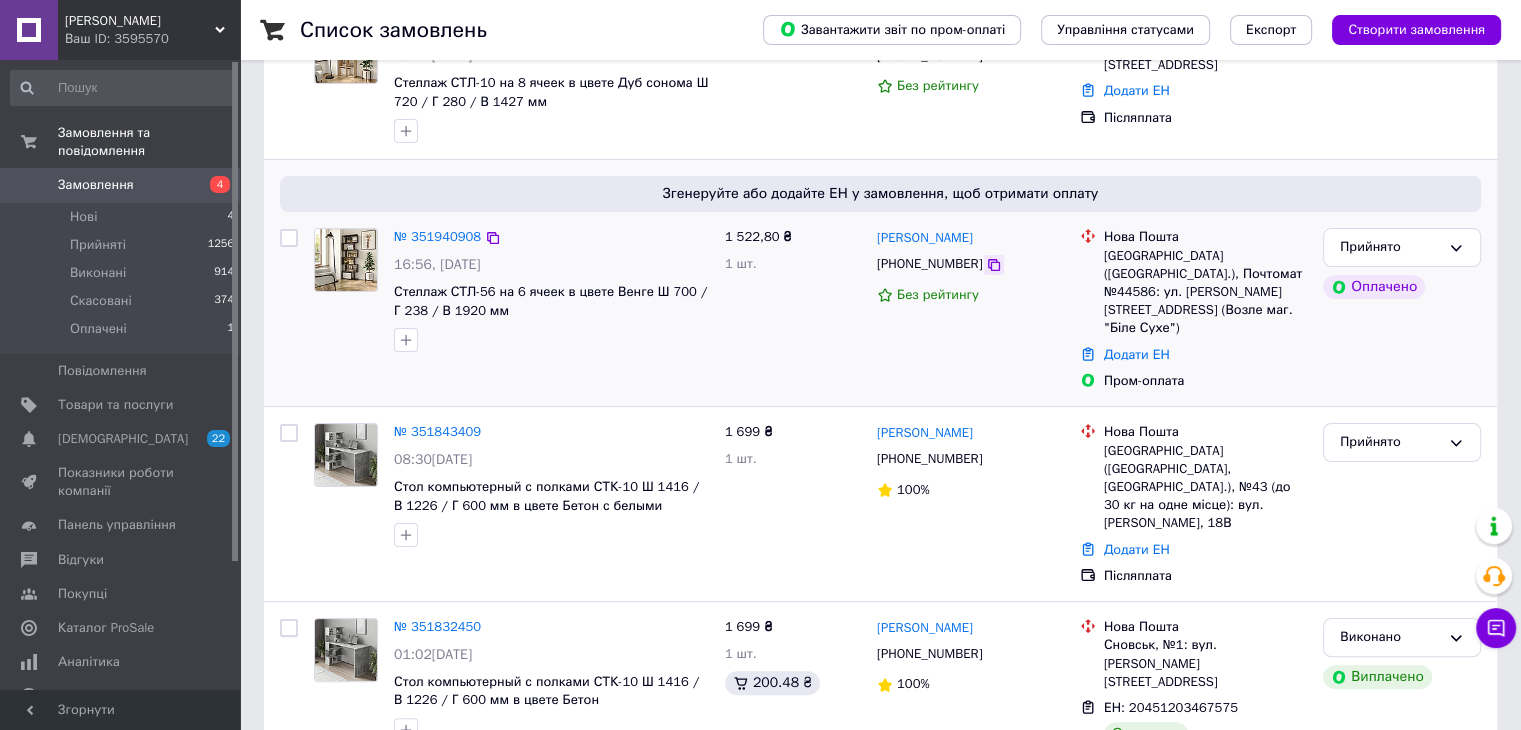 click 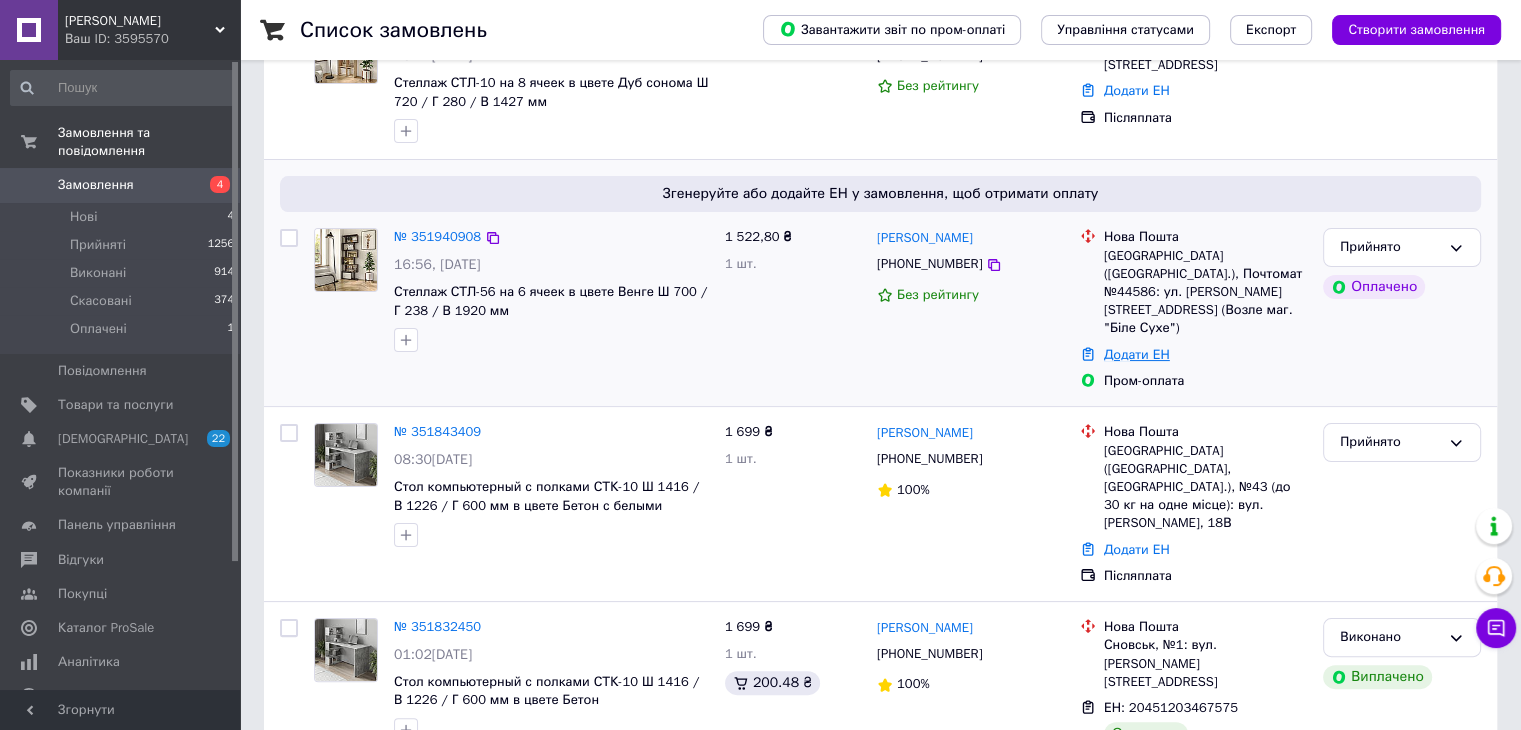 click on "Додати ЕН" at bounding box center (1137, 354) 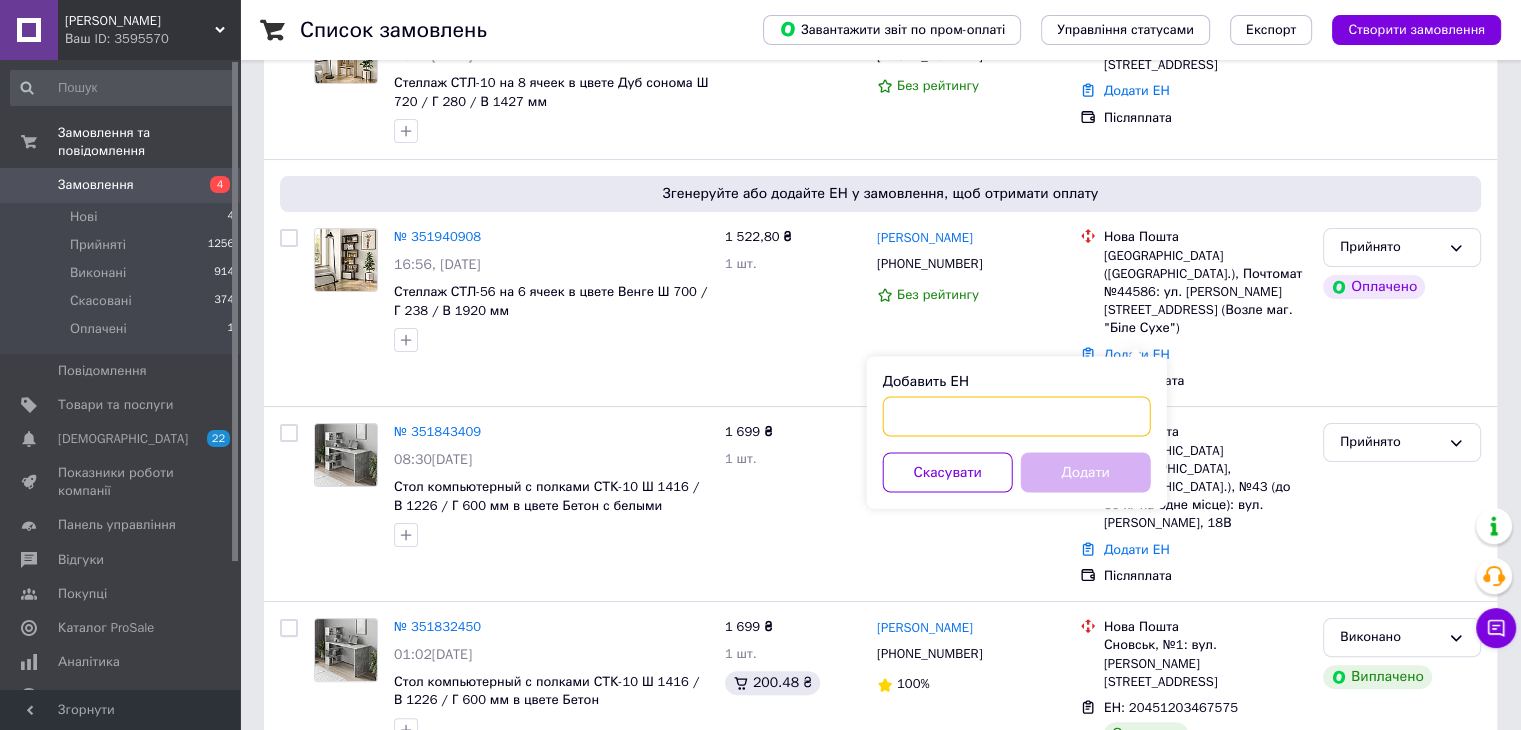click on "Добавить ЕН" at bounding box center (1017, 416) 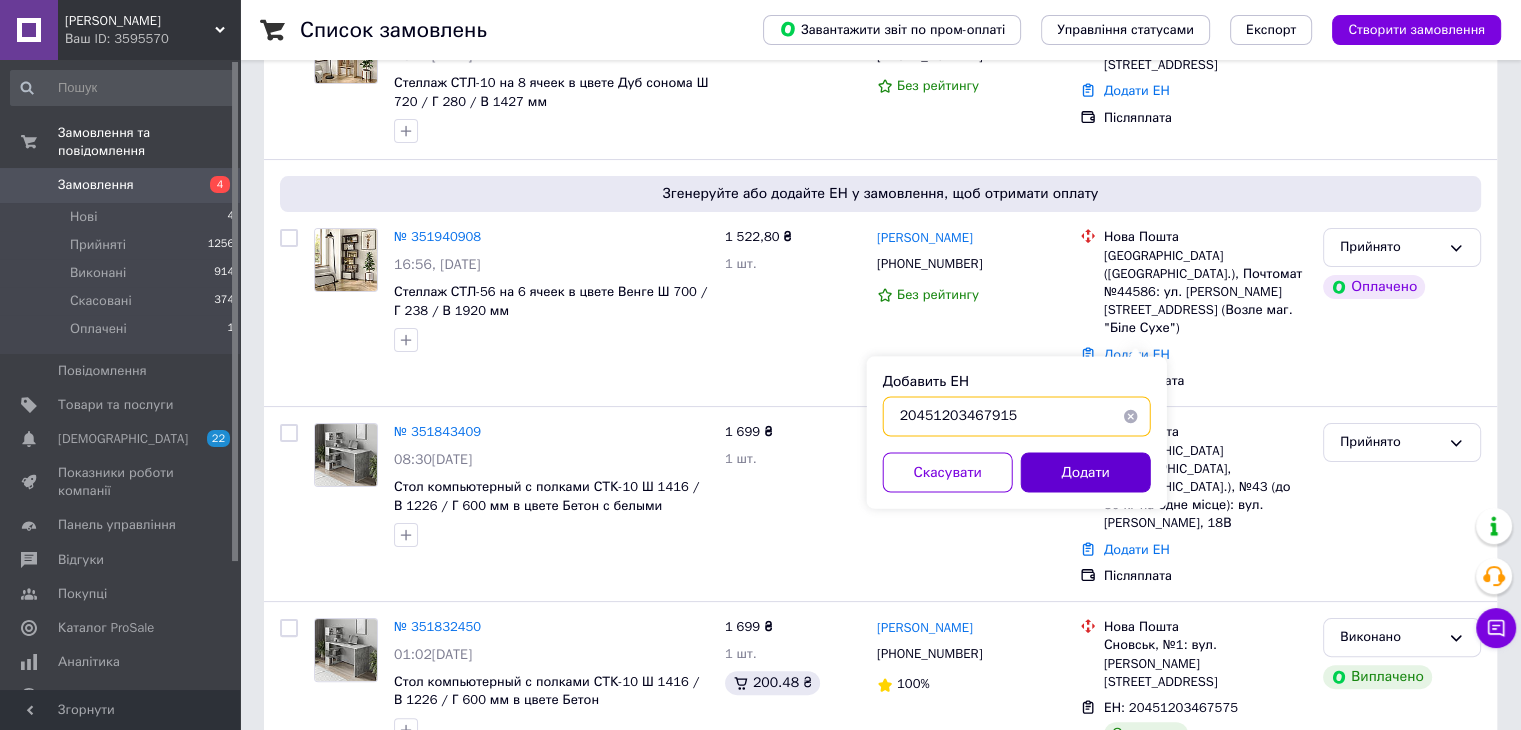 type on "20451203467915" 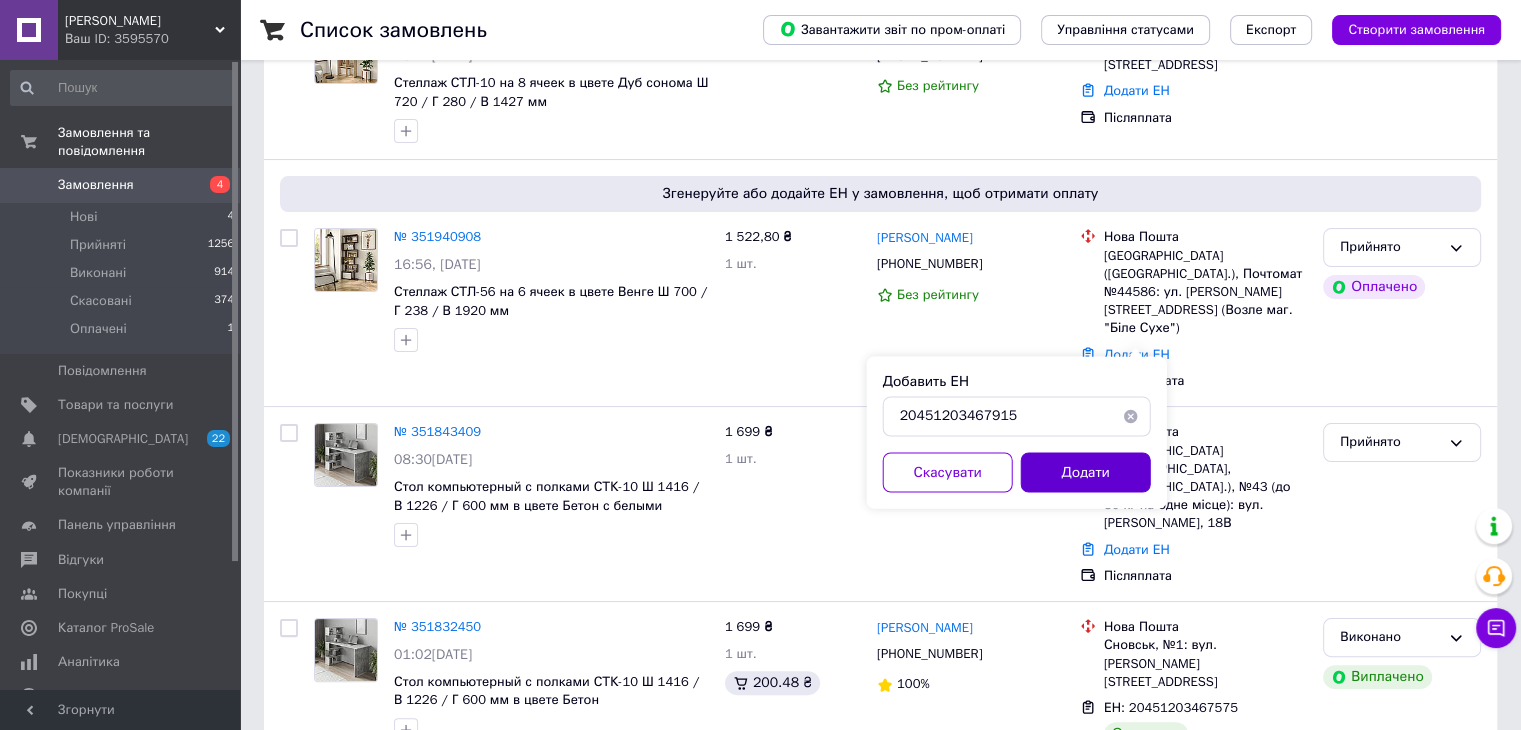 click on "Додати" at bounding box center [1086, 472] 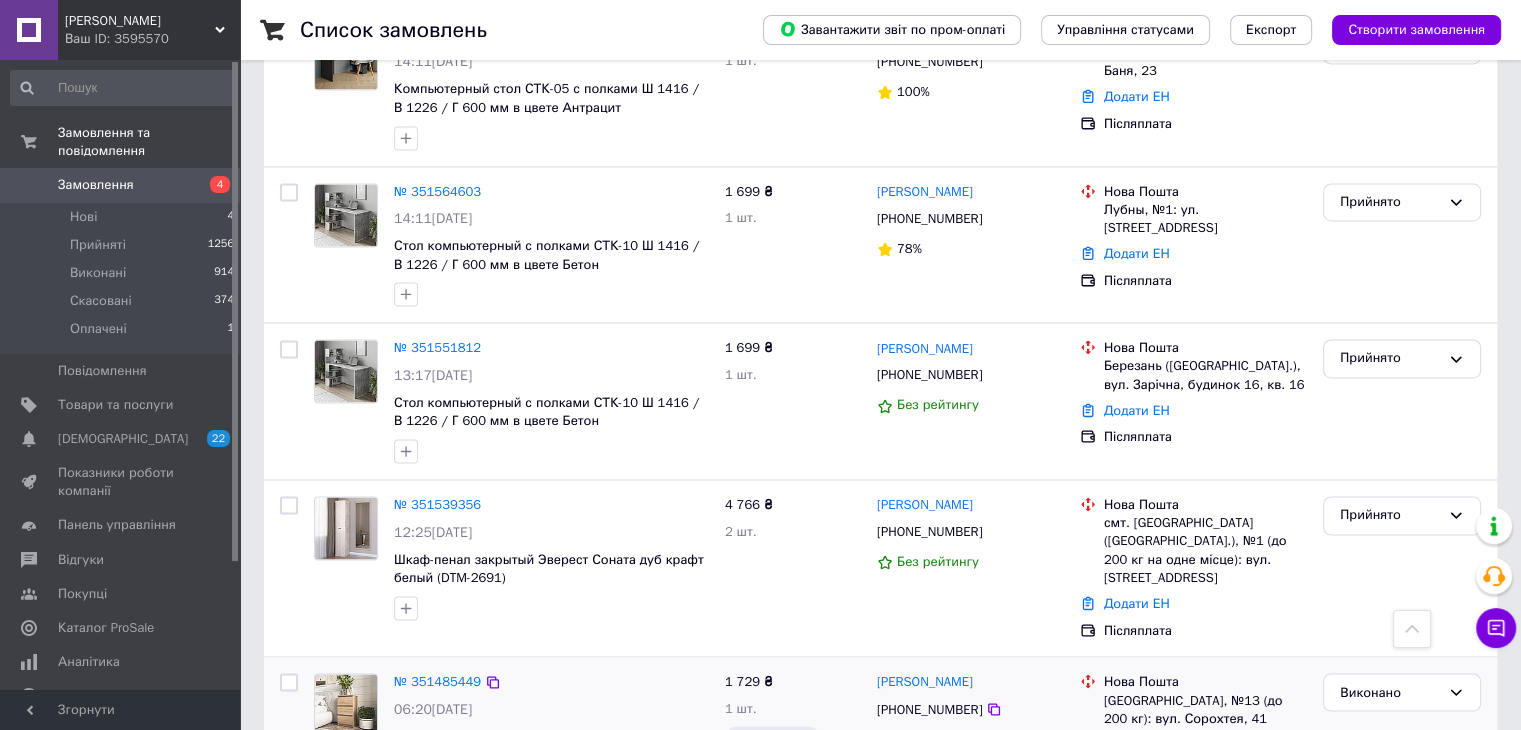 scroll, scrollTop: 3158, scrollLeft: 0, axis: vertical 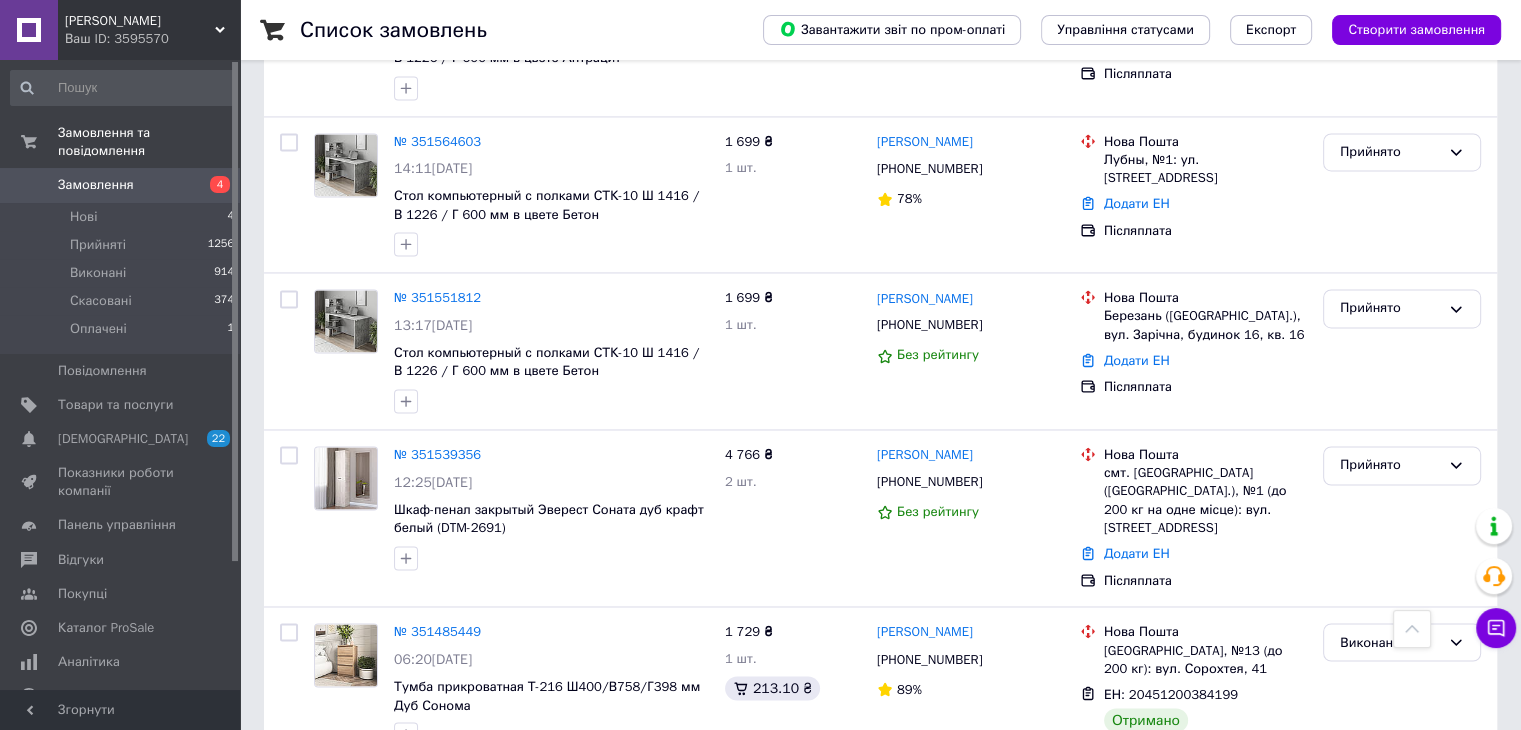 click on "2" at bounding box center [449, 819] 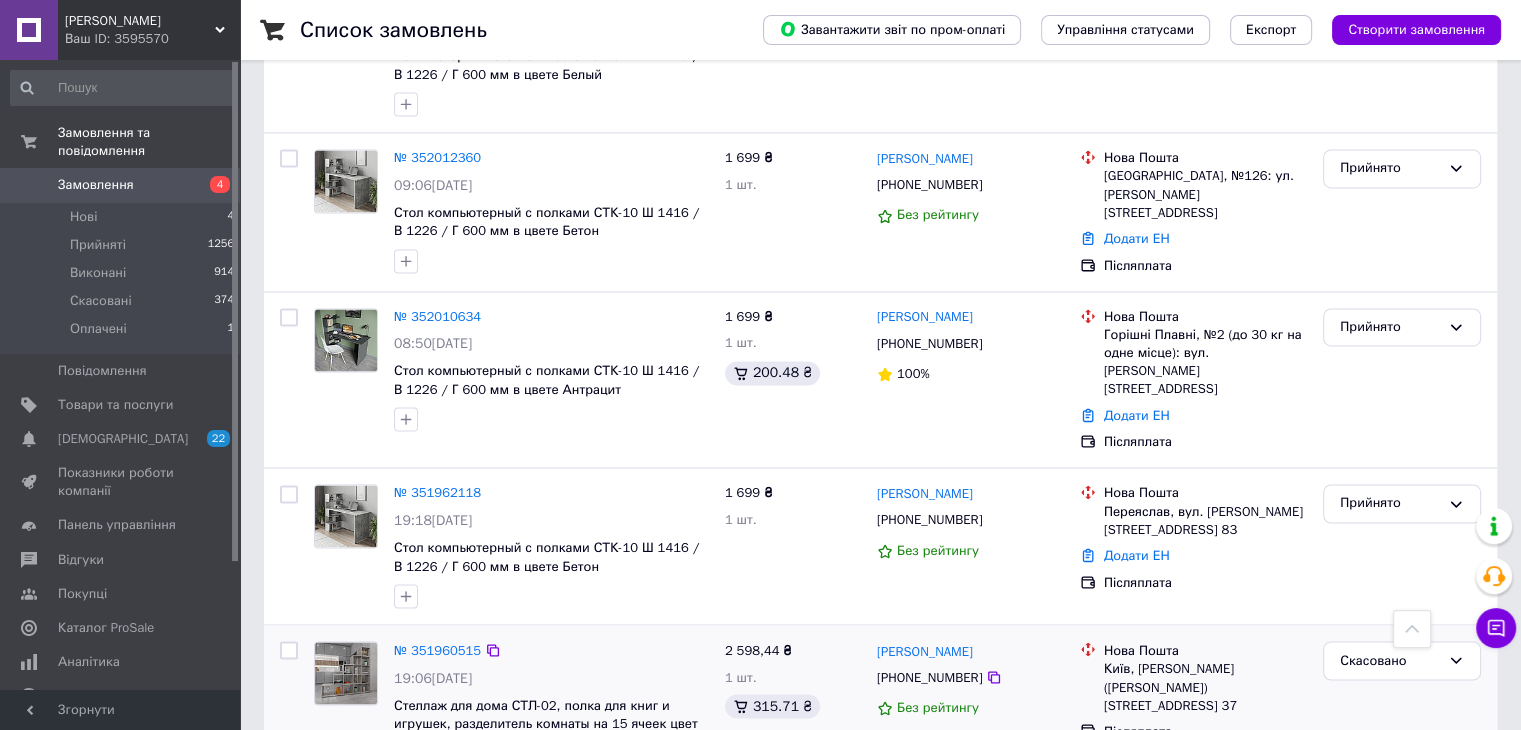 scroll, scrollTop: 3156, scrollLeft: 0, axis: vertical 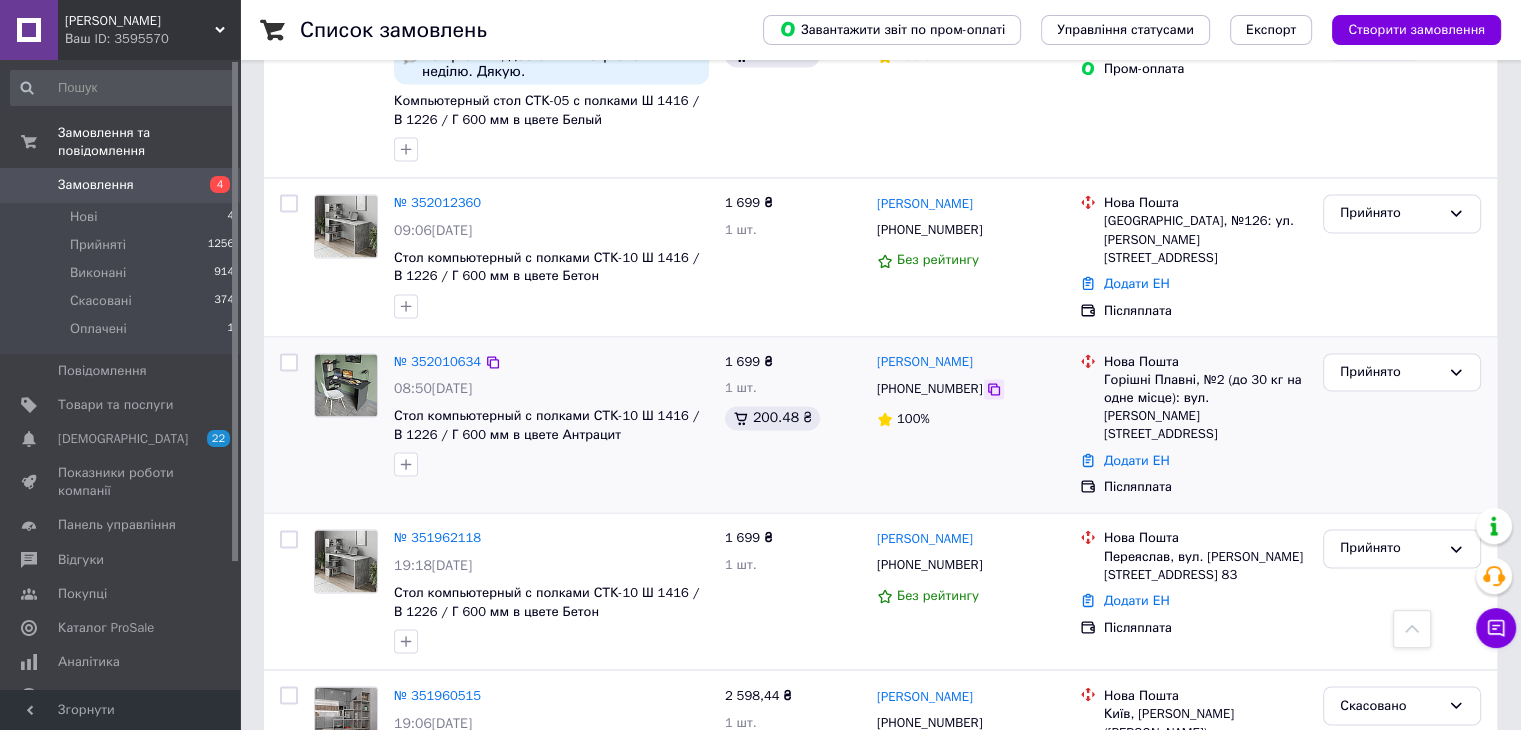 click 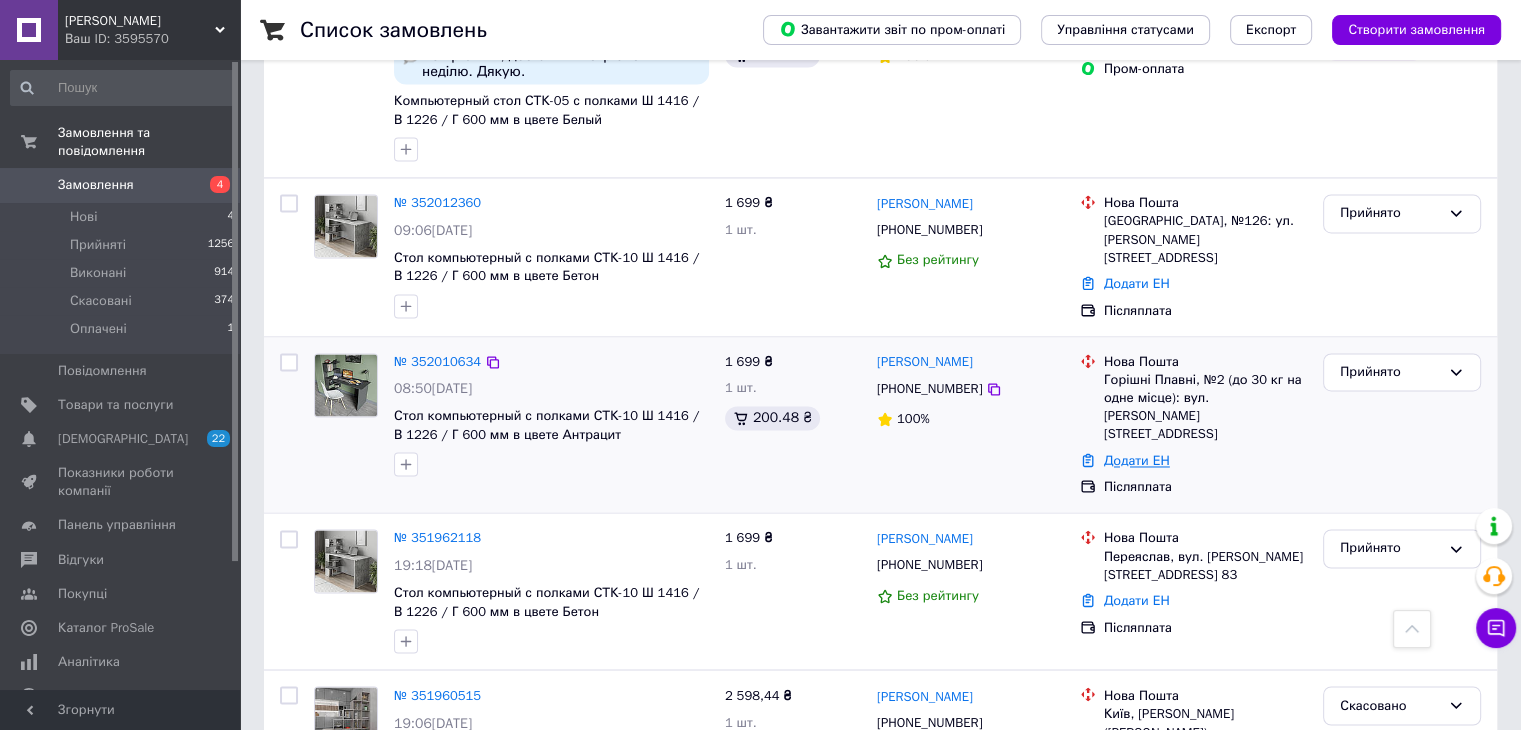 click on "Додати ЕН" at bounding box center [1137, 460] 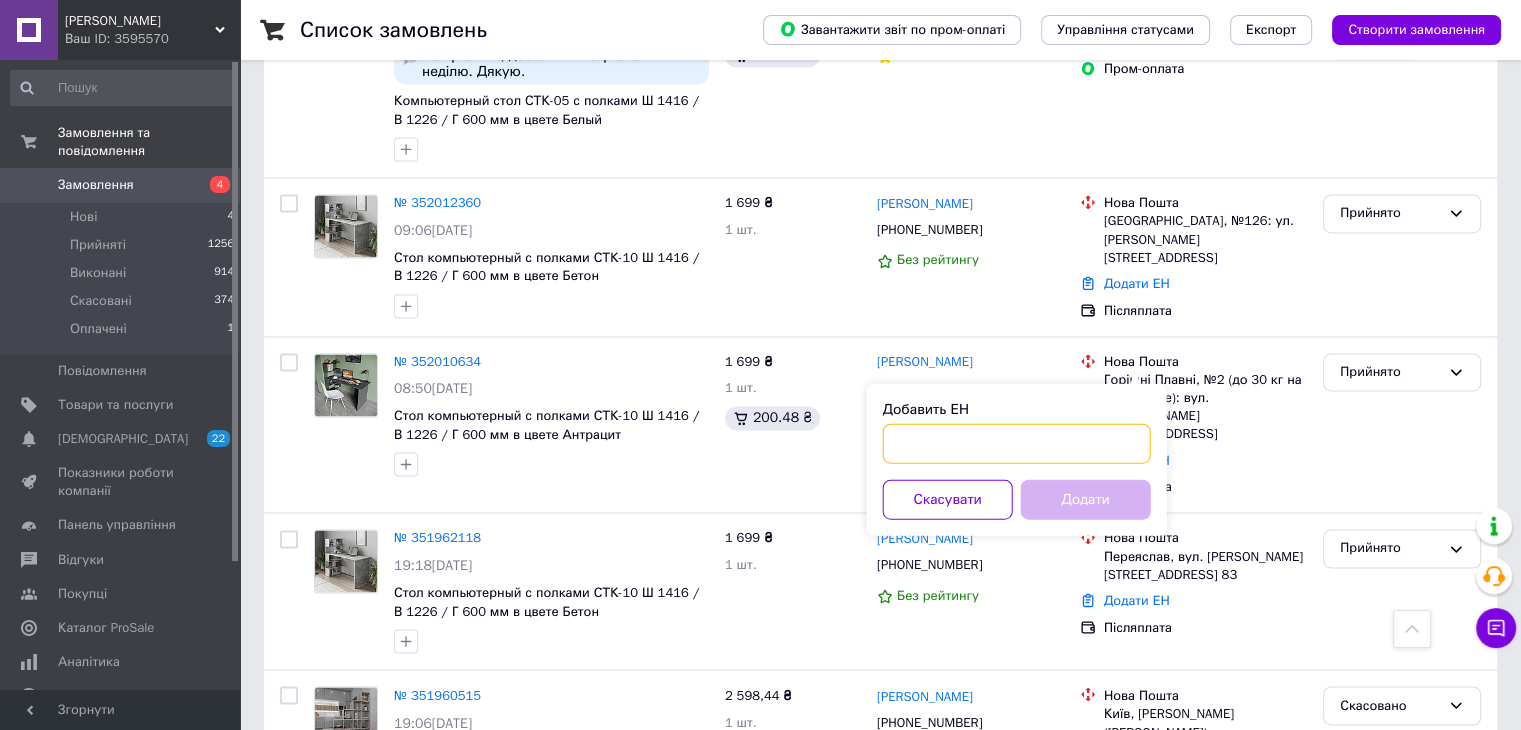 click on "Добавить ЕН" at bounding box center (1017, 443) 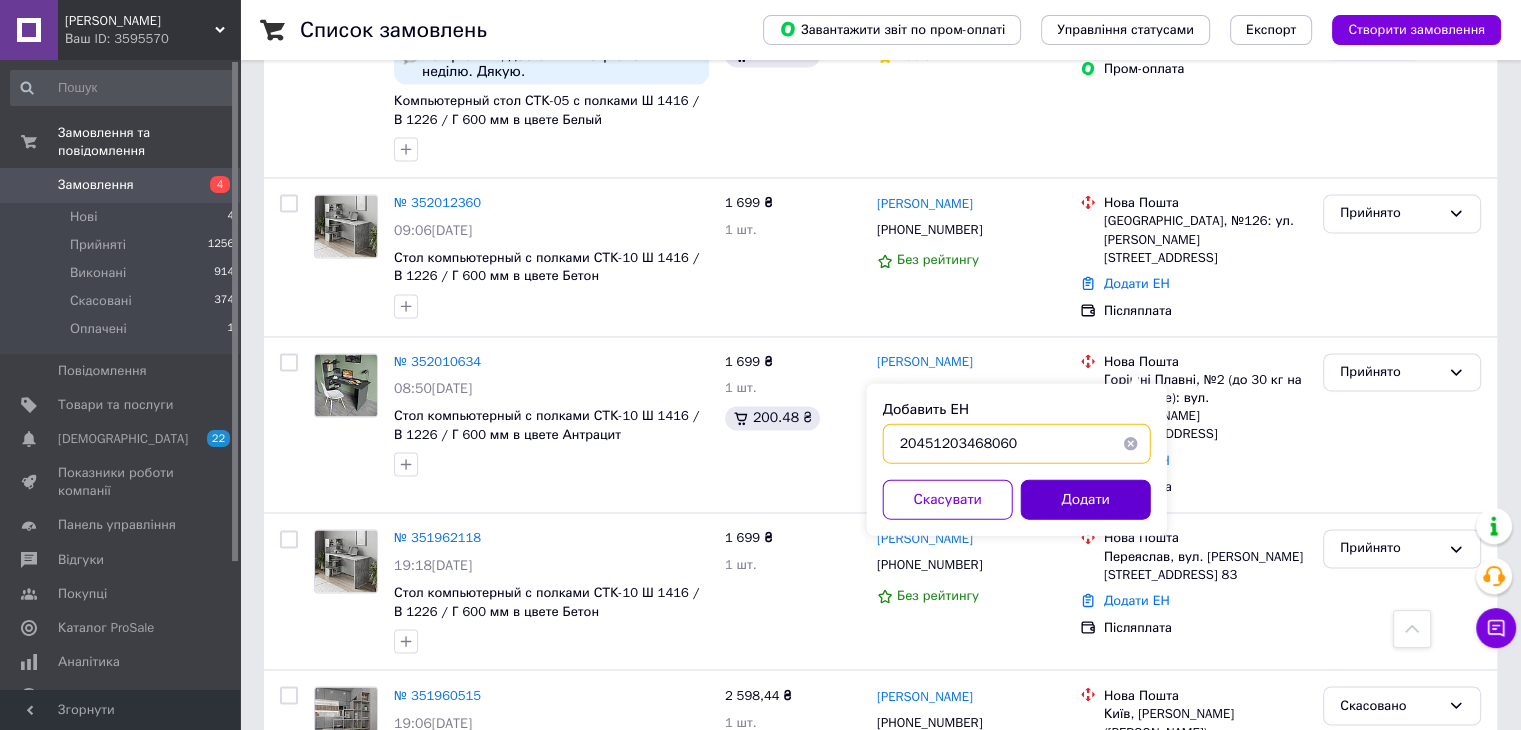 type on "20451203468060" 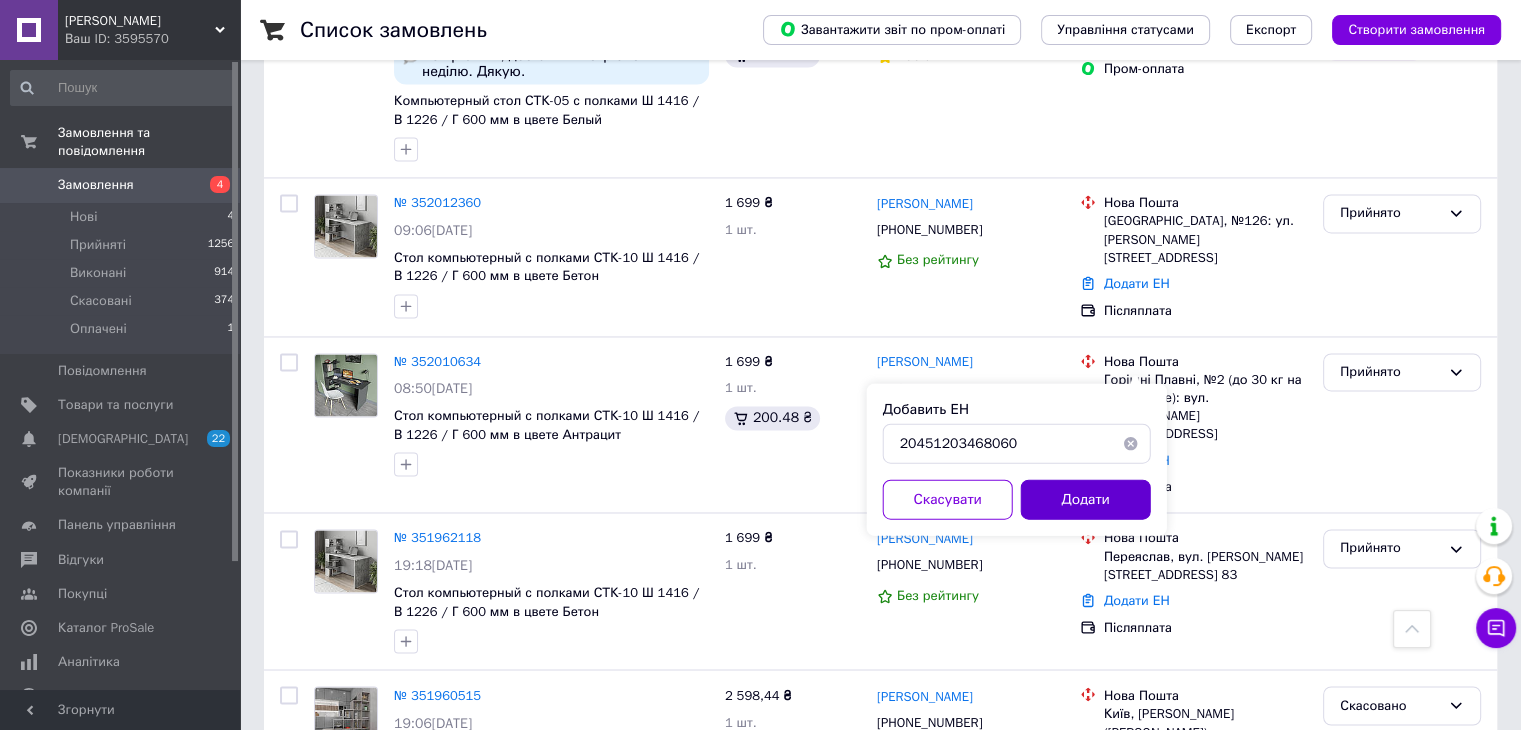 click on "Додати" at bounding box center [1086, 499] 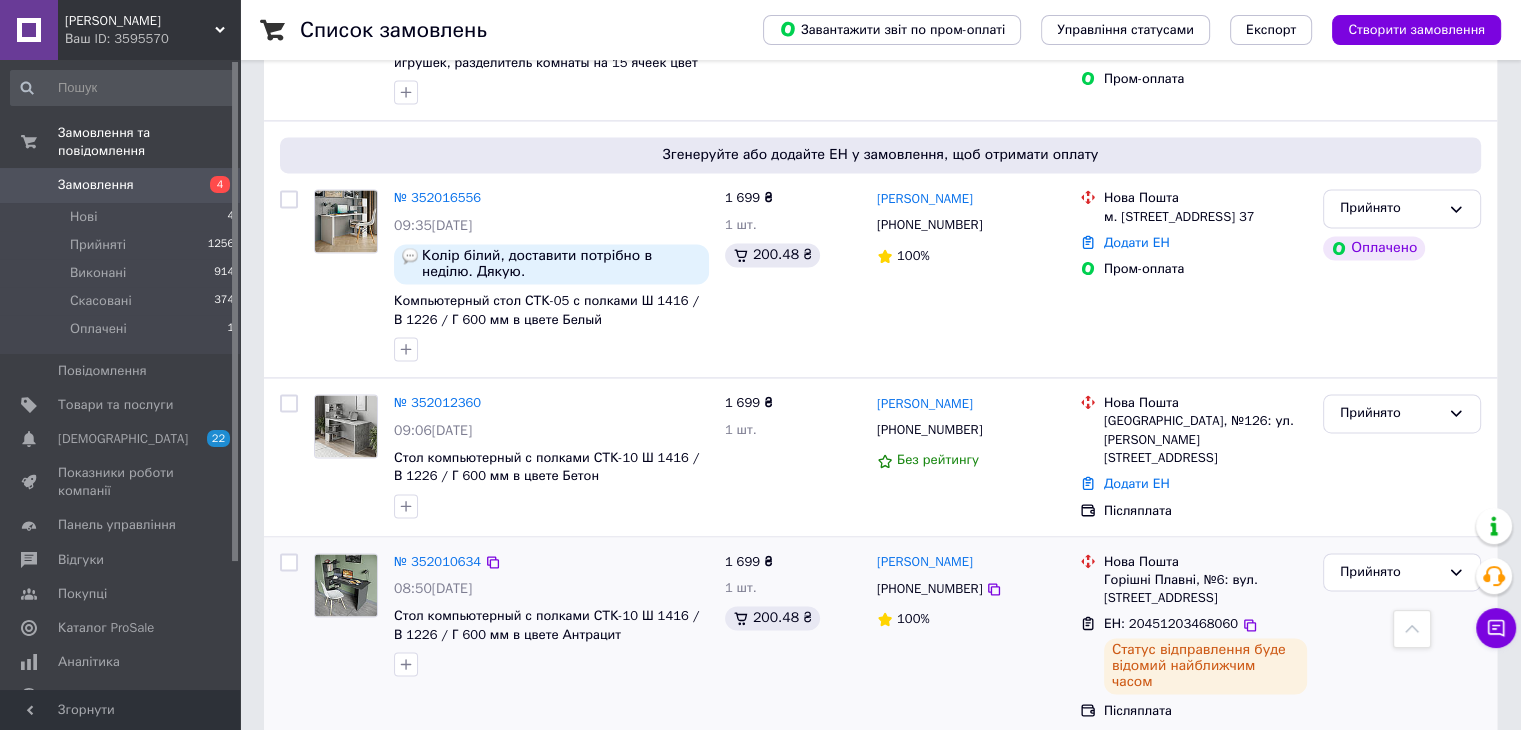 scroll, scrollTop: 2856, scrollLeft: 0, axis: vertical 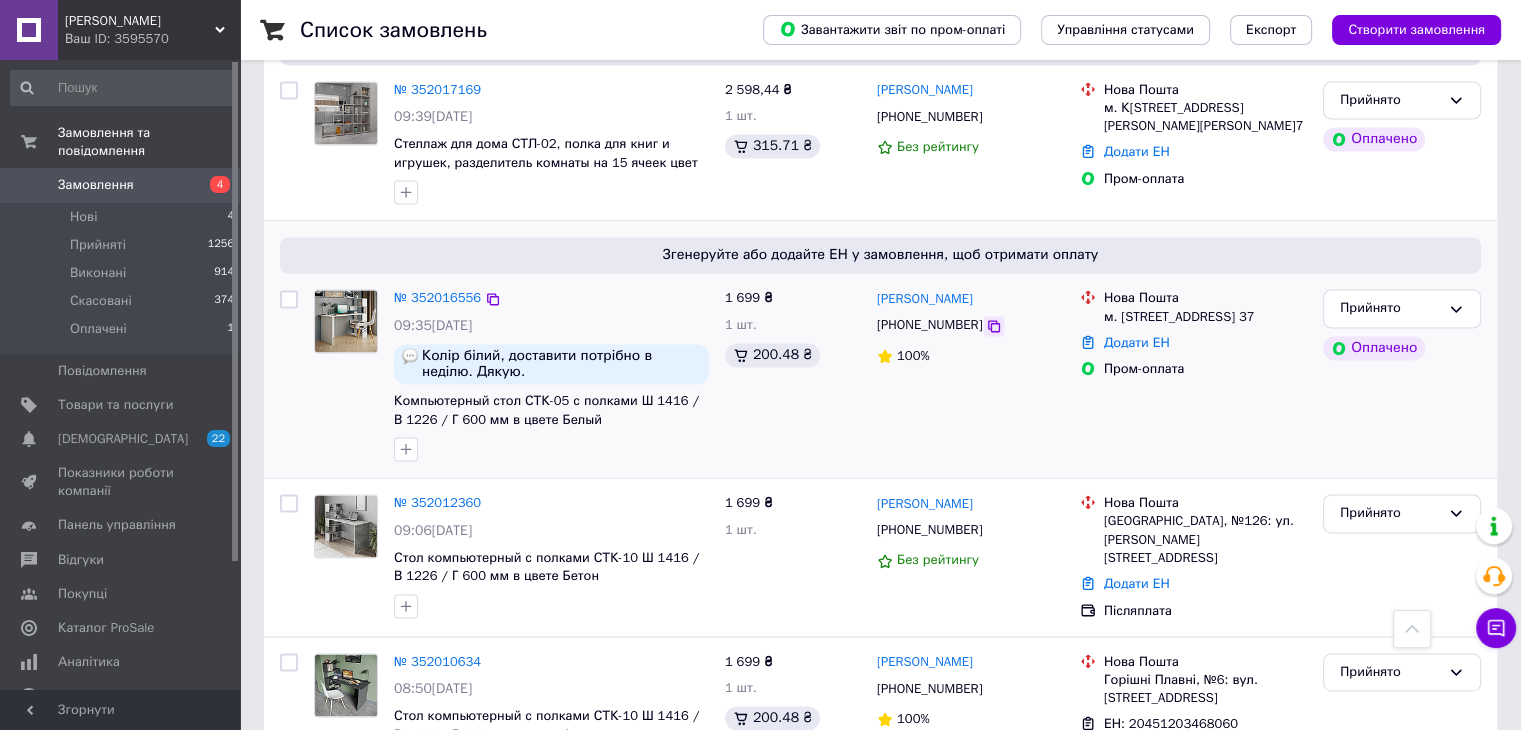 click 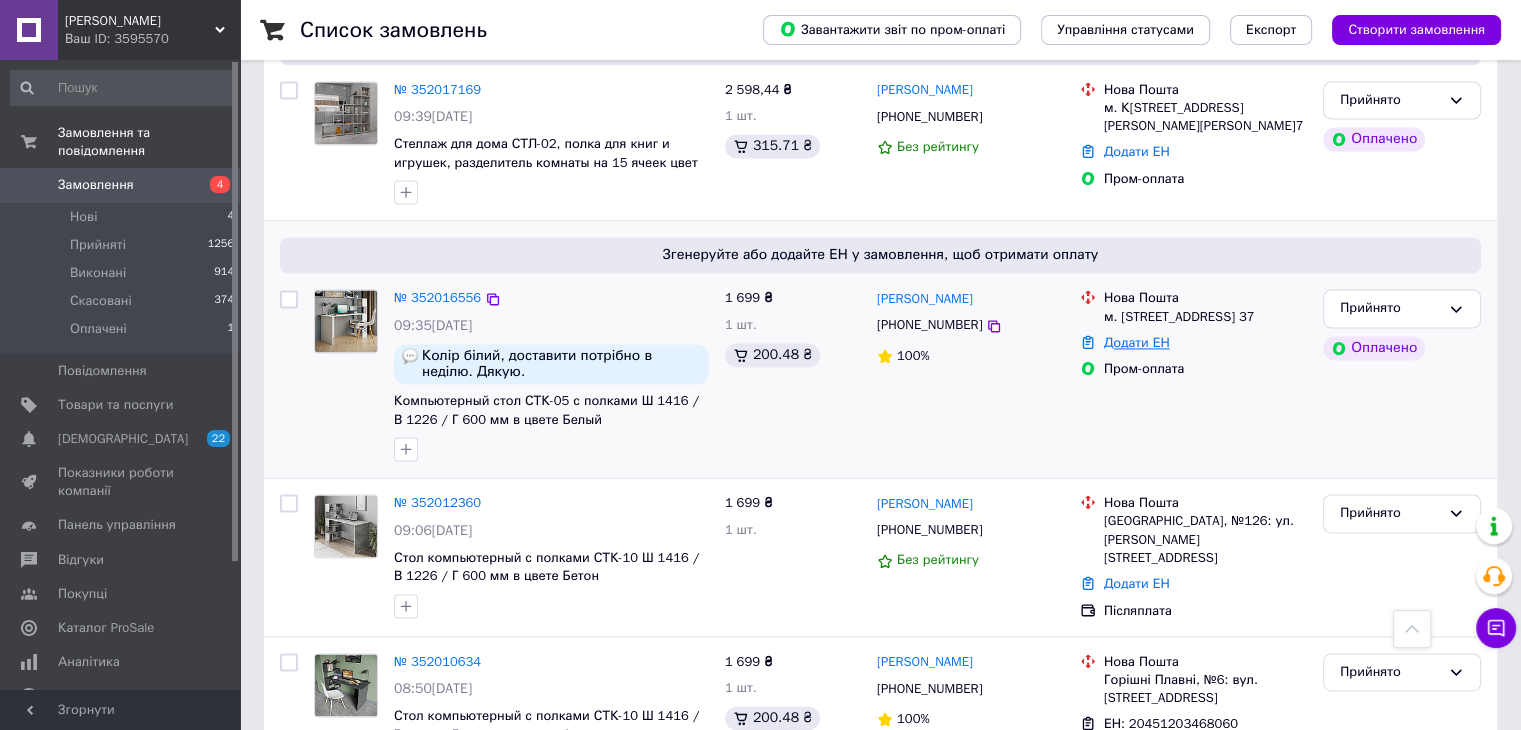 click on "Додати ЕН" at bounding box center [1137, 342] 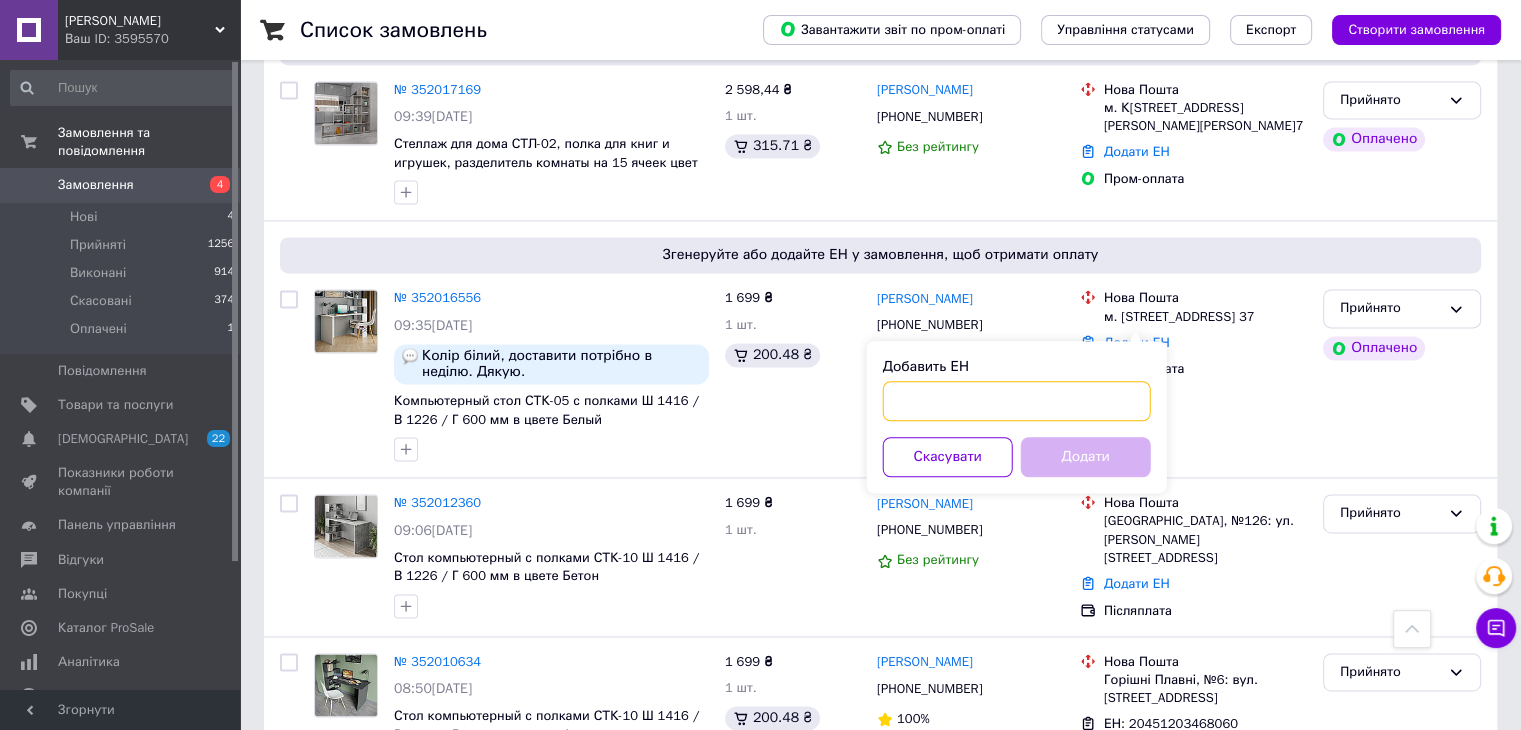 click on "Добавить ЕН" at bounding box center [1017, 401] 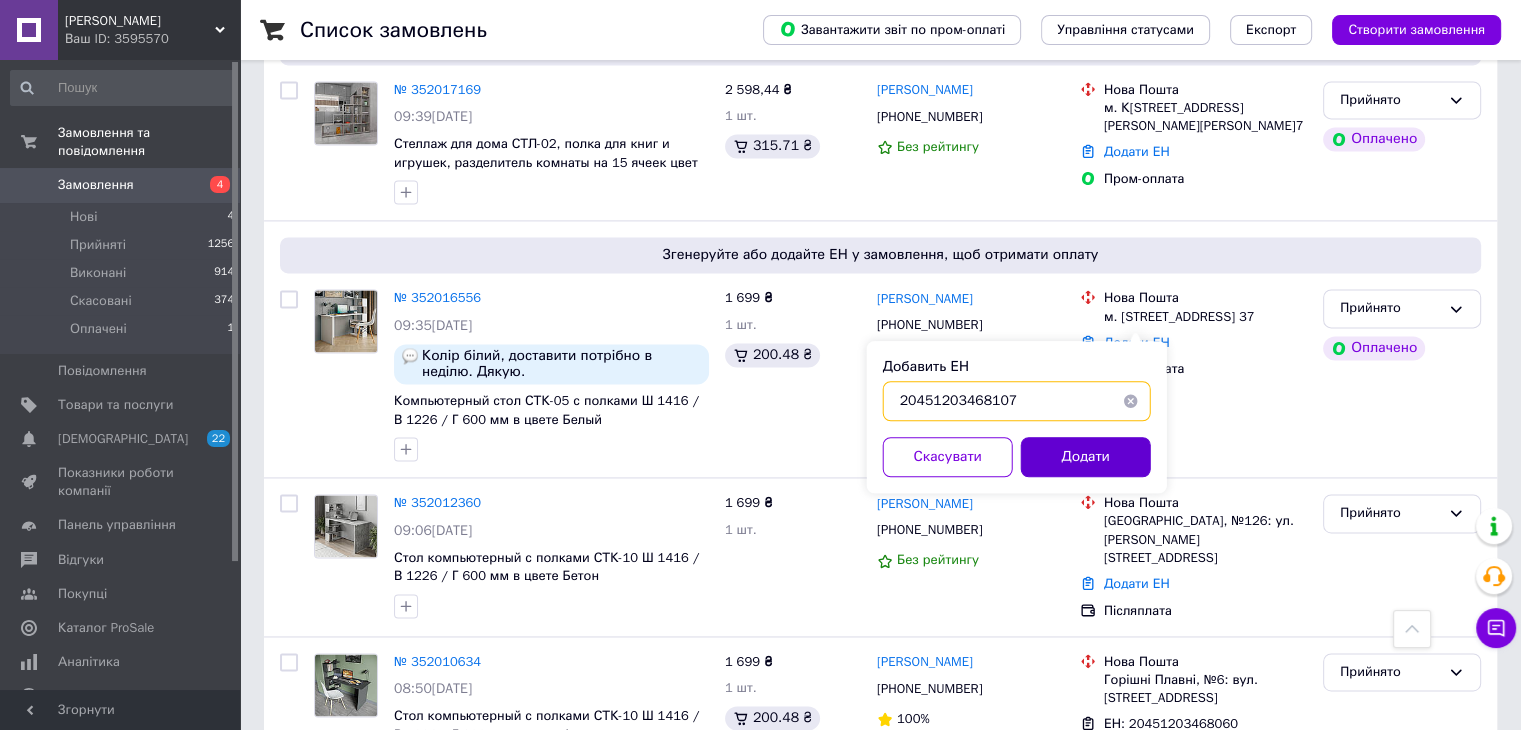 type on "20451203468107" 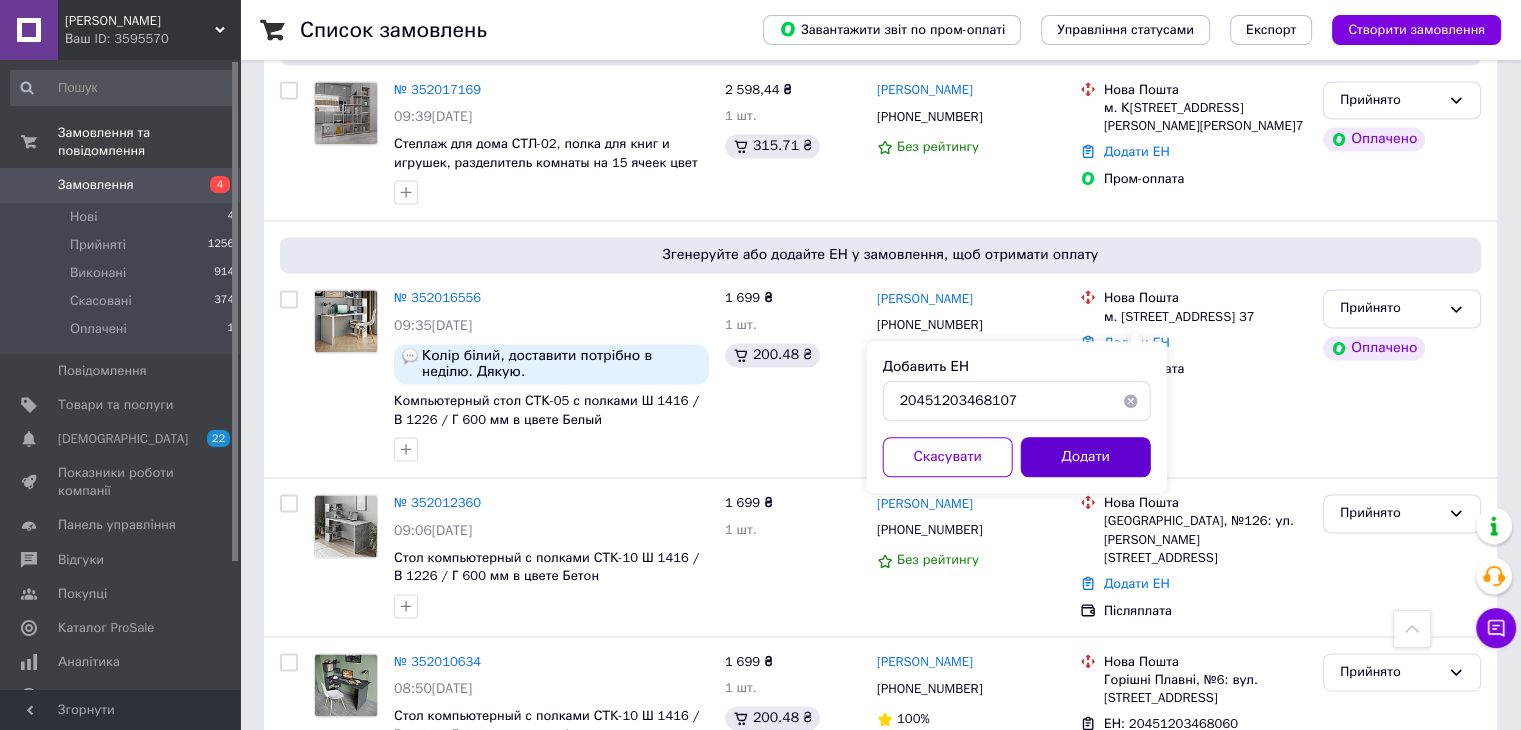 click on "Додати" at bounding box center (1086, 457) 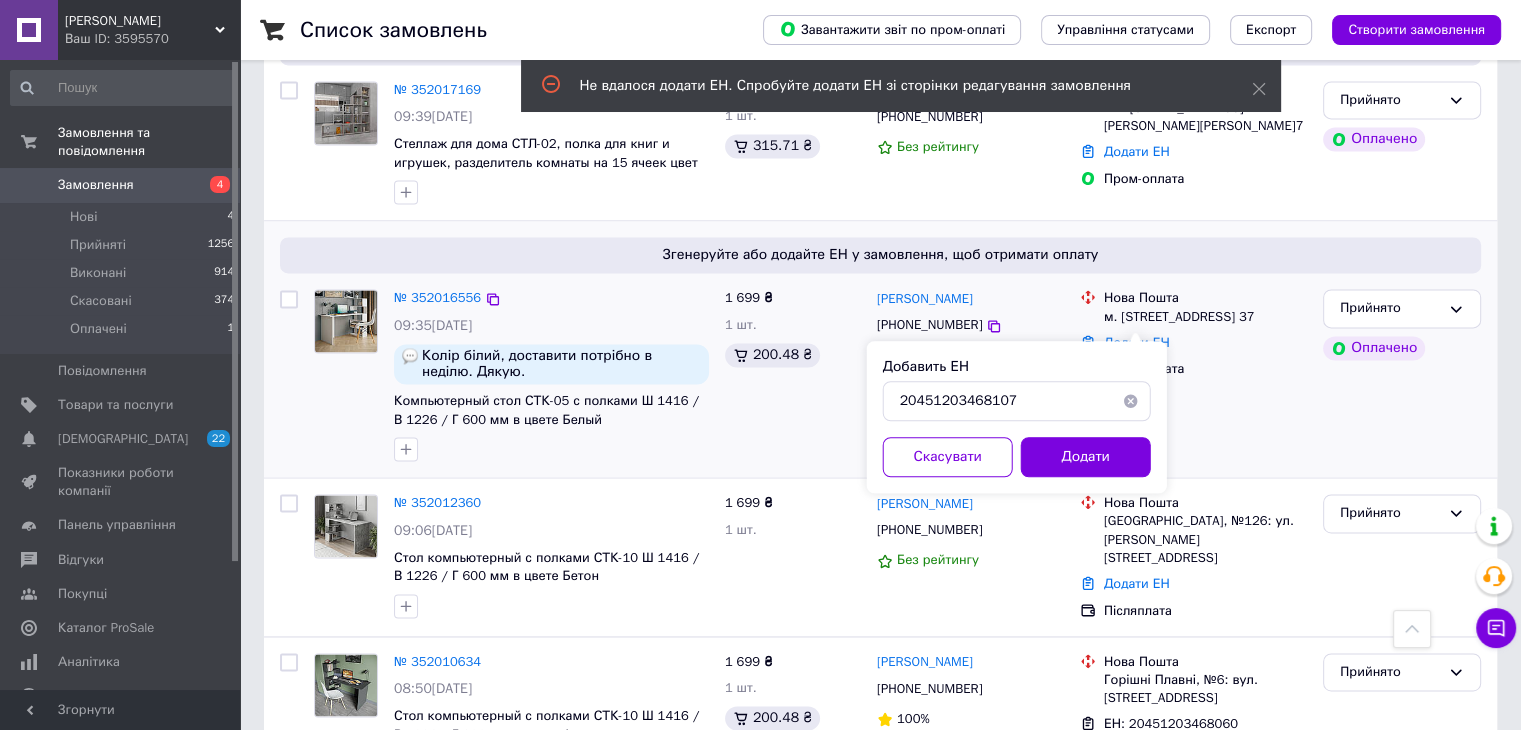 click on "Нова Пошта м. [STREET_ADDRESS] 37 Додати ЕН Пром-оплата" at bounding box center [1193, 375] 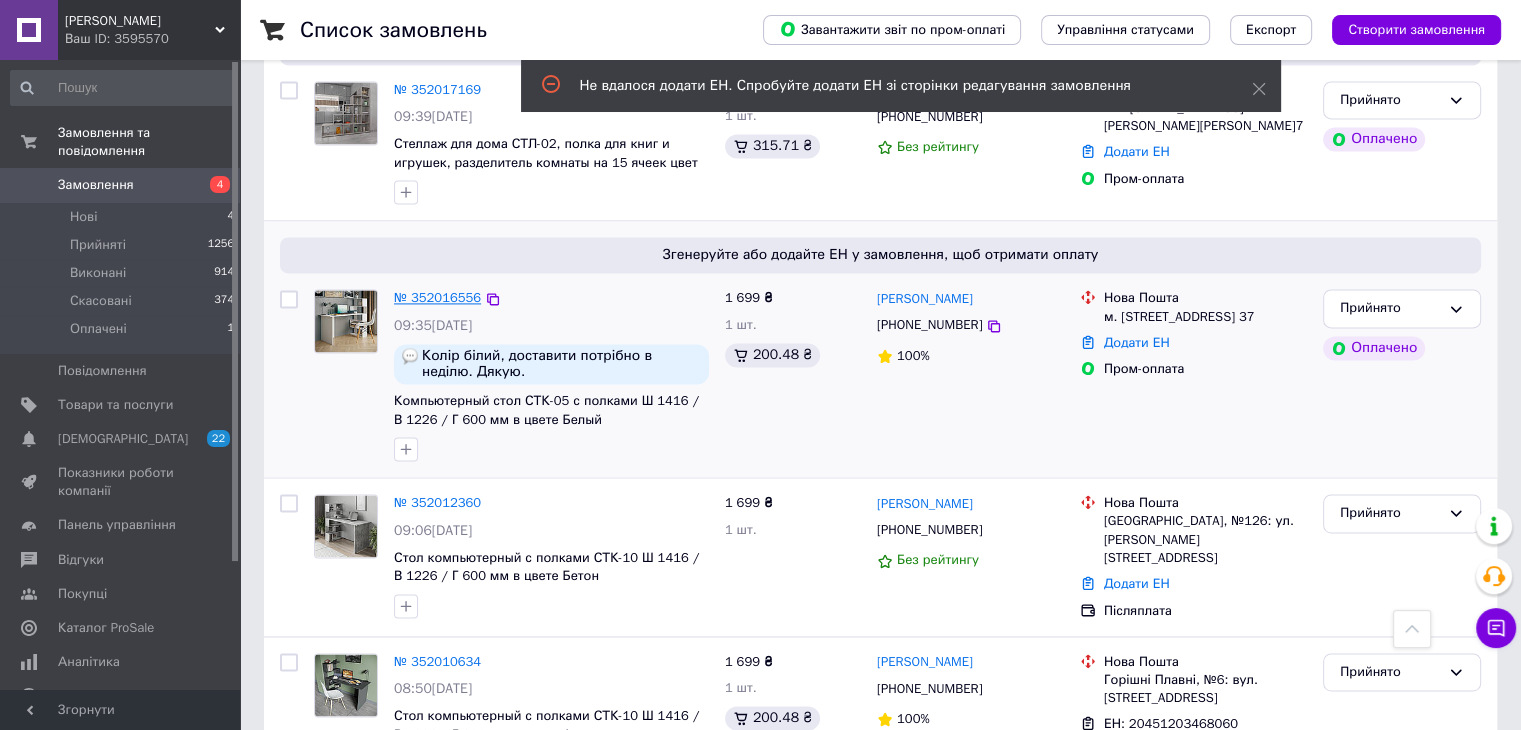click on "№ 352016556" at bounding box center (437, 297) 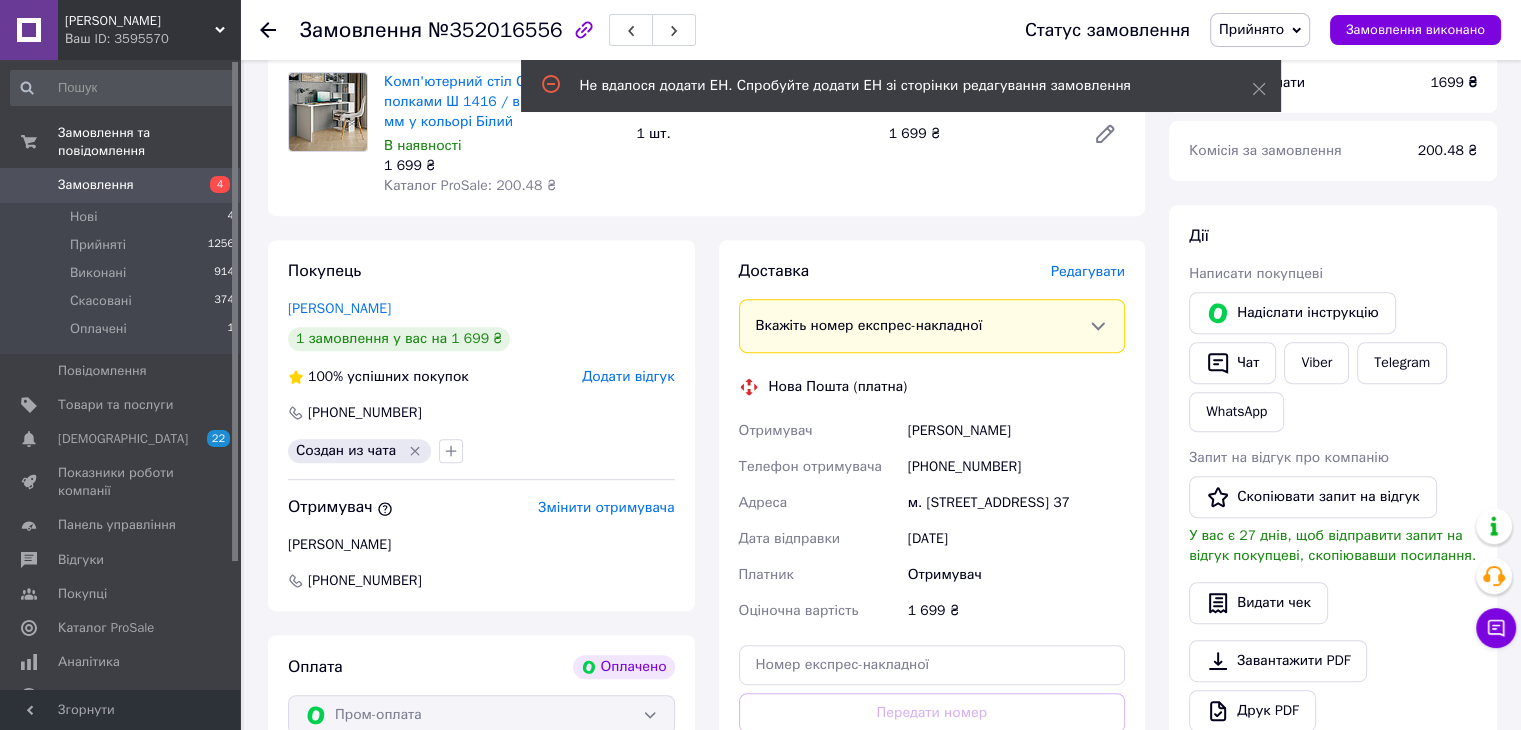 scroll, scrollTop: 800, scrollLeft: 0, axis: vertical 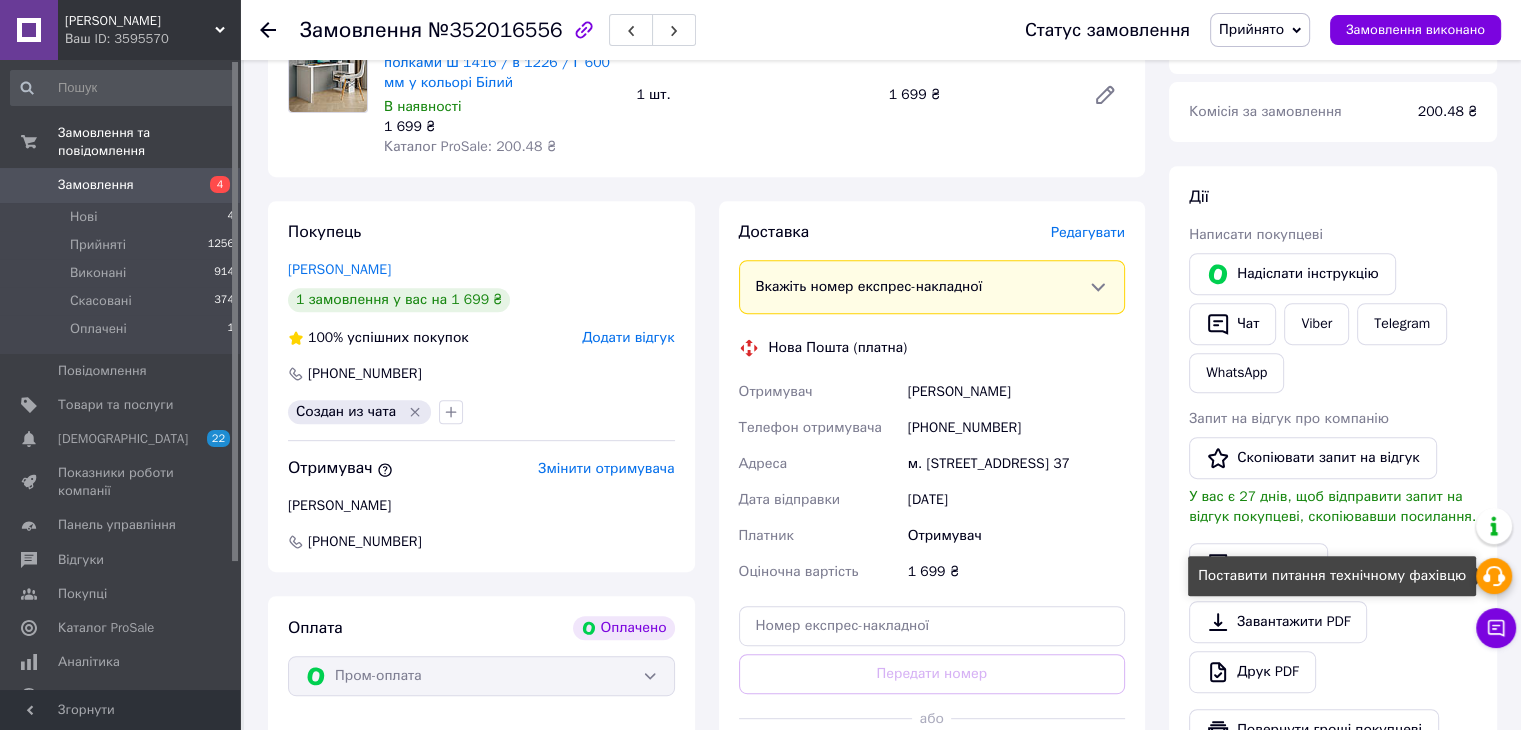 click 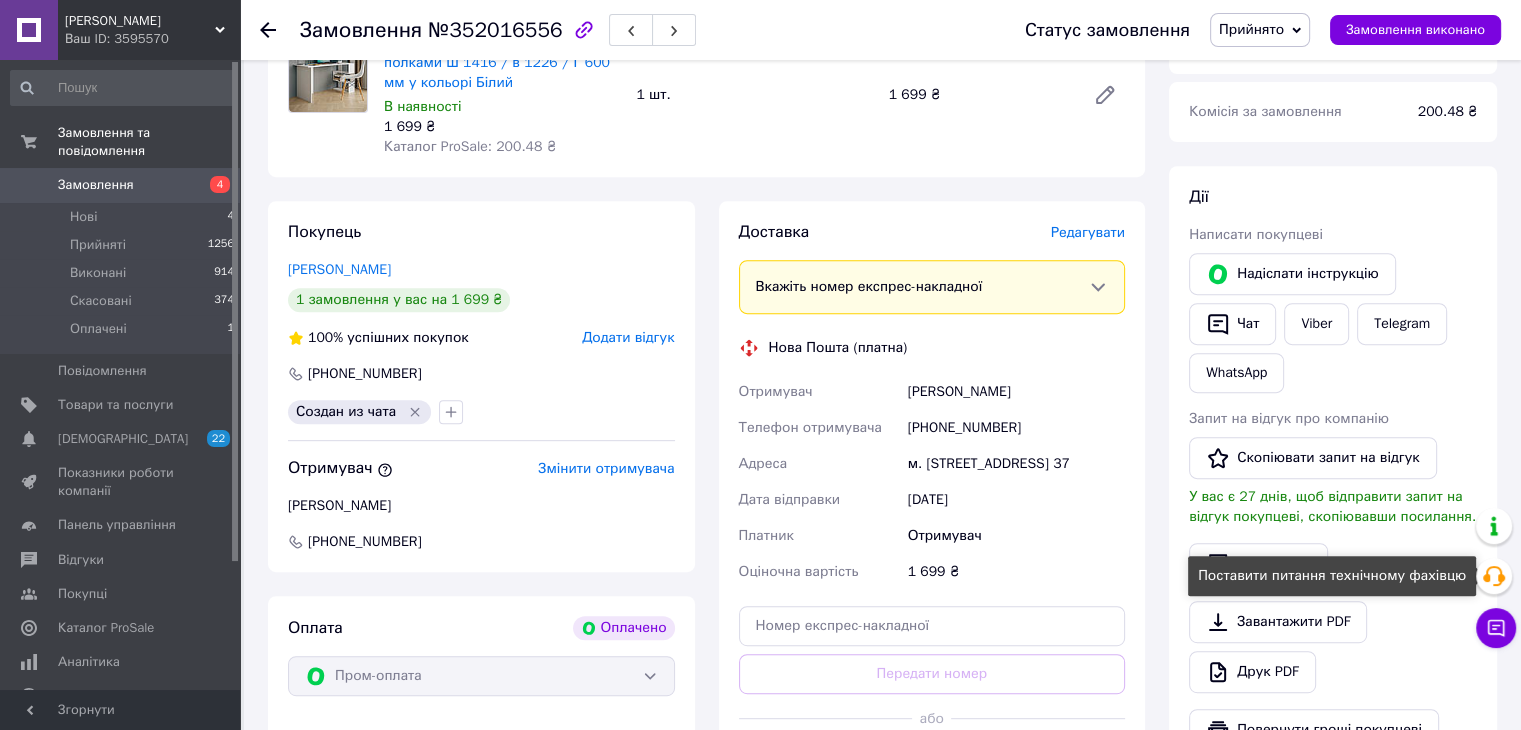 click on "[PERSON_NAME] покупцеві   [PERSON_NAME] інструкцію   Чат Viber Telegram WhatsApp Запит на відгук про компанію   Скопіювати запит на відгук У вас є 27 днів, щоб відправити запит на відгук покупцеві, скопіювавши посилання.   Видати чек   Завантажити PDF   Друк PDF   Повернути гроші покупцеві" at bounding box center [1333, 468] 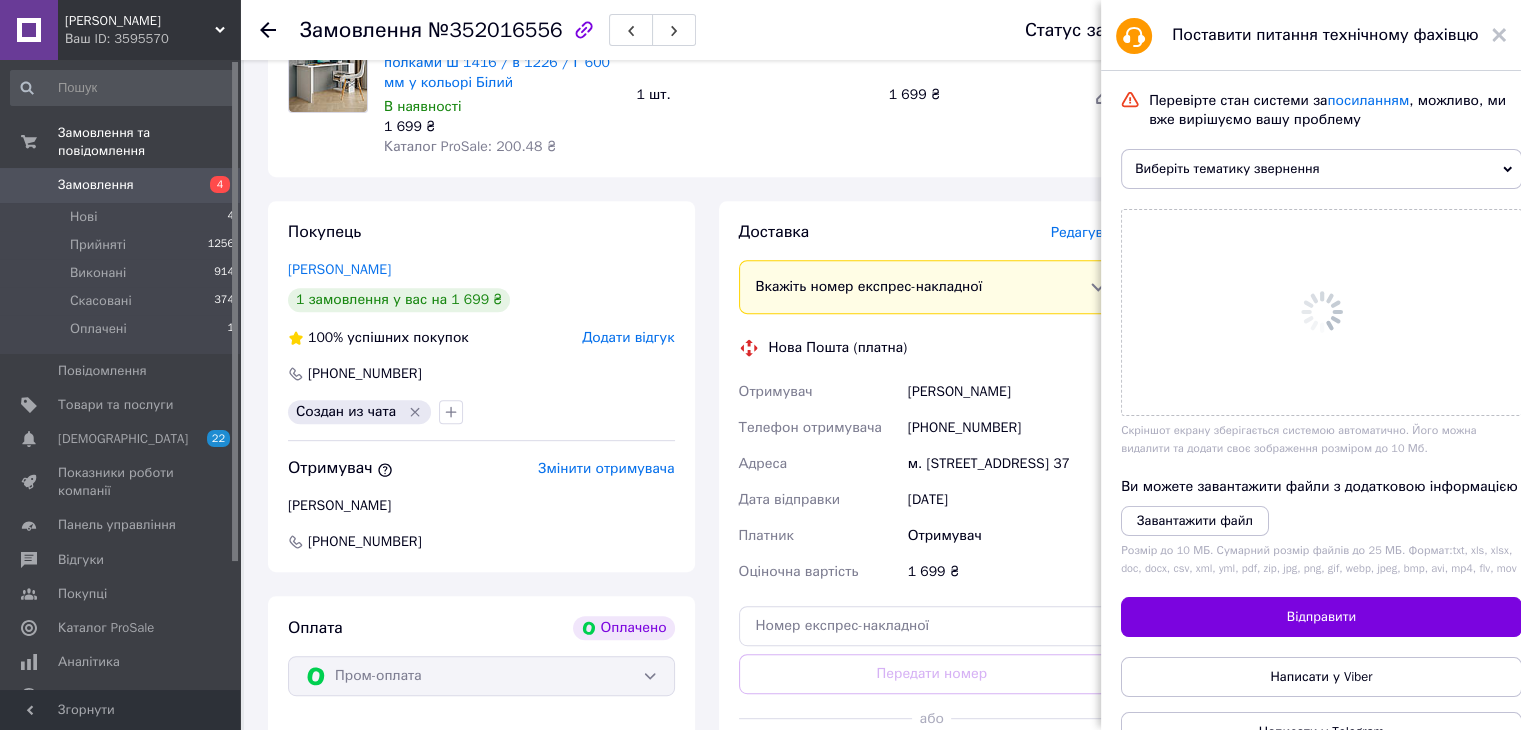scroll, scrollTop: 500, scrollLeft: 0, axis: vertical 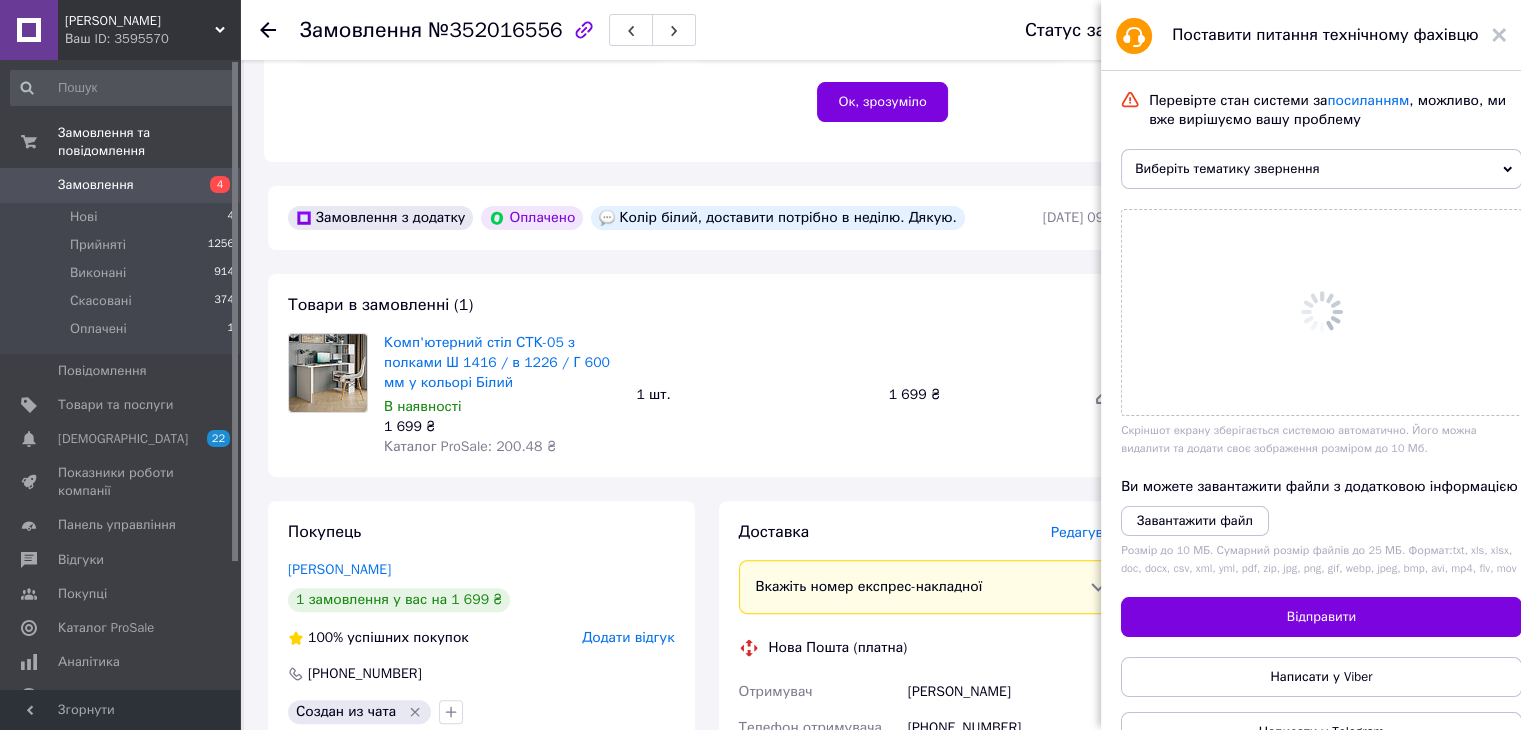 click on "Виберіть тематику звернення" at bounding box center (1321, 169) 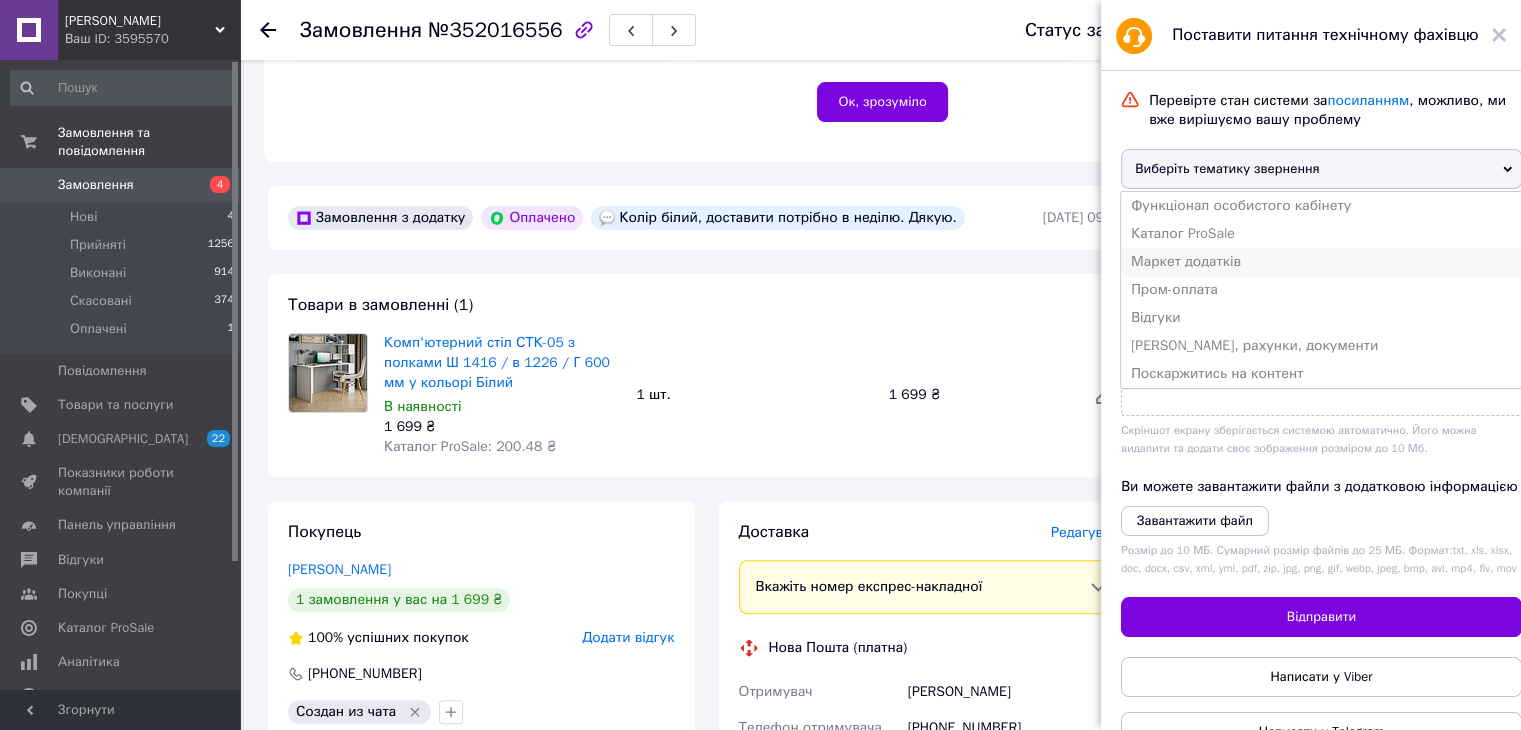 scroll, scrollTop: 63, scrollLeft: 0, axis: vertical 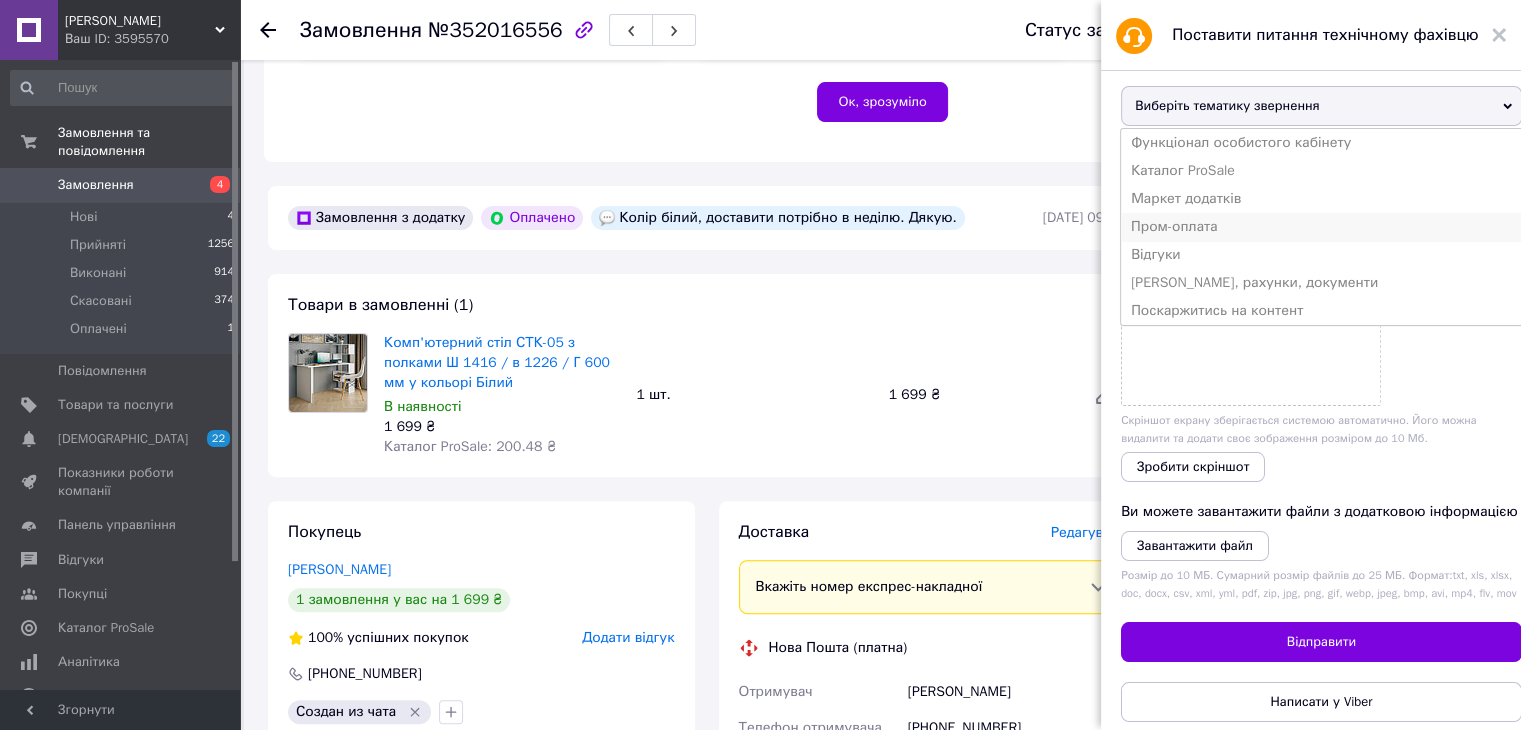 click on "Пром-оплата" at bounding box center (1321, 227) 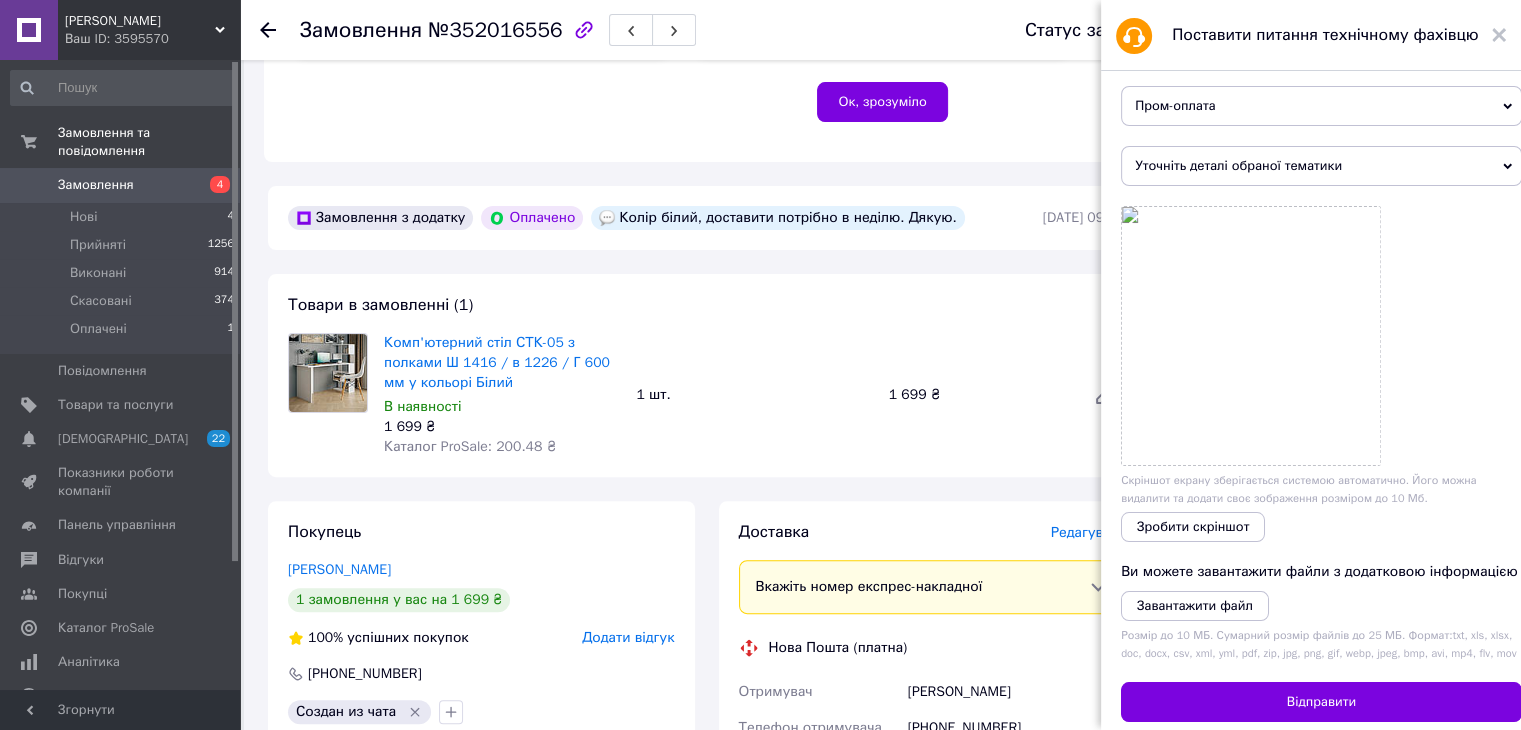 click on "Уточніть деталі обраної тематики" at bounding box center (1321, 166) 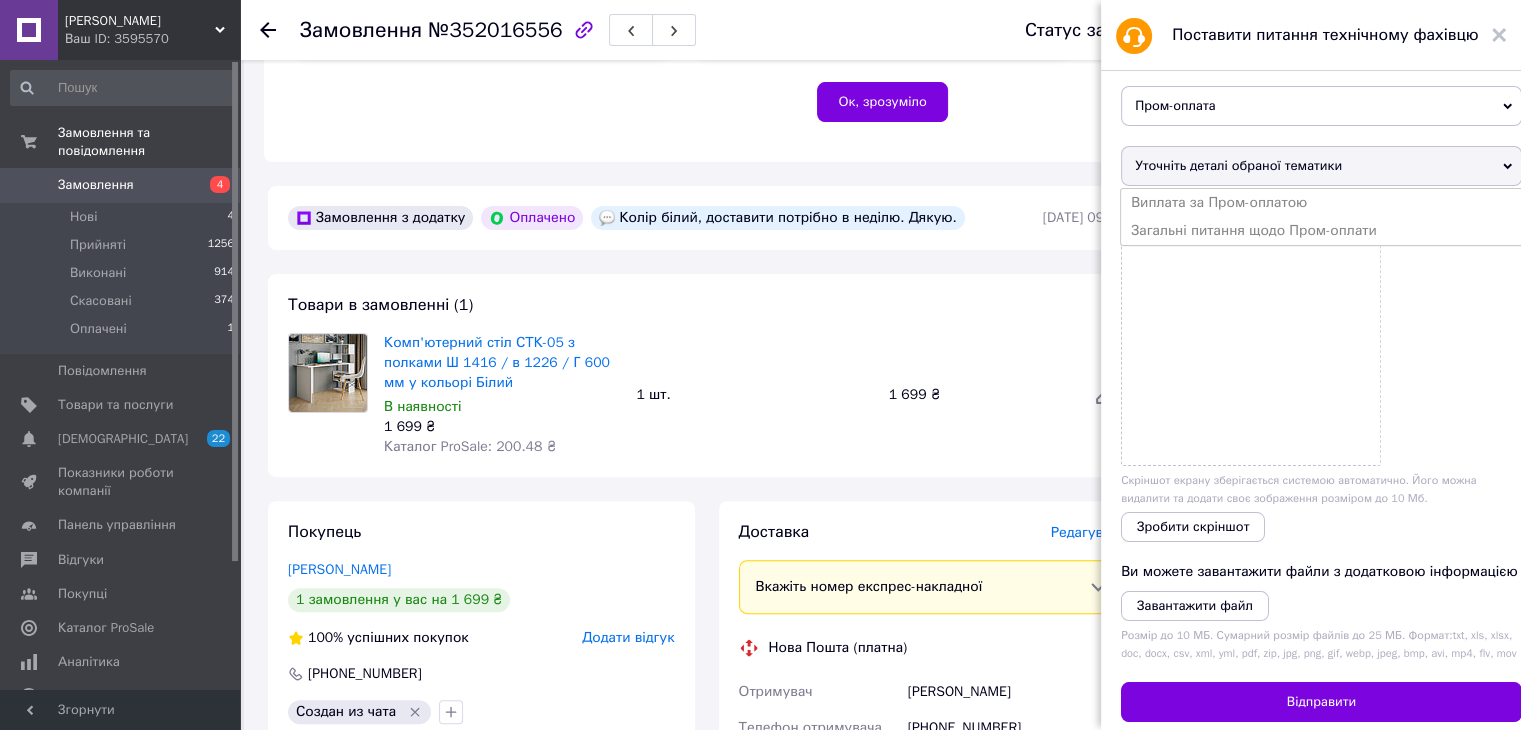 click on "Виплата за Пром-оплатою" at bounding box center (1321, 203) 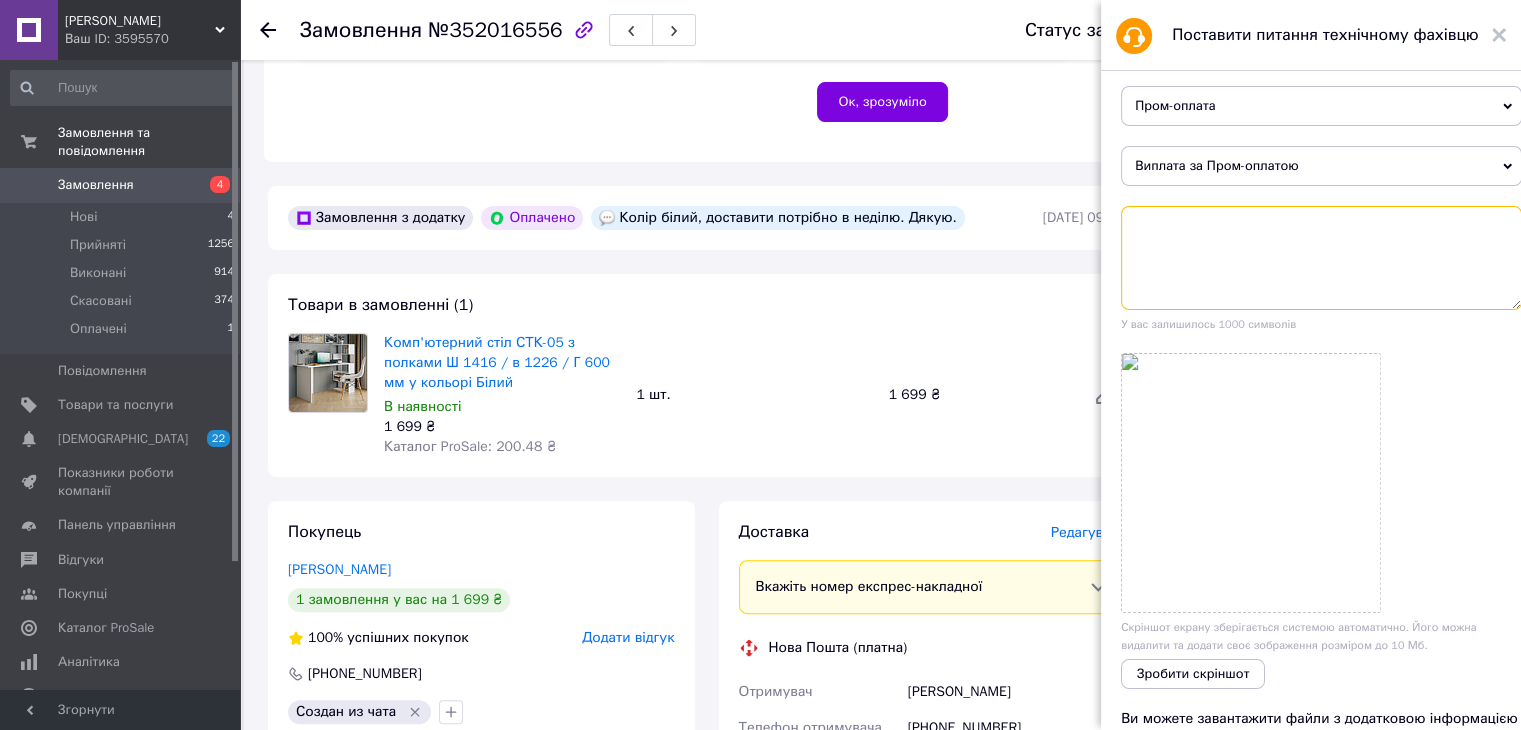 click at bounding box center [1321, 258] 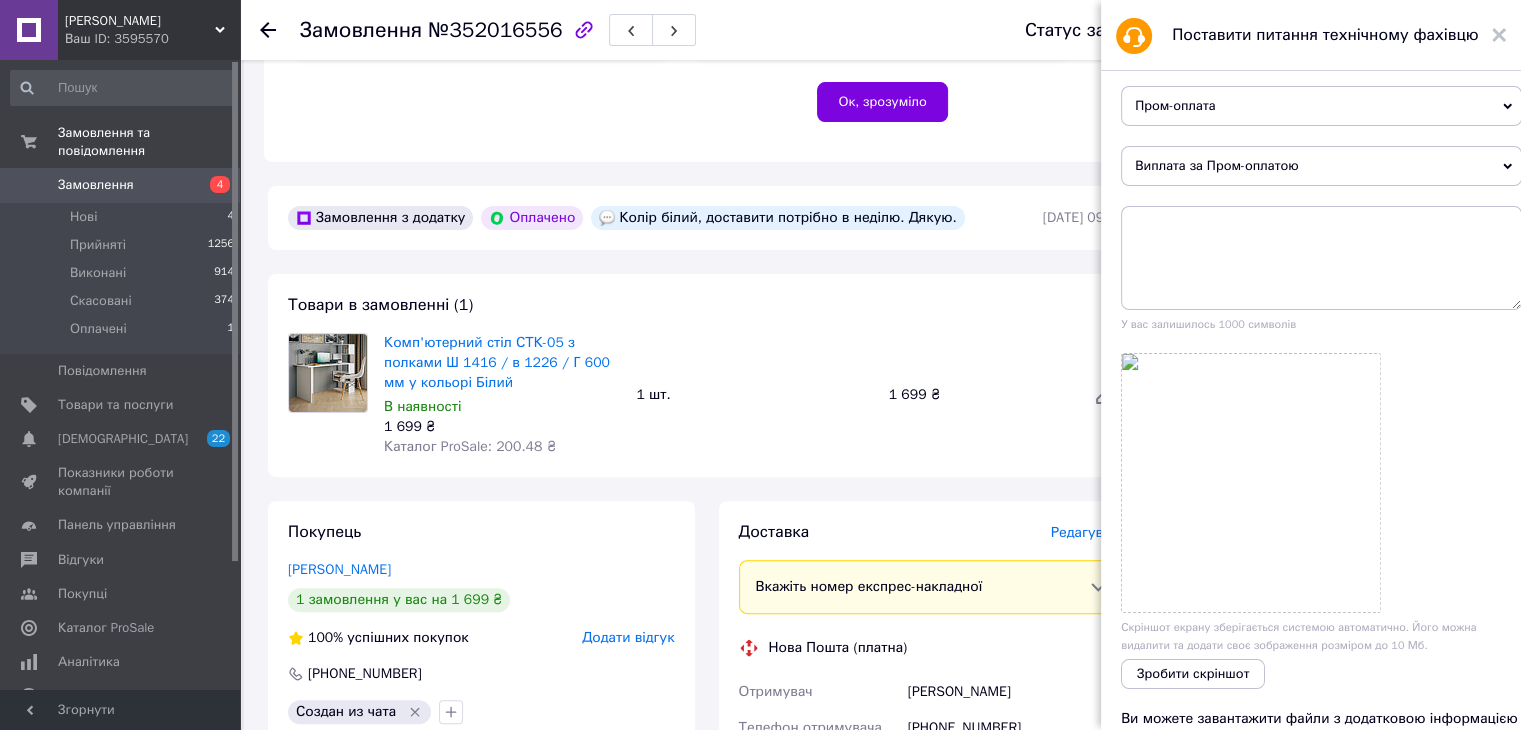 click on "Замовлення №352016556 Статус замовлення Прийнято Виконано Скасовано Оплачено Замовлення виконано" at bounding box center [880, 30] 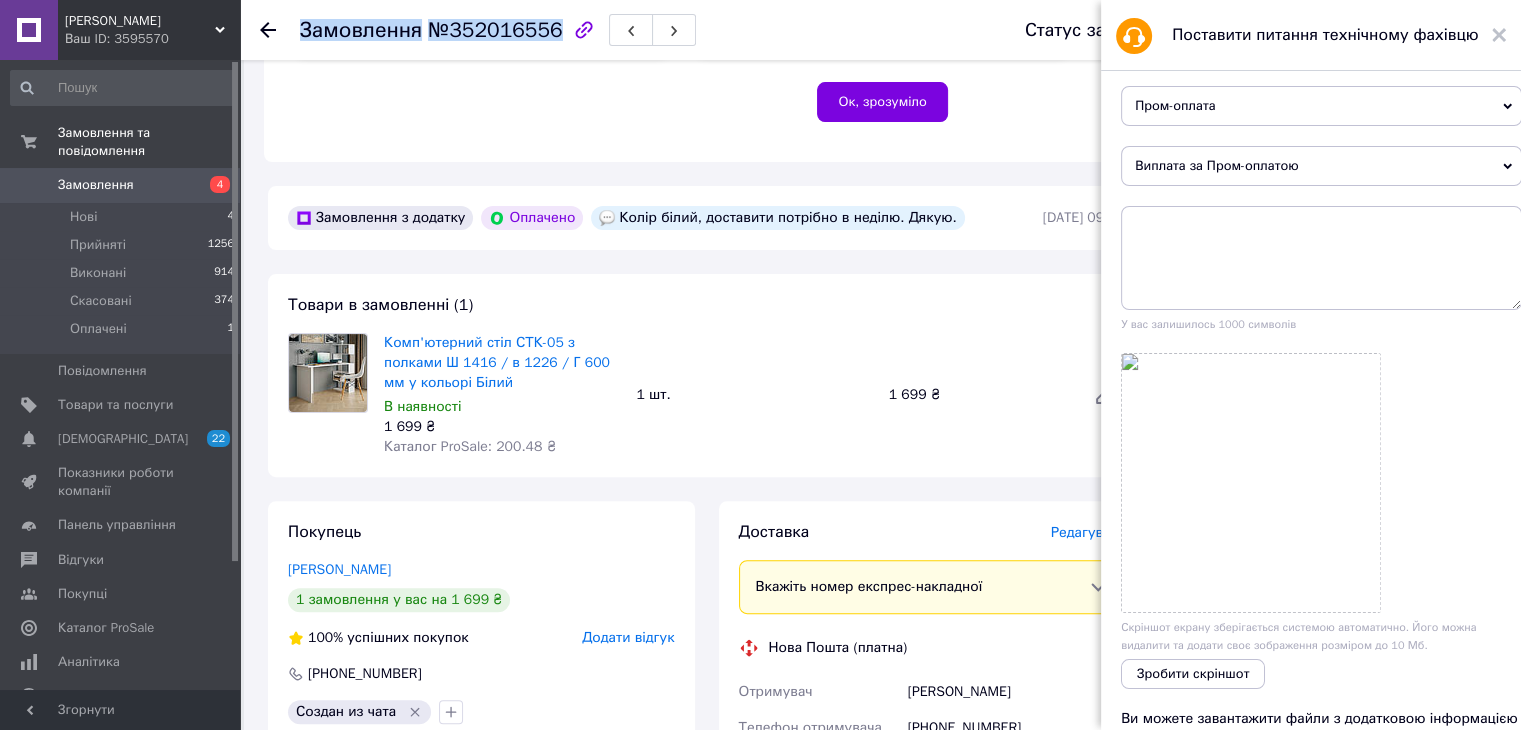 drag, startPoint x: 303, startPoint y: 32, endPoint x: 529, endPoint y: 52, distance: 226.88322 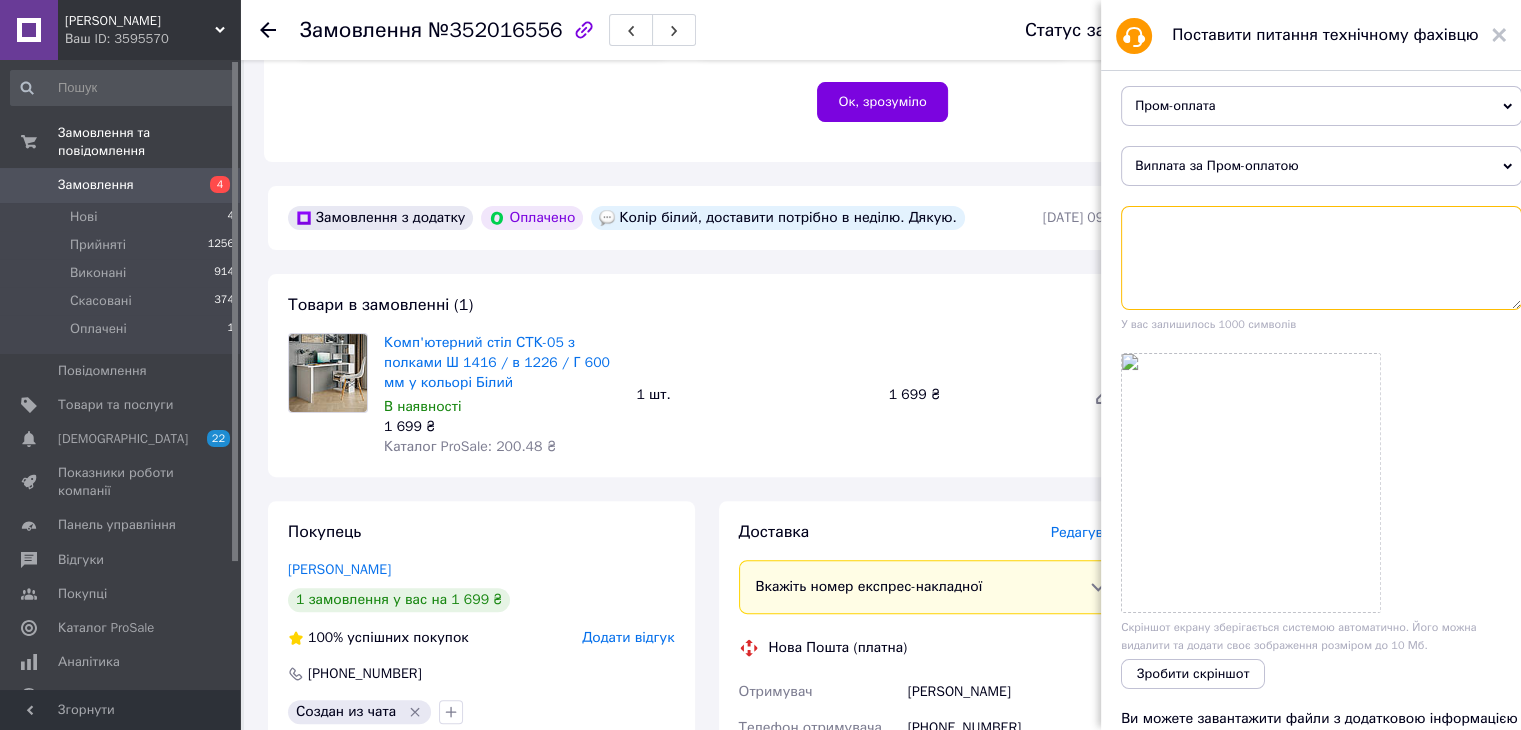 click at bounding box center (1321, 258) 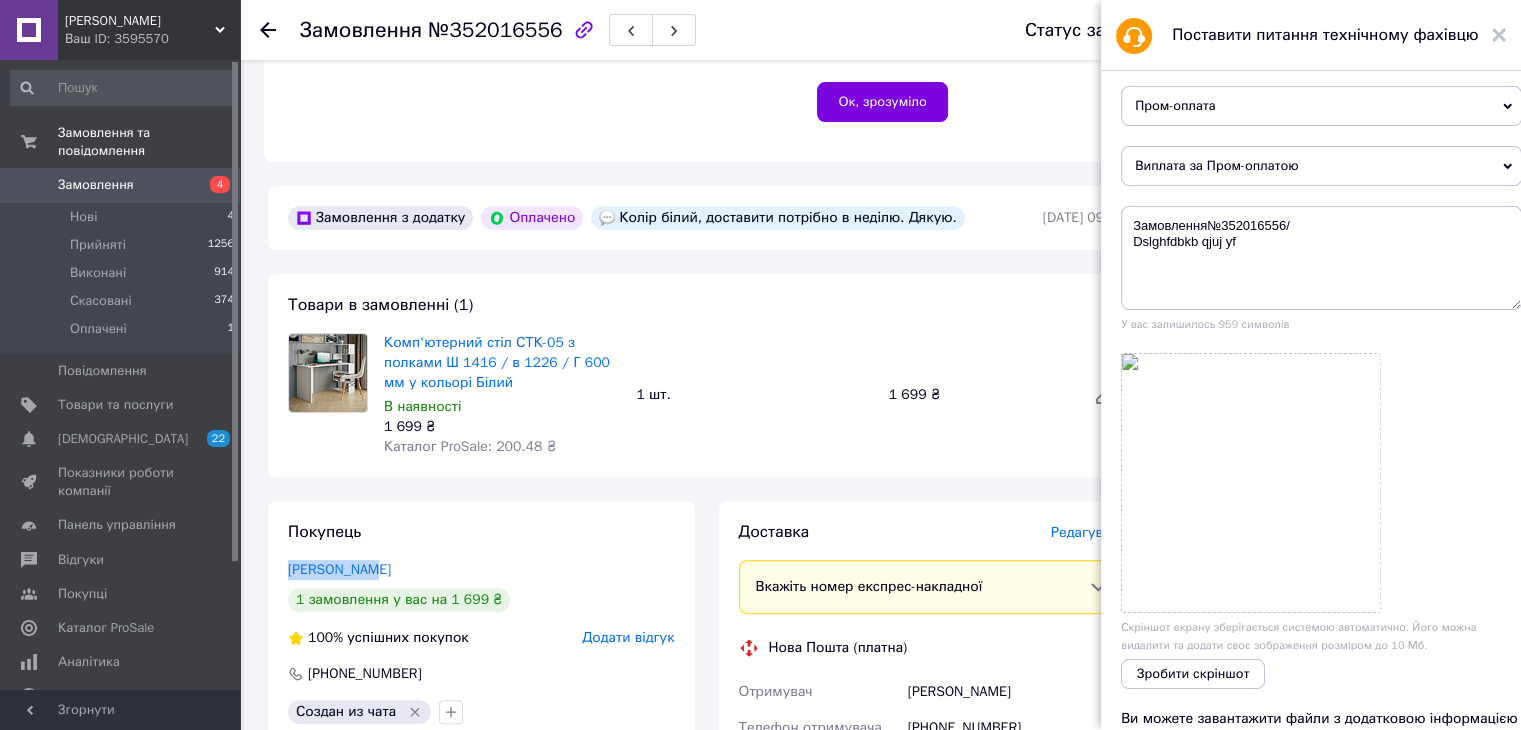 drag, startPoint x: 371, startPoint y: 573, endPoint x: 286, endPoint y: 572, distance: 85.00588 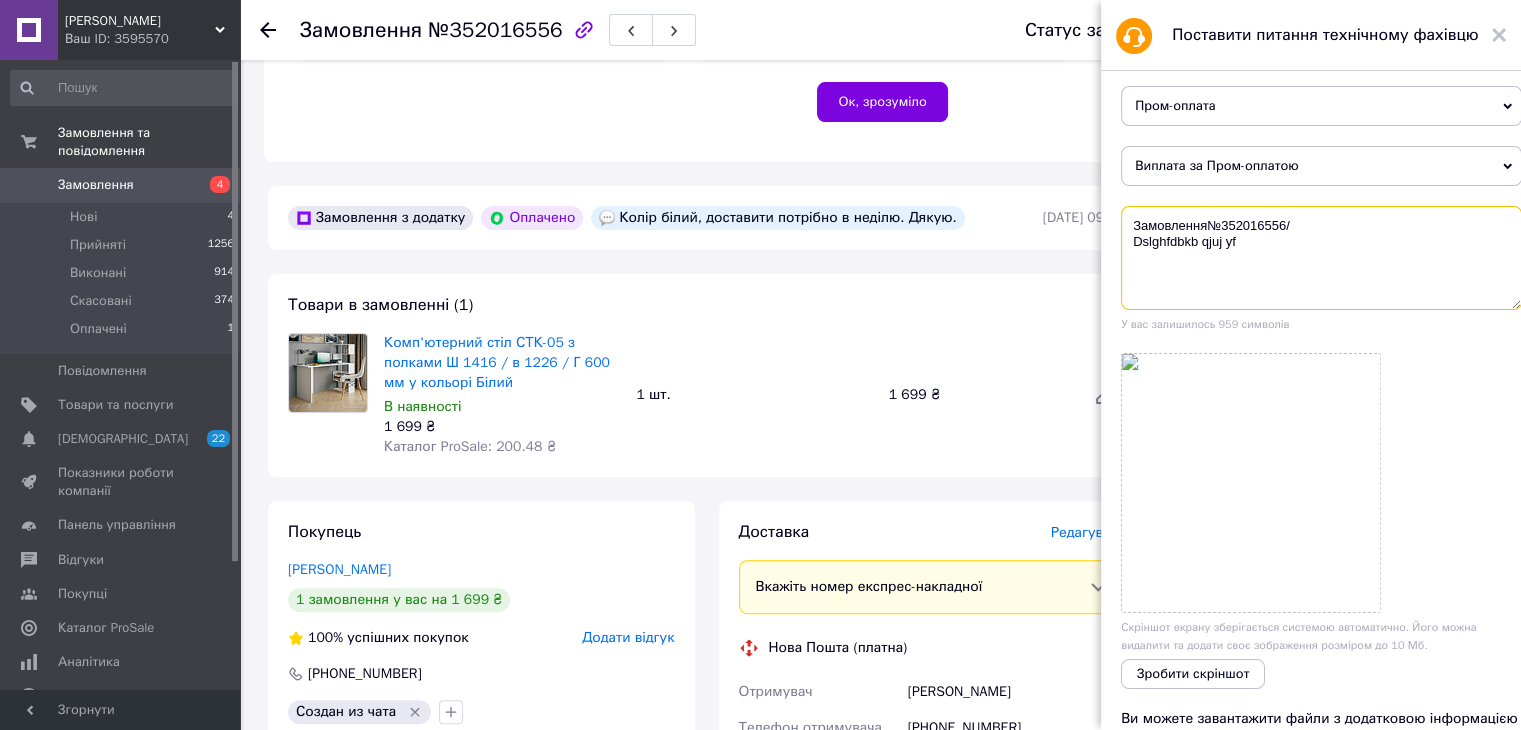 drag, startPoint x: 1244, startPoint y: 253, endPoint x: 1120, endPoint y: 250, distance: 124.036285 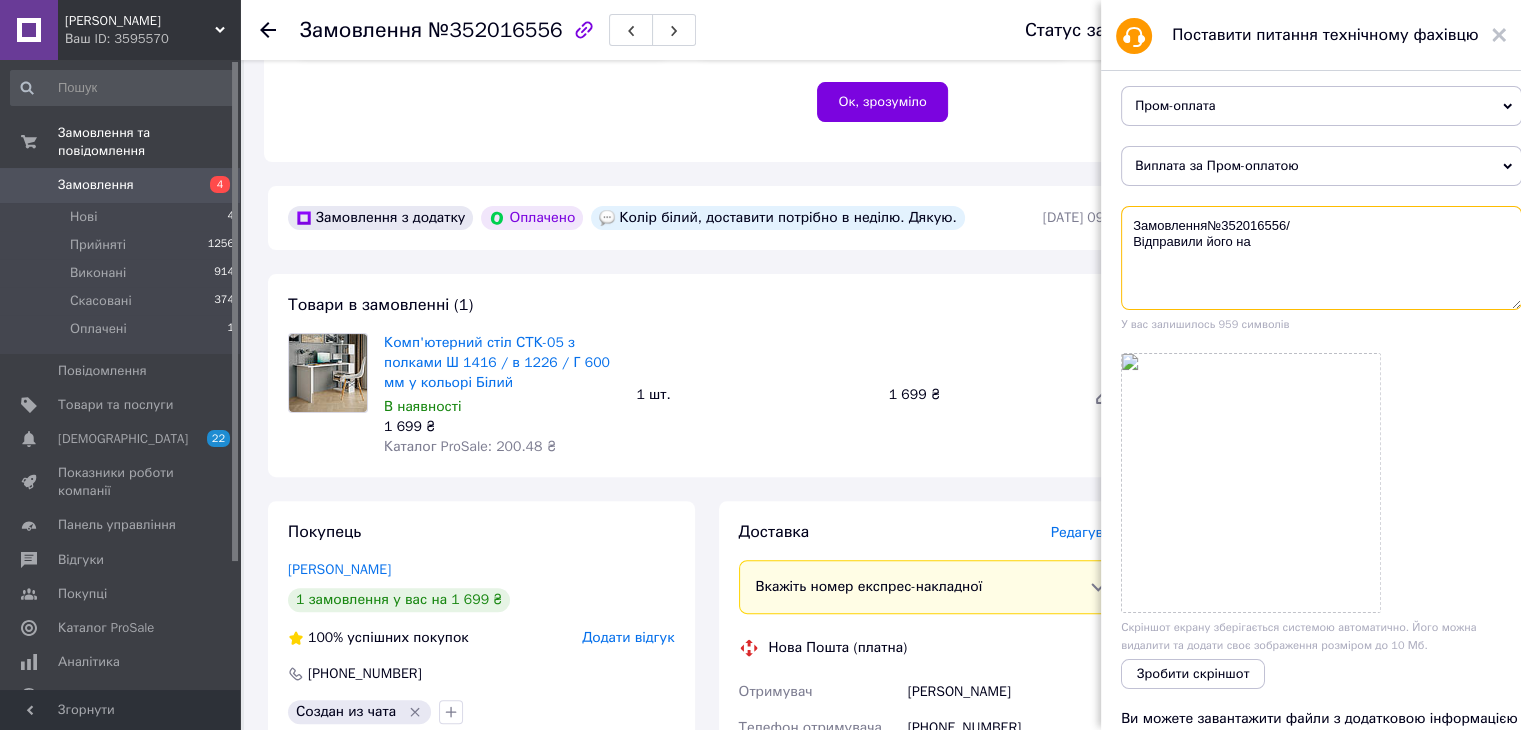paste on "[PERSON_NAME]" 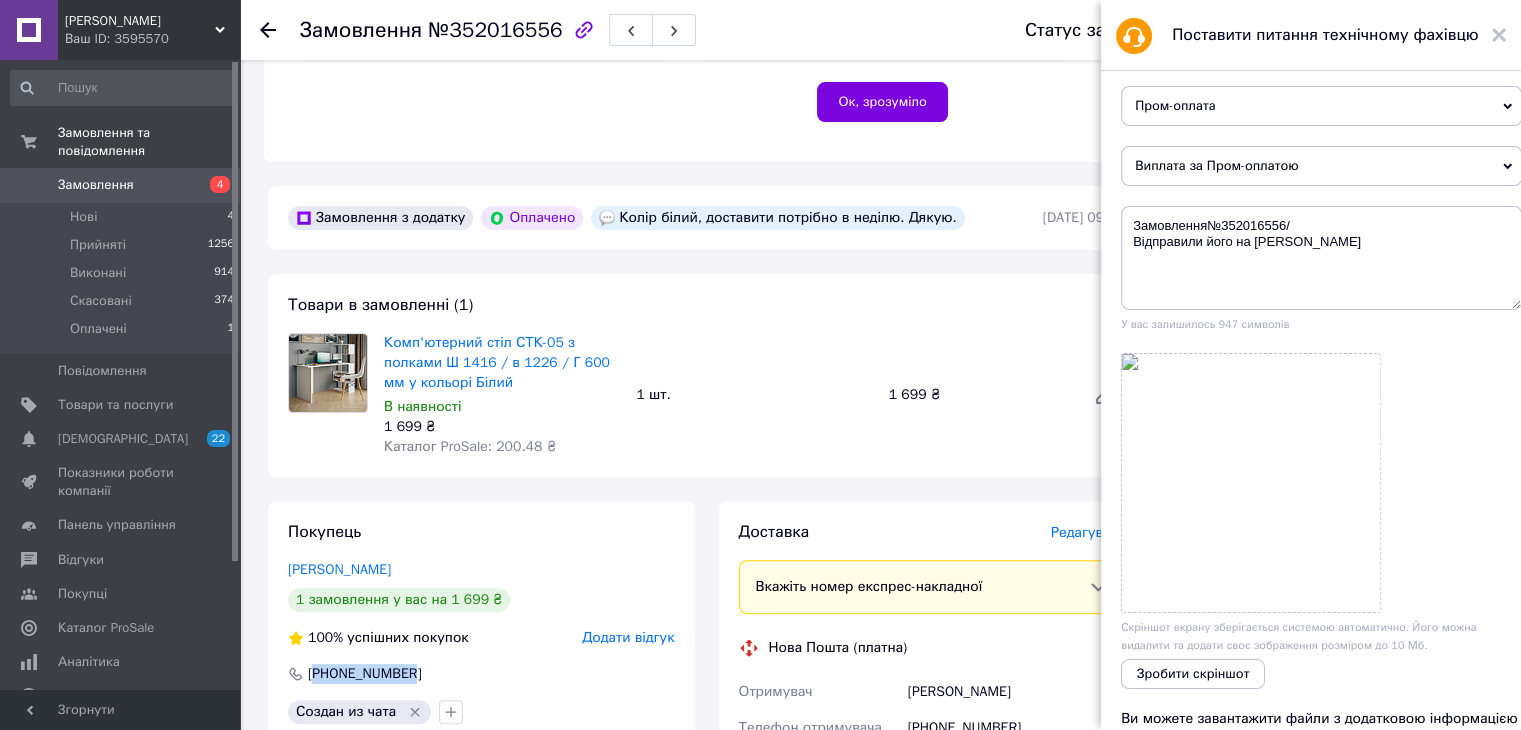 drag, startPoint x: 418, startPoint y: 678, endPoint x: 314, endPoint y: 672, distance: 104.172935 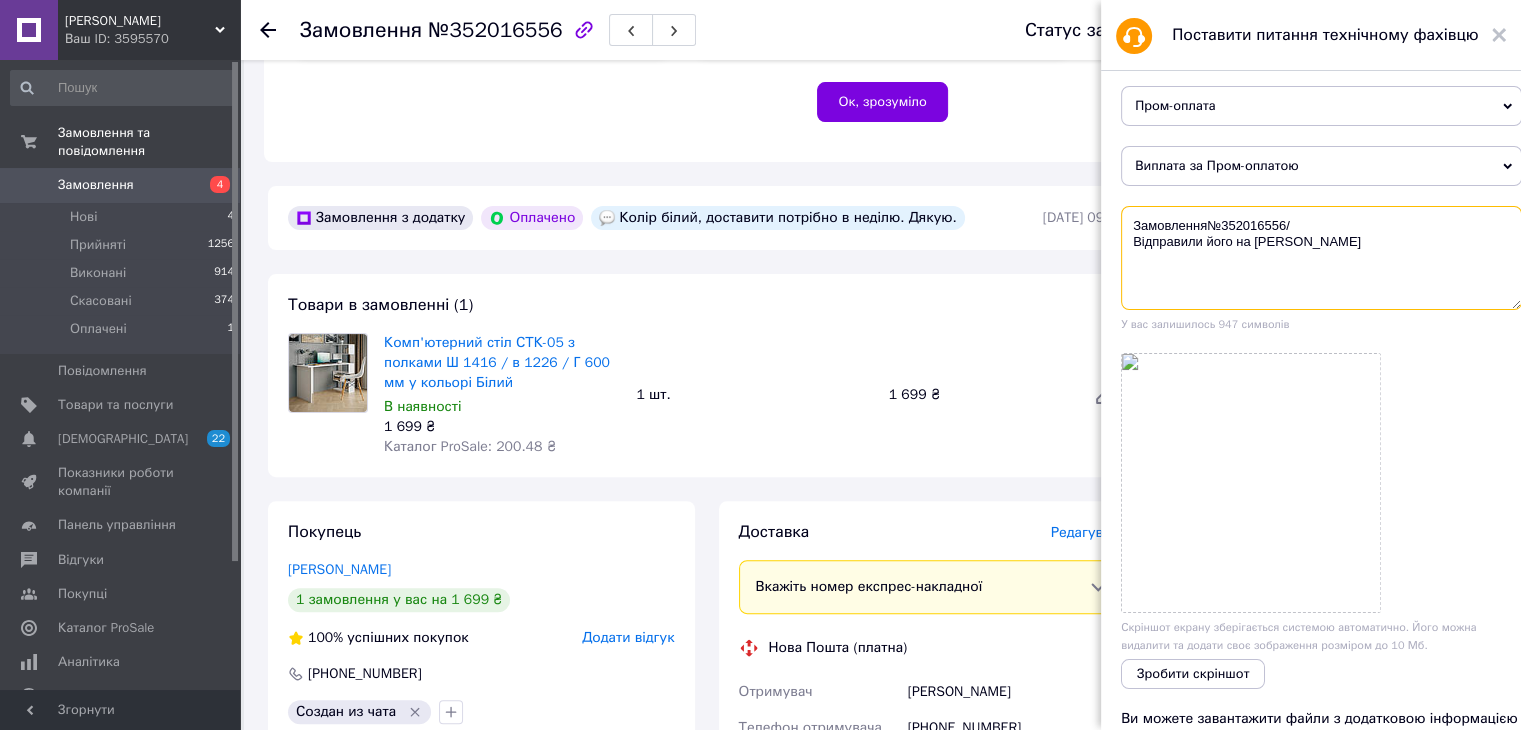 click on "Замовлення№352016556/
Відправили його на [PERSON_NAME]" at bounding box center [1321, 258] 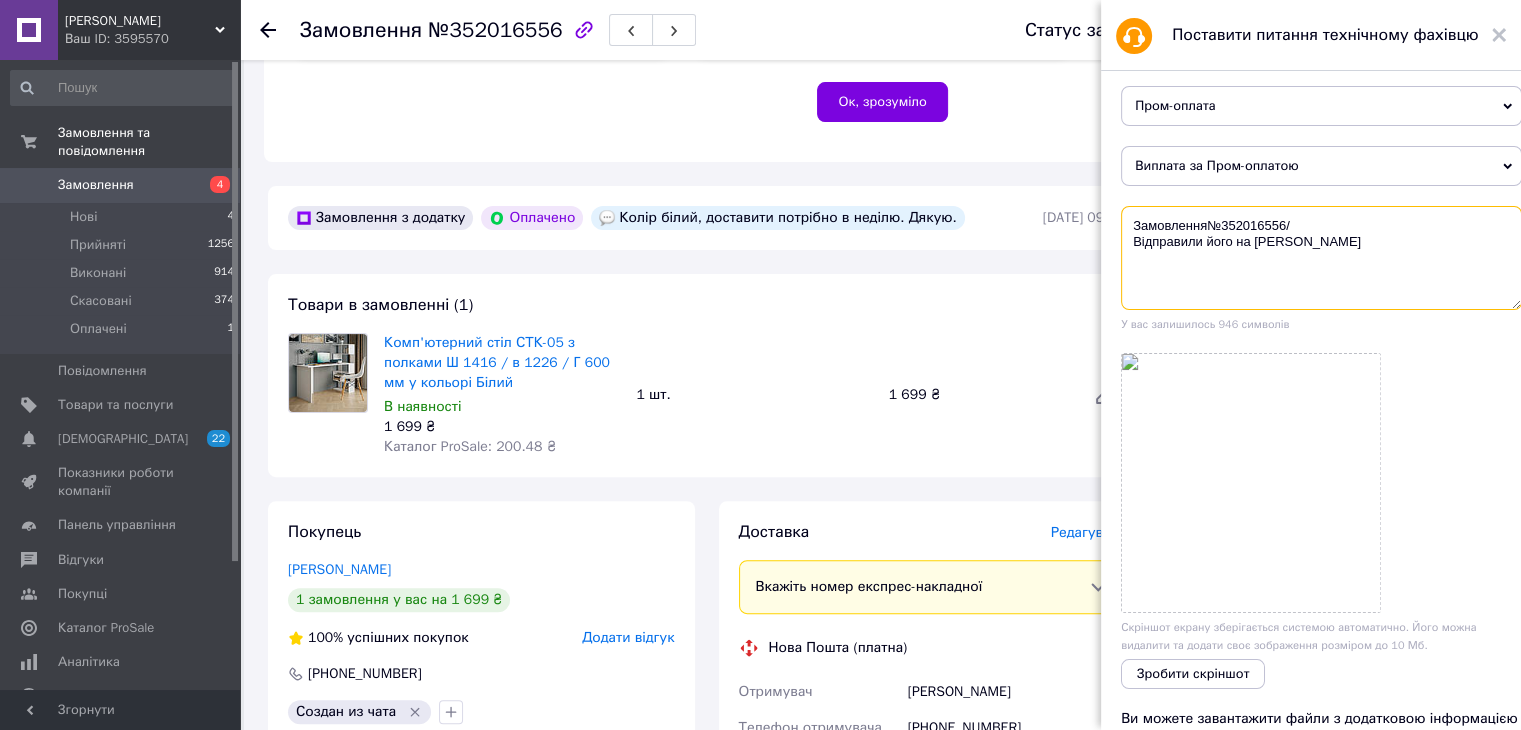 paste on "380969315151" 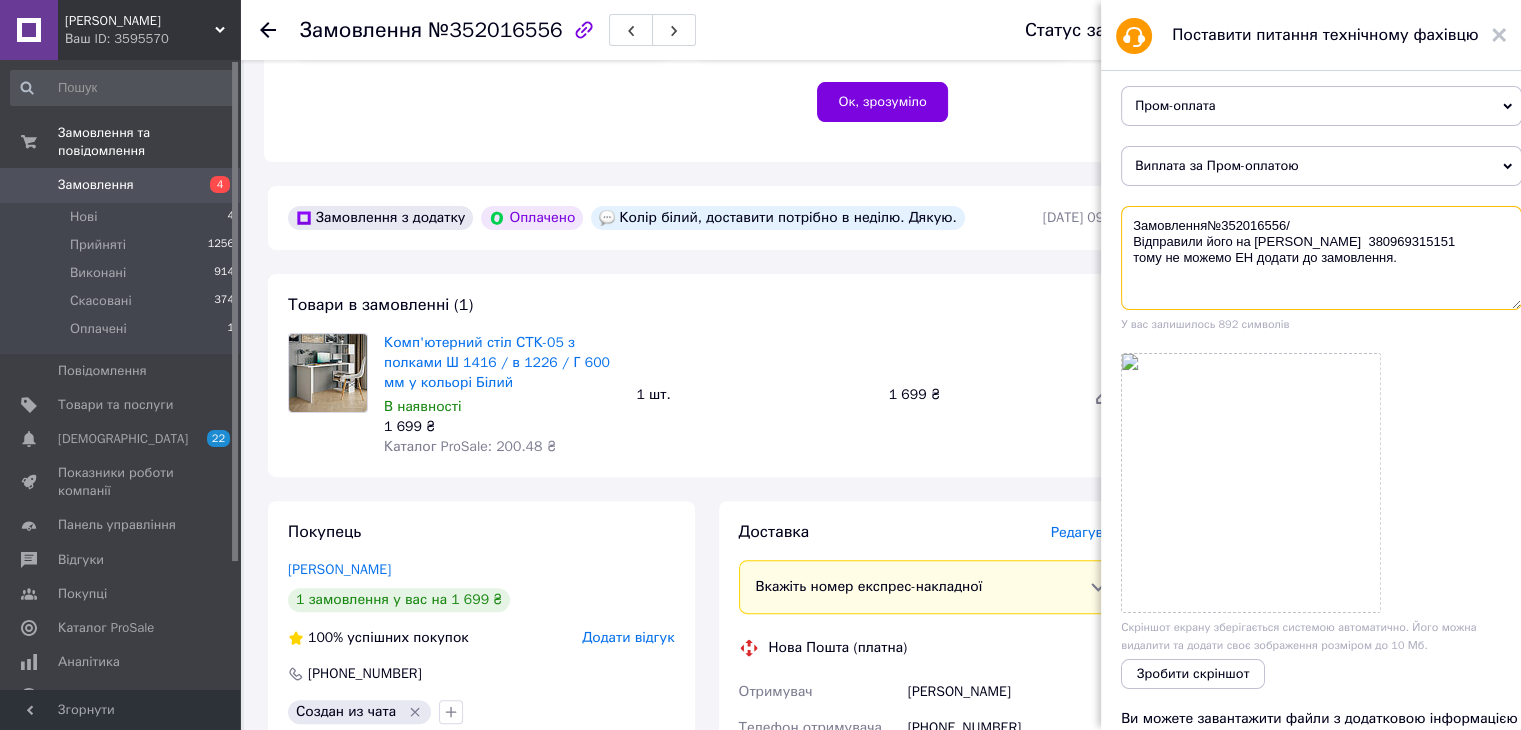 paste on "20451203468107" 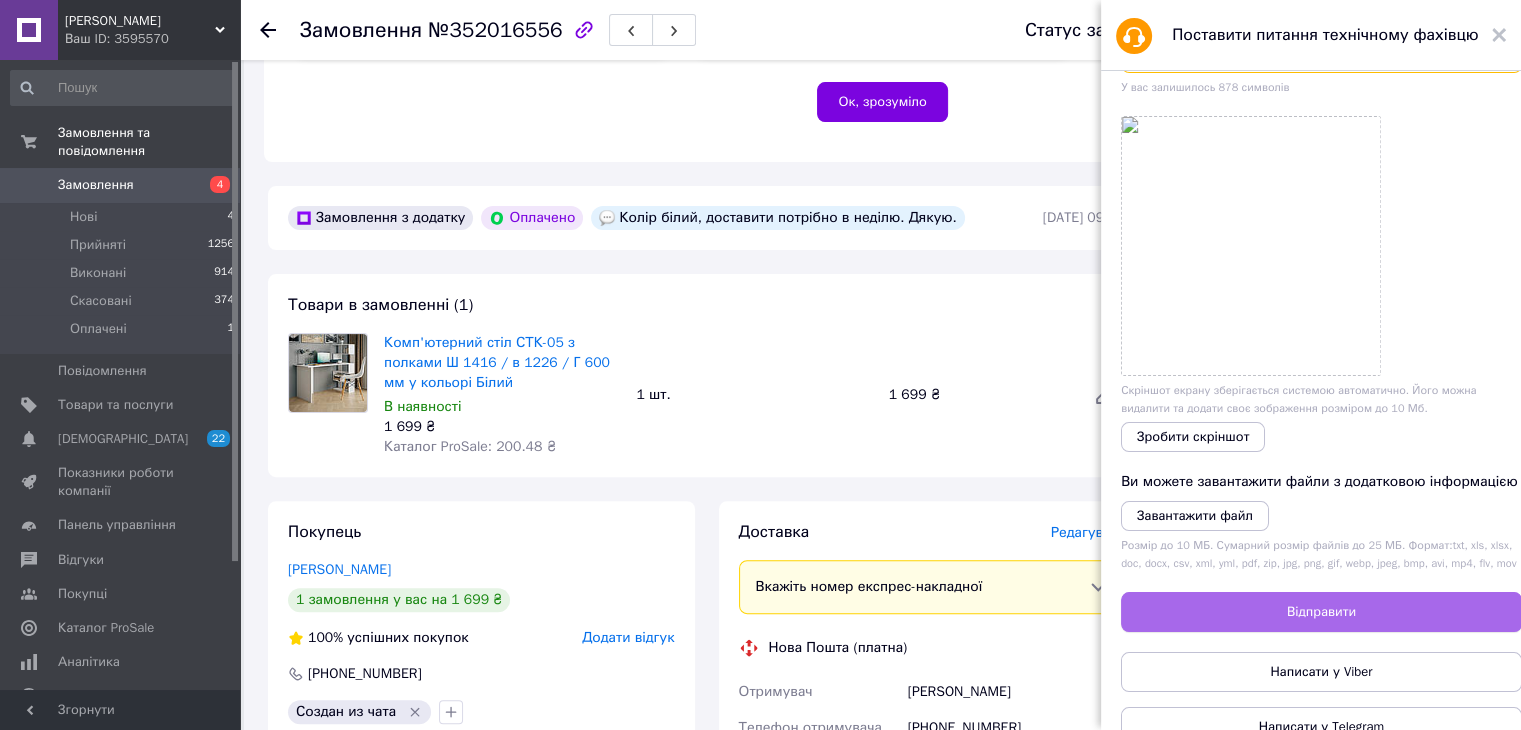 scroll, scrollTop: 357, scrollLeft: 0, axis: vertical 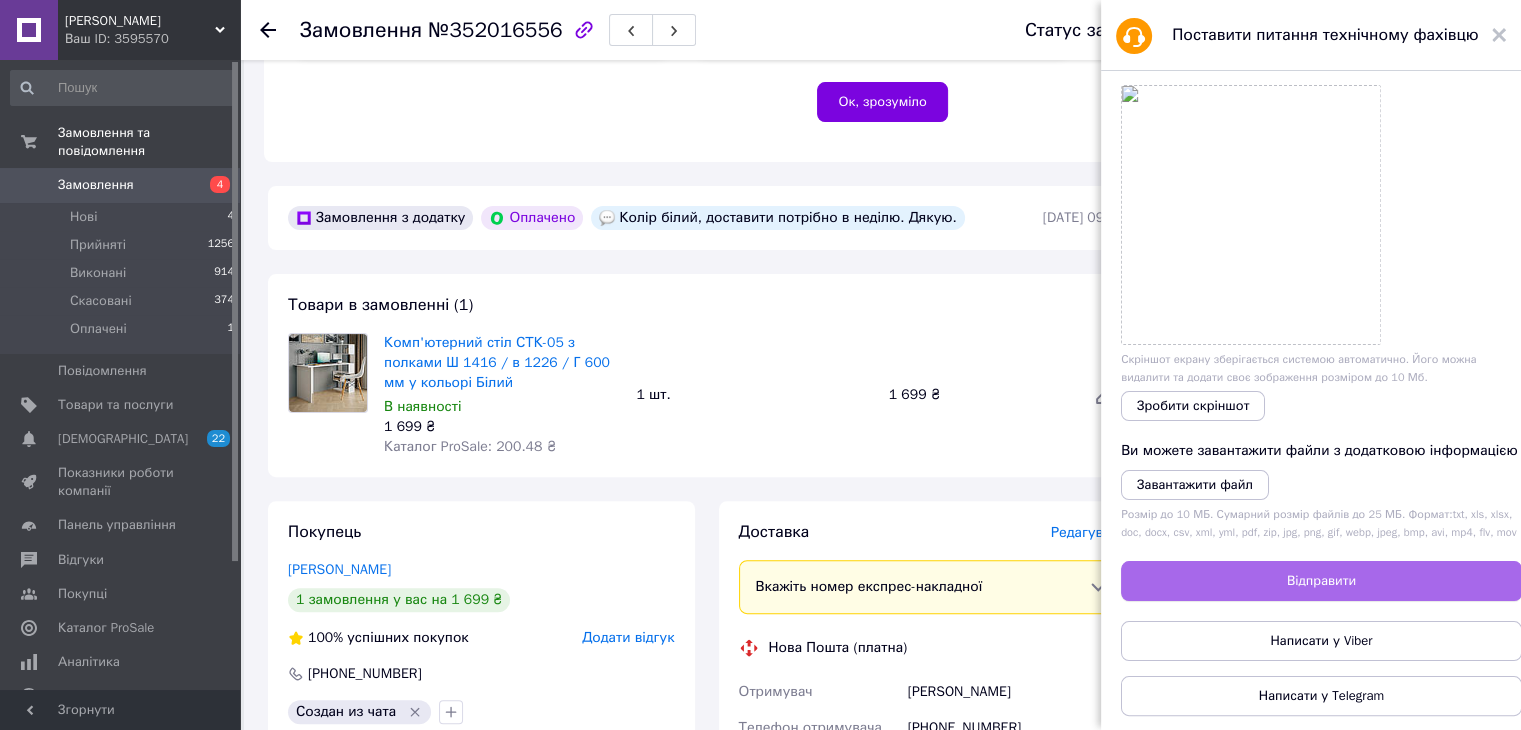 type on "Замовлення№352016556/
Відправили його на [PERSON_NAME]  380969315151
тому не можемо ЕН додати до замовлення.
20451203468107" 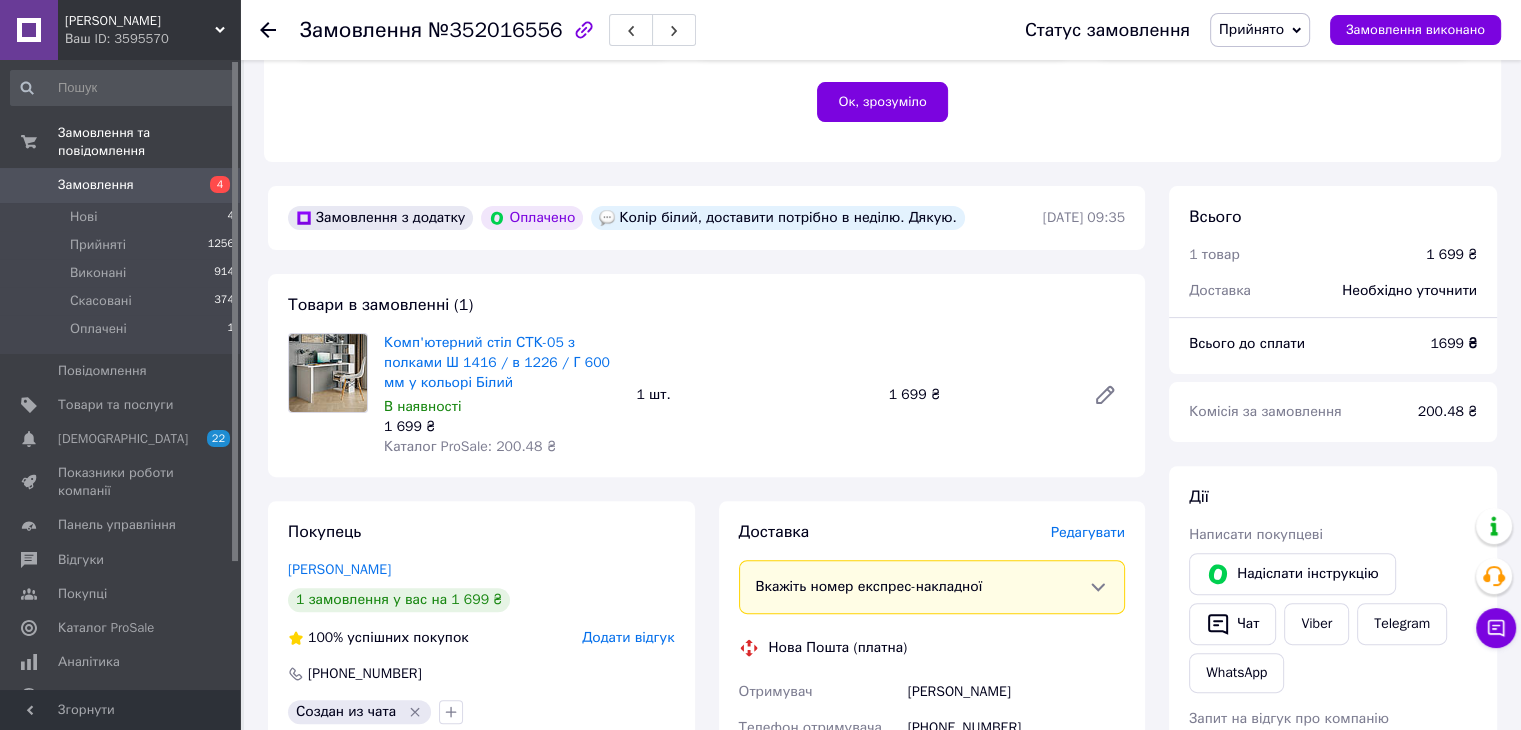 click 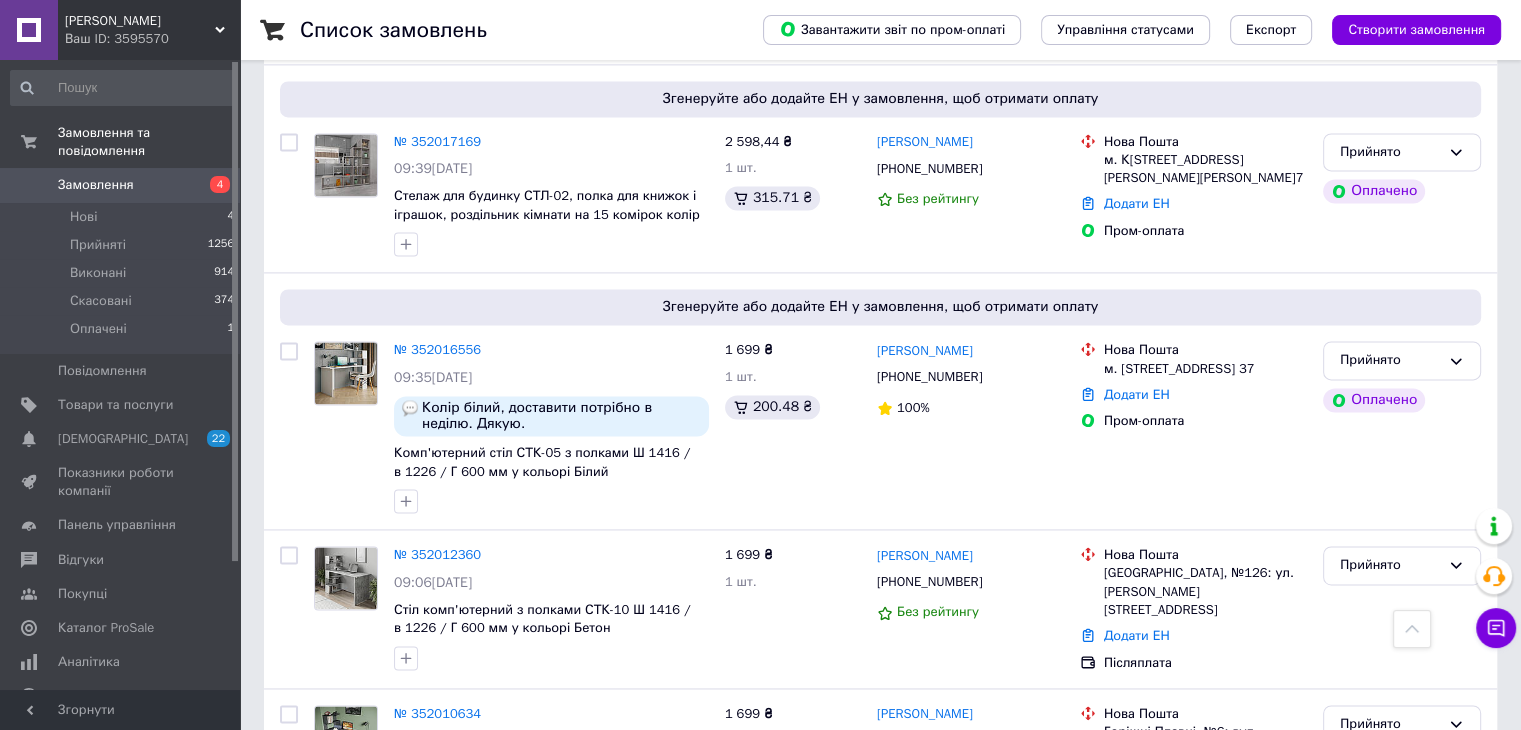 scroll, scrollTop: 2700, scrollLeft: 0, axis: vertical 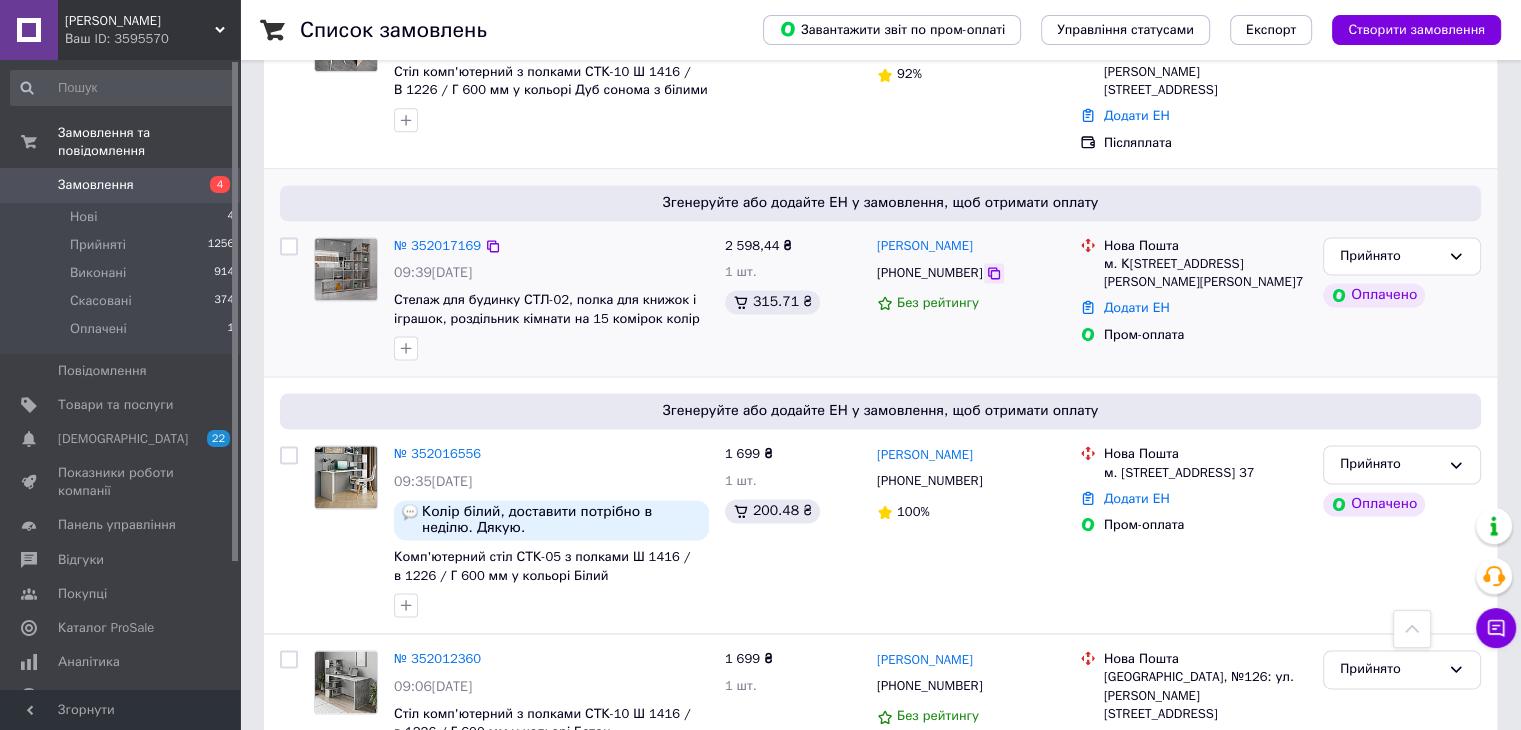 click 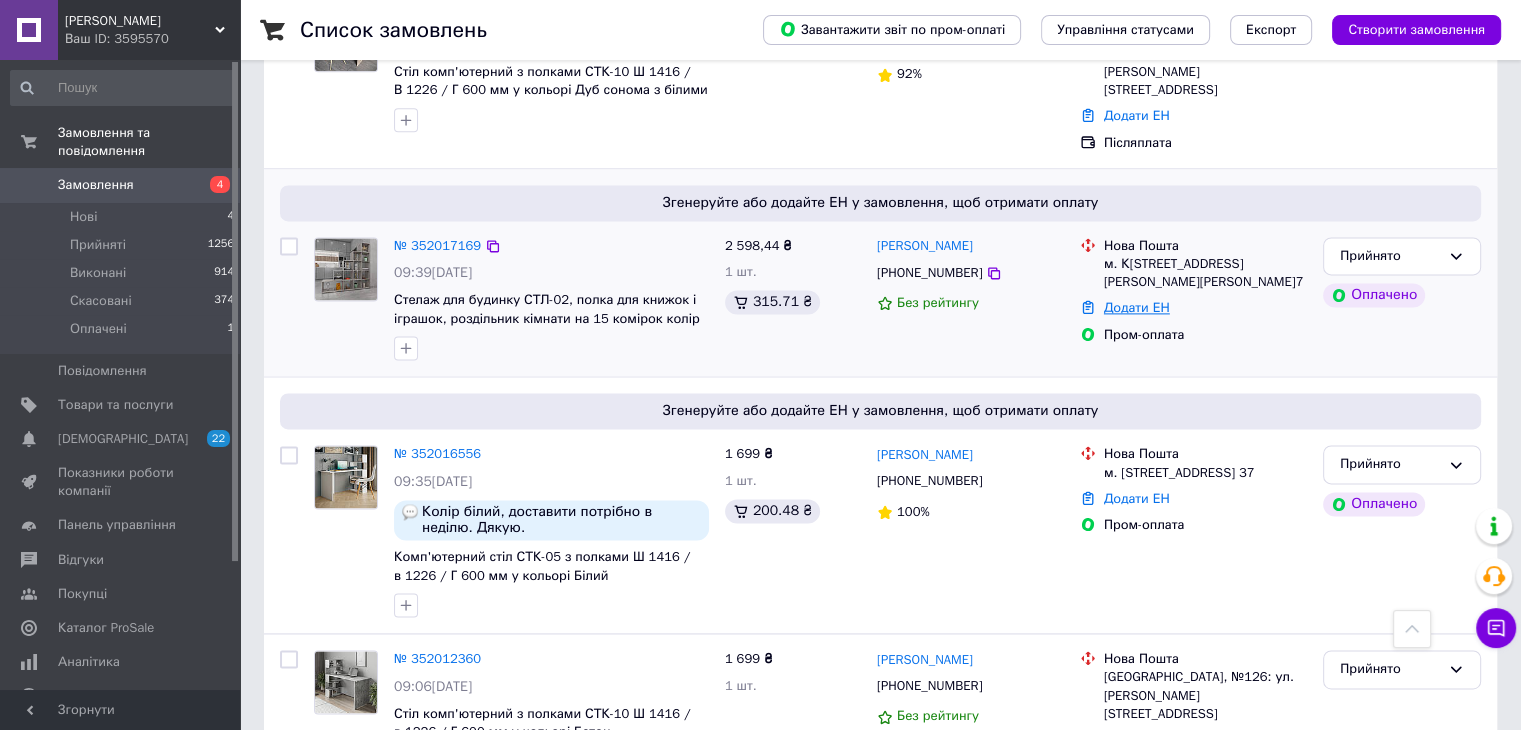 click on "Додати ЕН" at bounding box center (1137, 307) 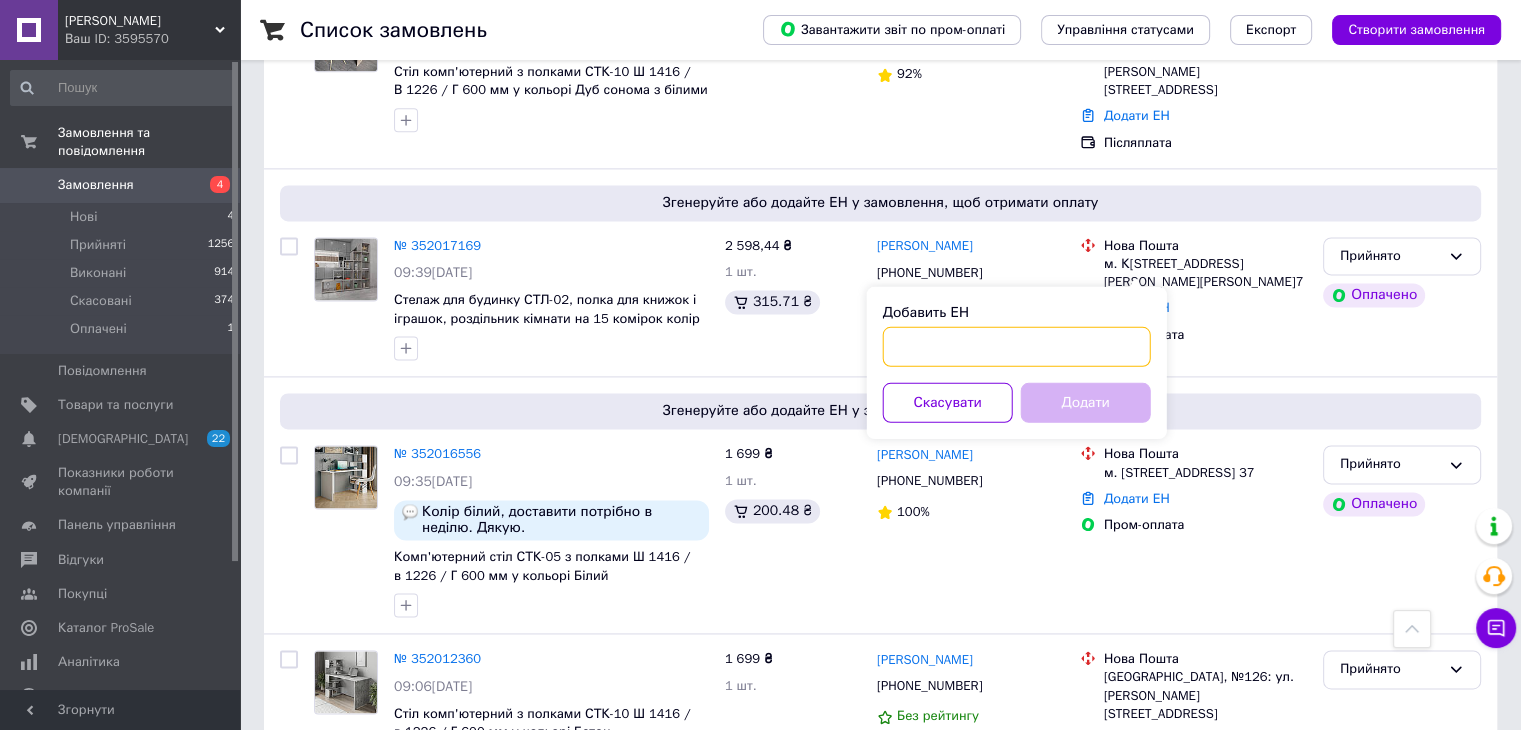 click on "Добавить ЕН" at bounding box center (1017, 346) 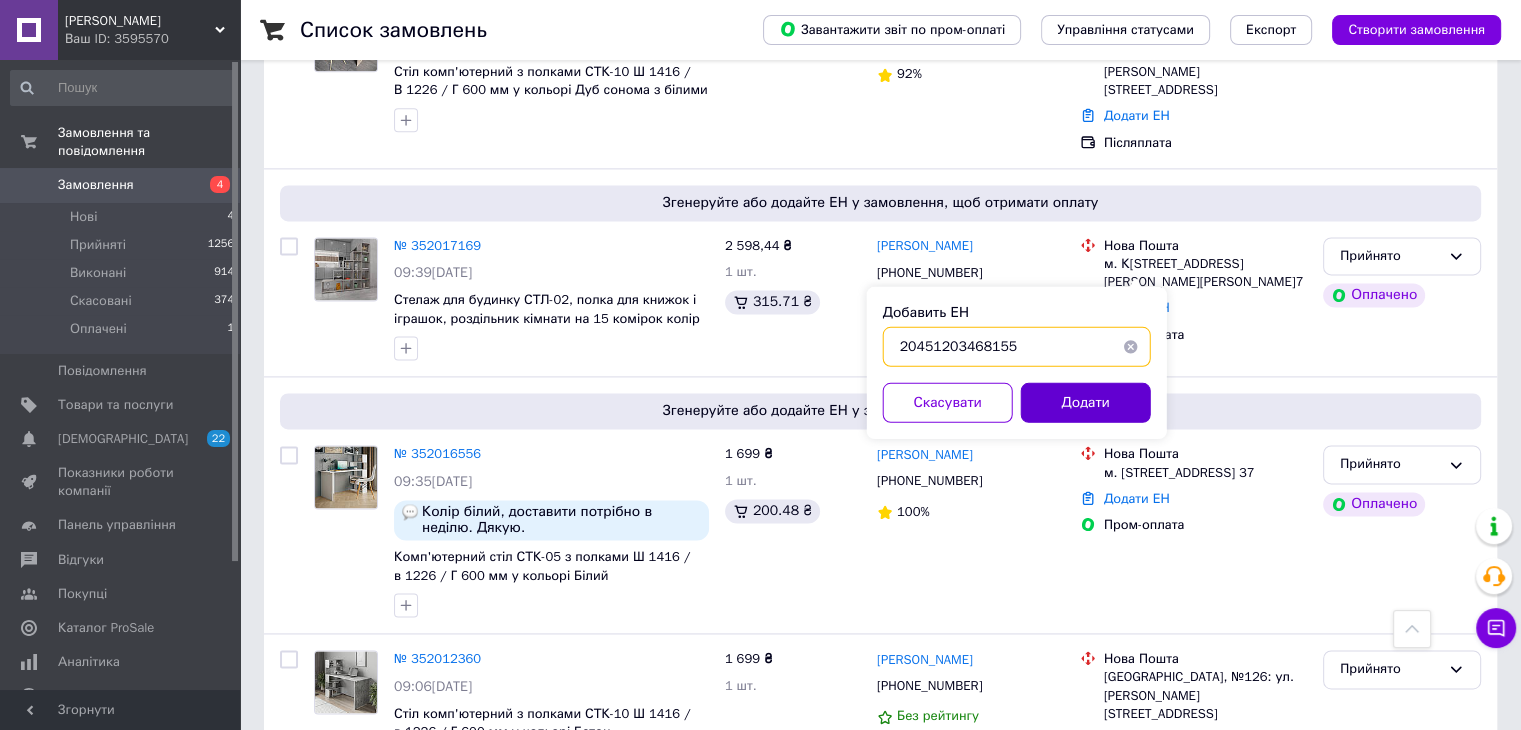 type on "20451203468155" 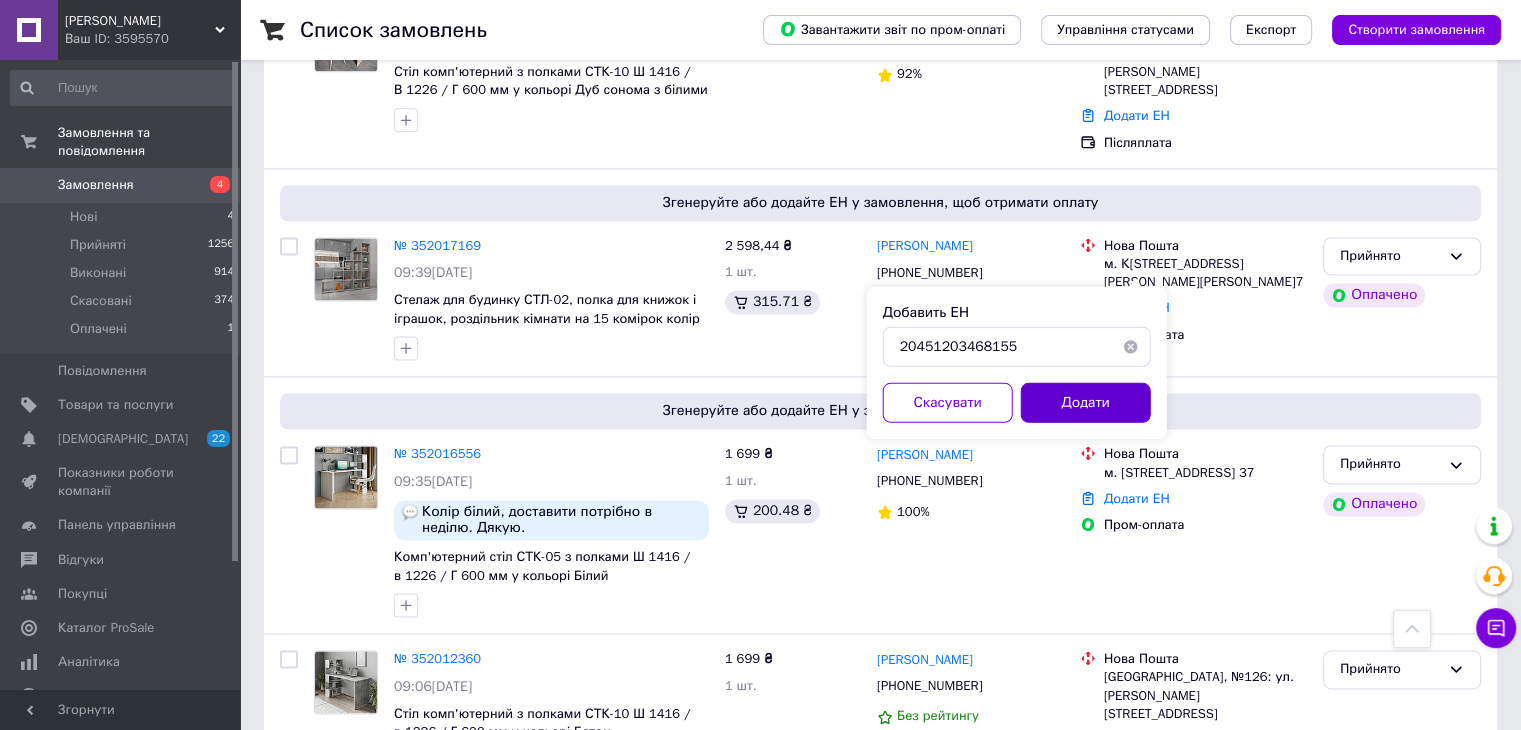 click on "Додати" at bounding box center (1086, 402) 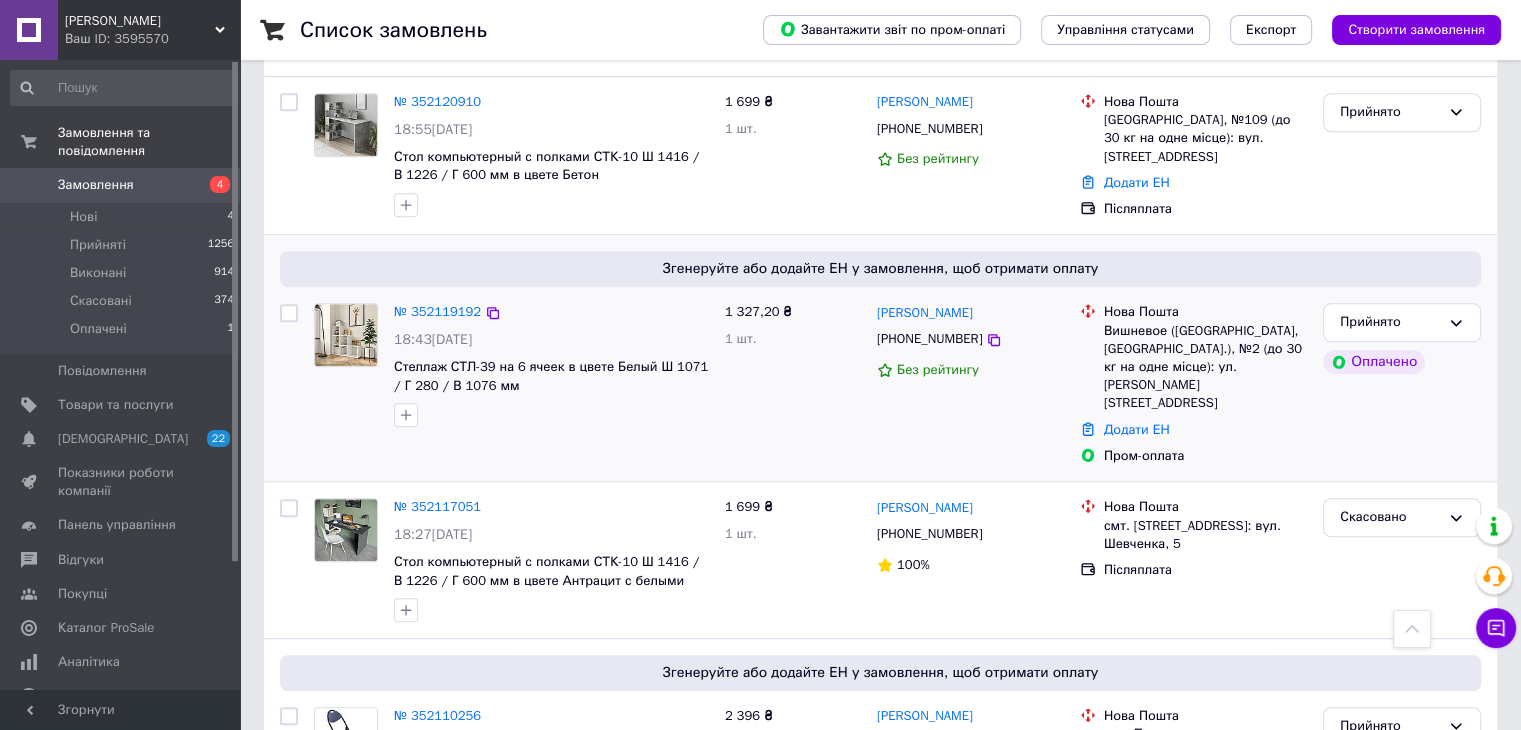 scroll, scrollTop: 1100, scrollLeft: 0, axis: vertical 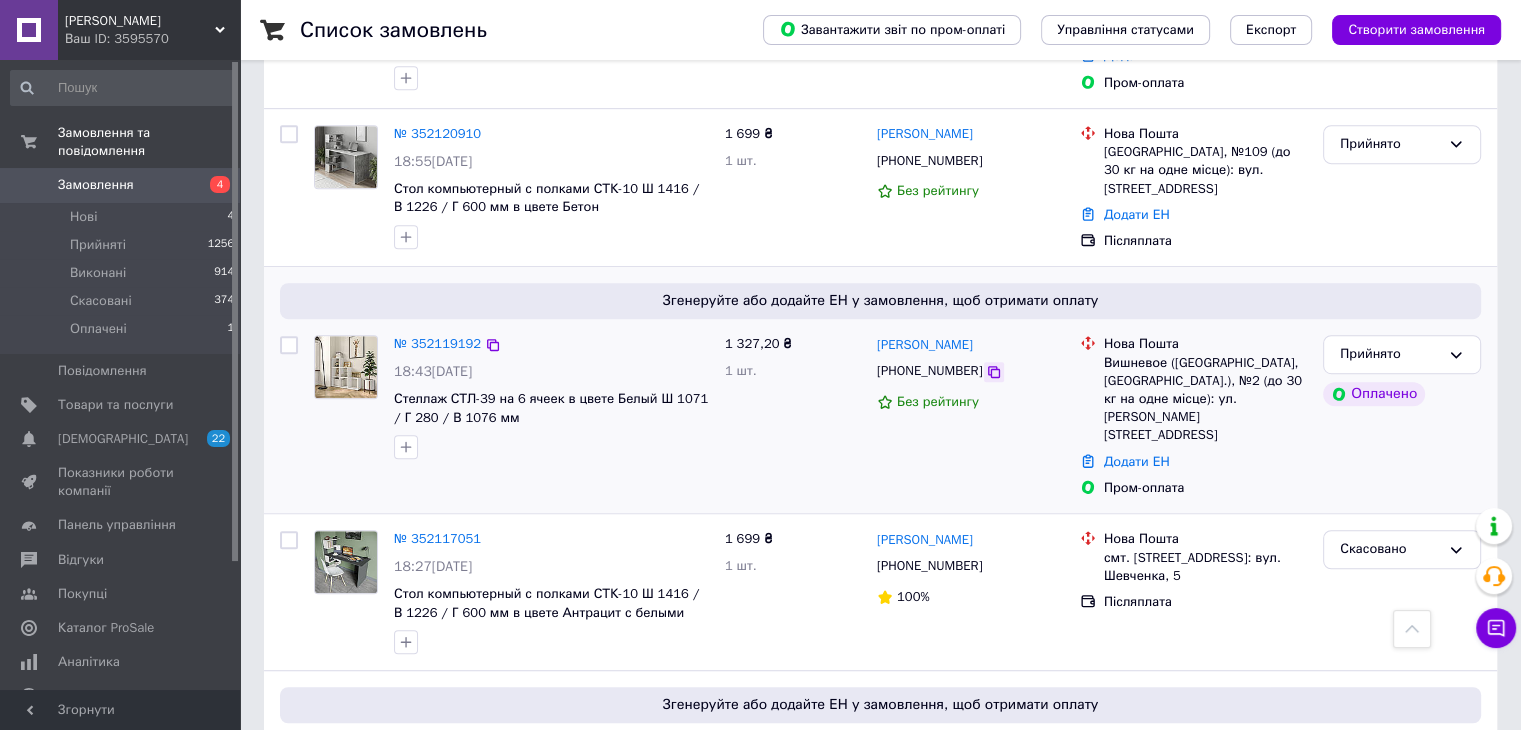 click 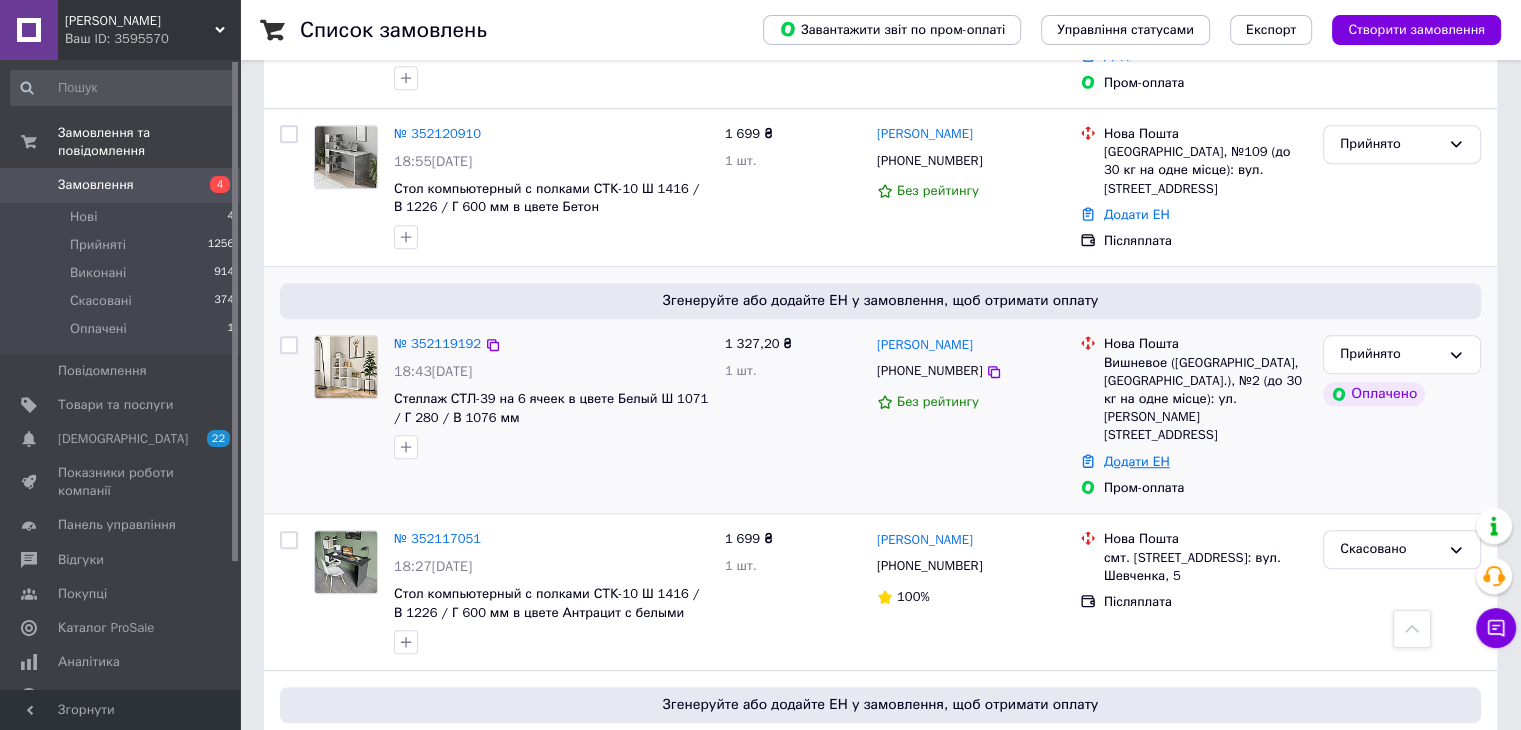 click on "Додати ЕН" at bounding box center [1137, 461] 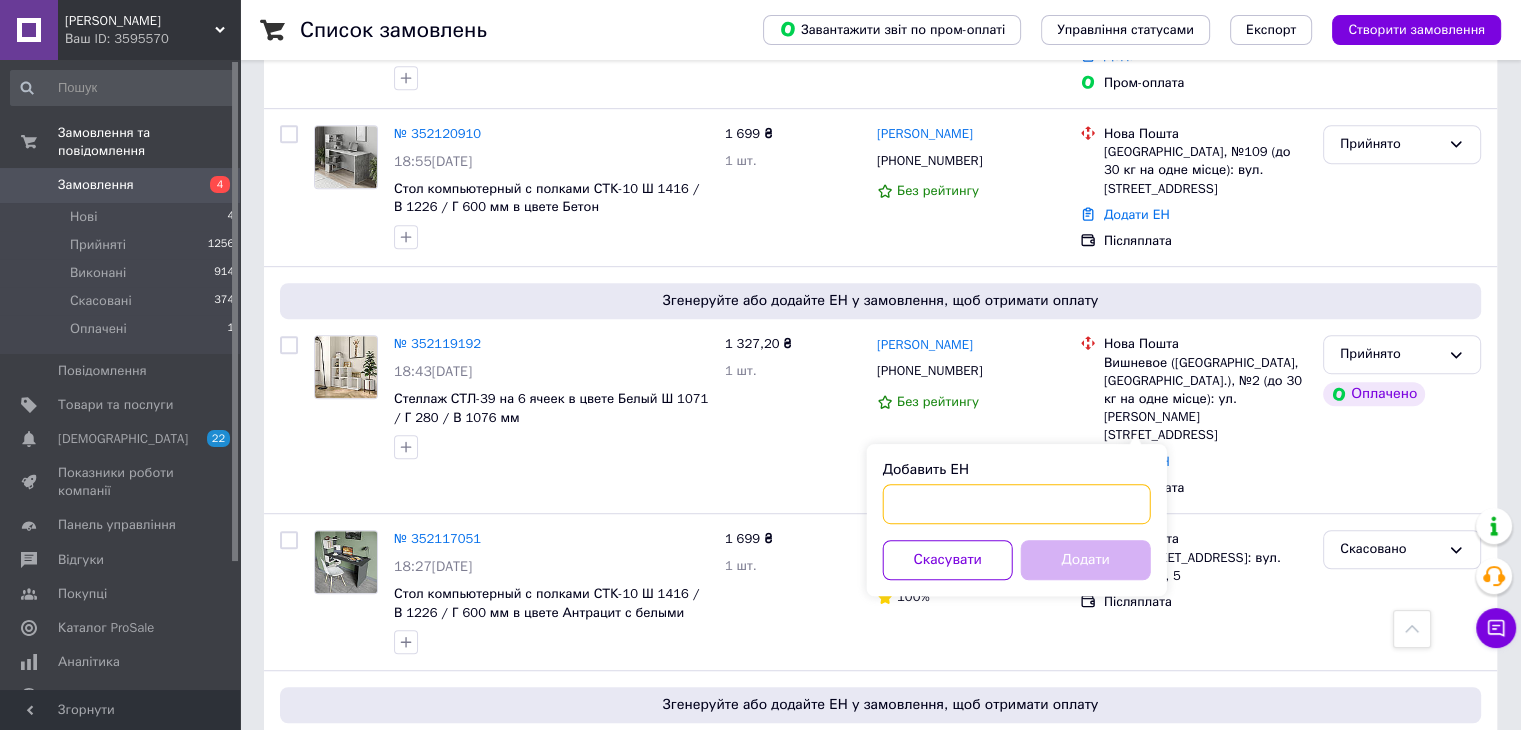 click on "Добавить ЕН" at bounding box center [1017, 504] 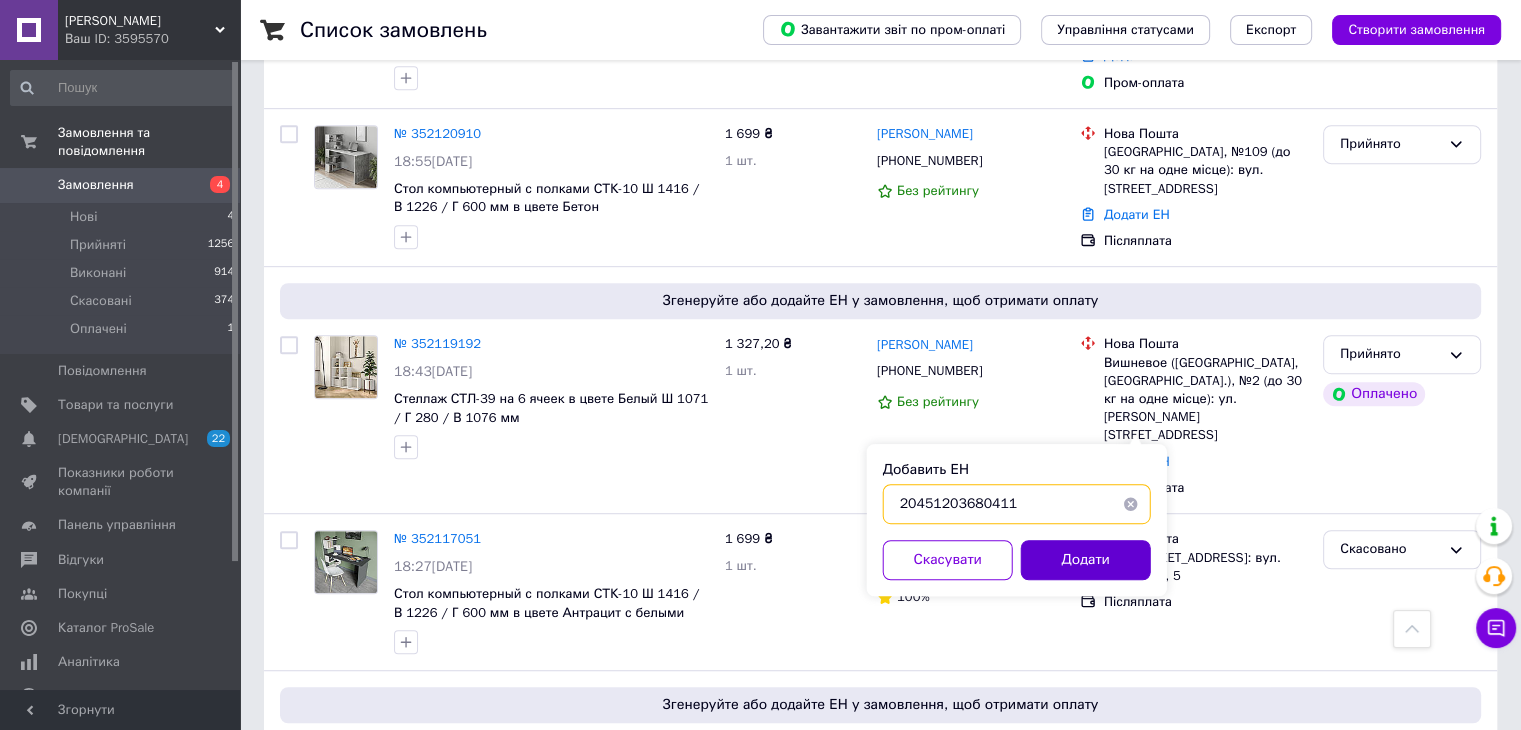 type on "20451203680411" 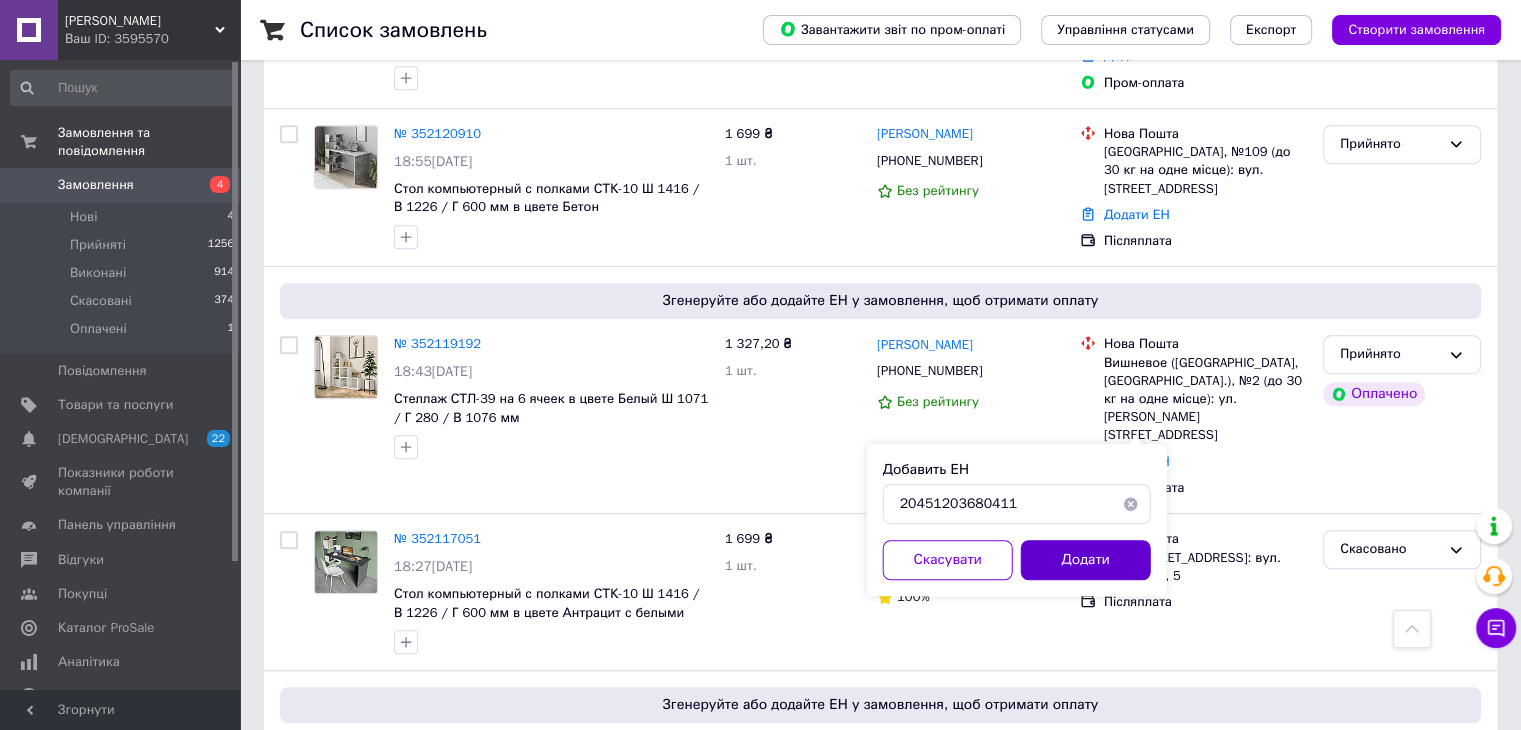 click on "Додати" at bounding box center (1086, 560) 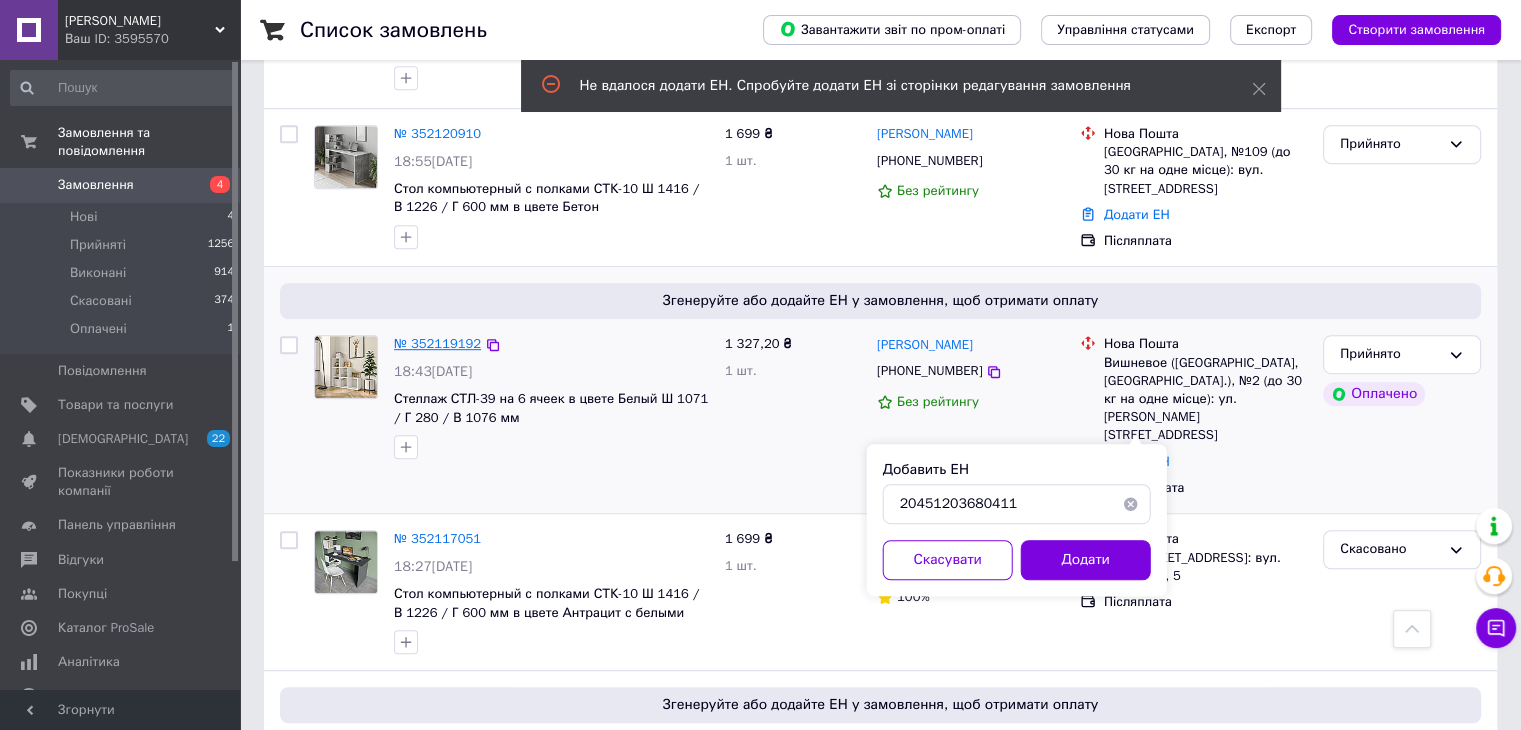 click on "№ 352119192" at bounding box center (437, 343) 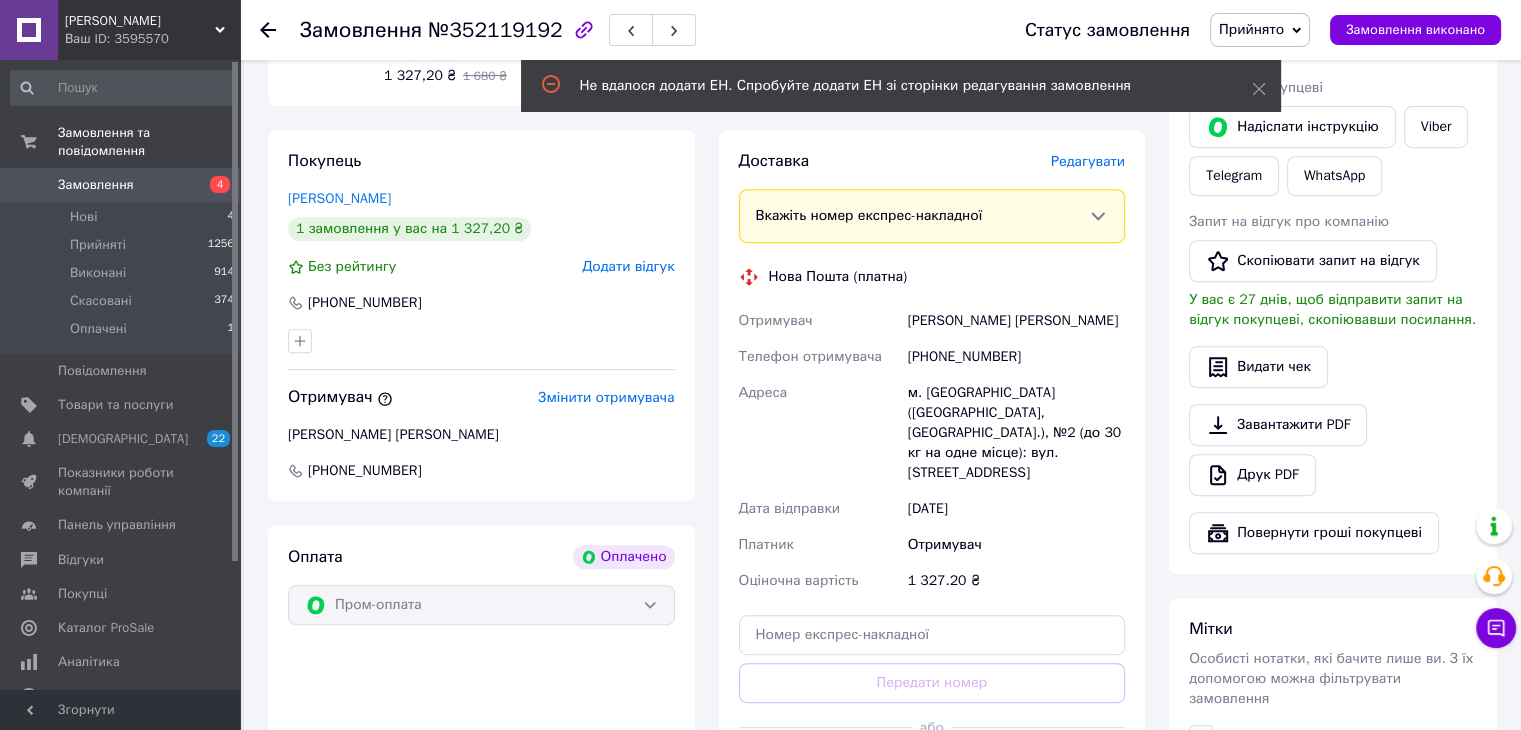 scroll, scrollTop: 800, scrollLeft: 0, axis: vertical 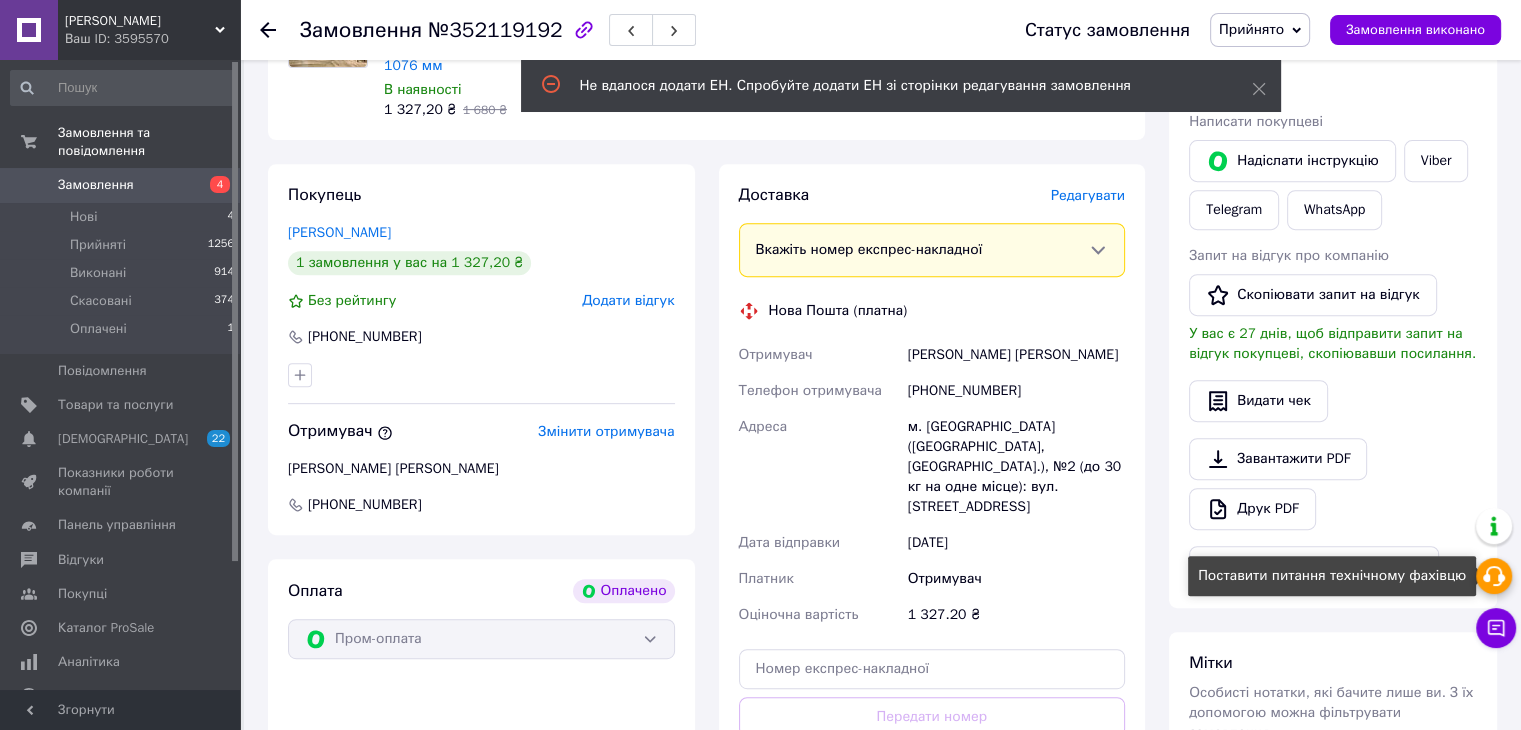 click 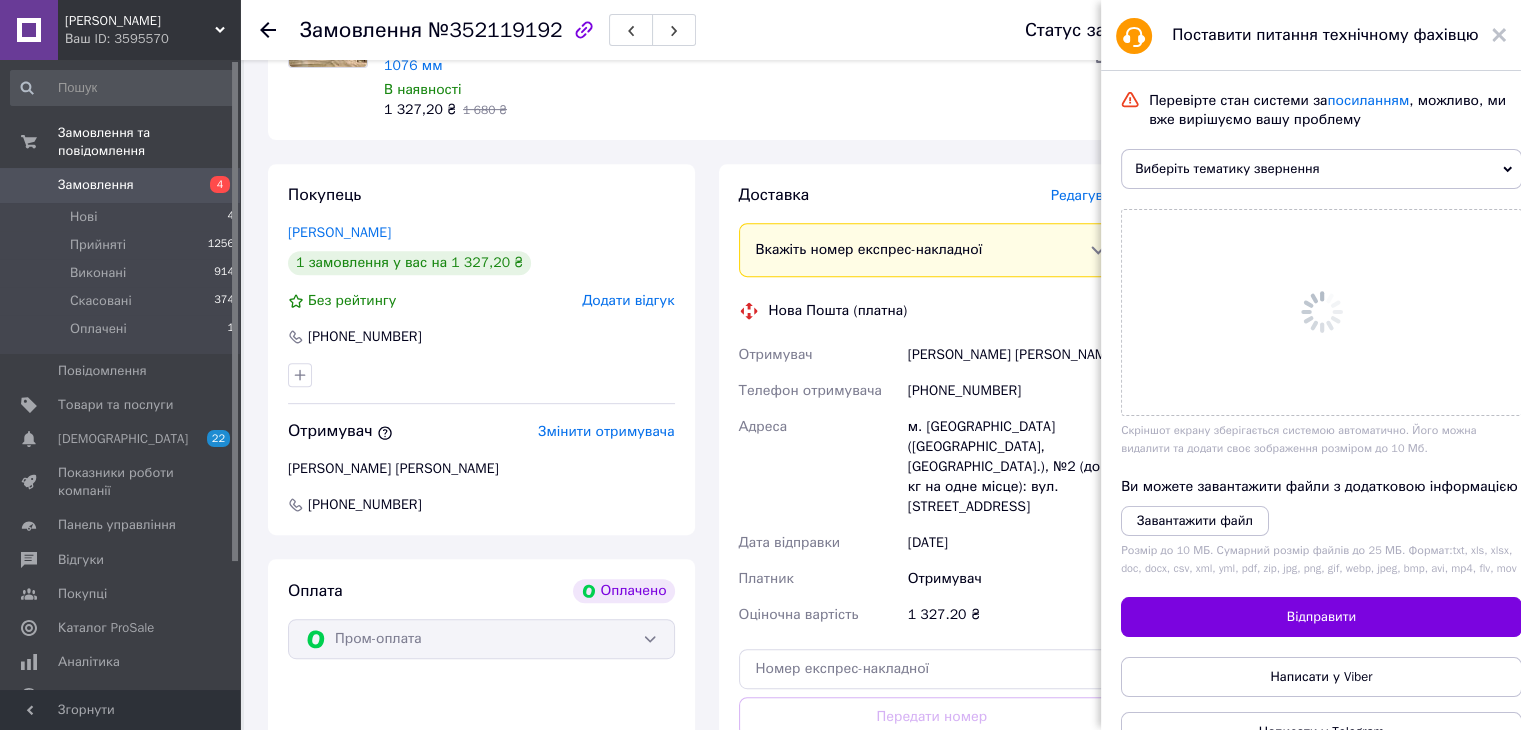 click on "Виберіть тематику звернення" at bounding box center (1321, 169) 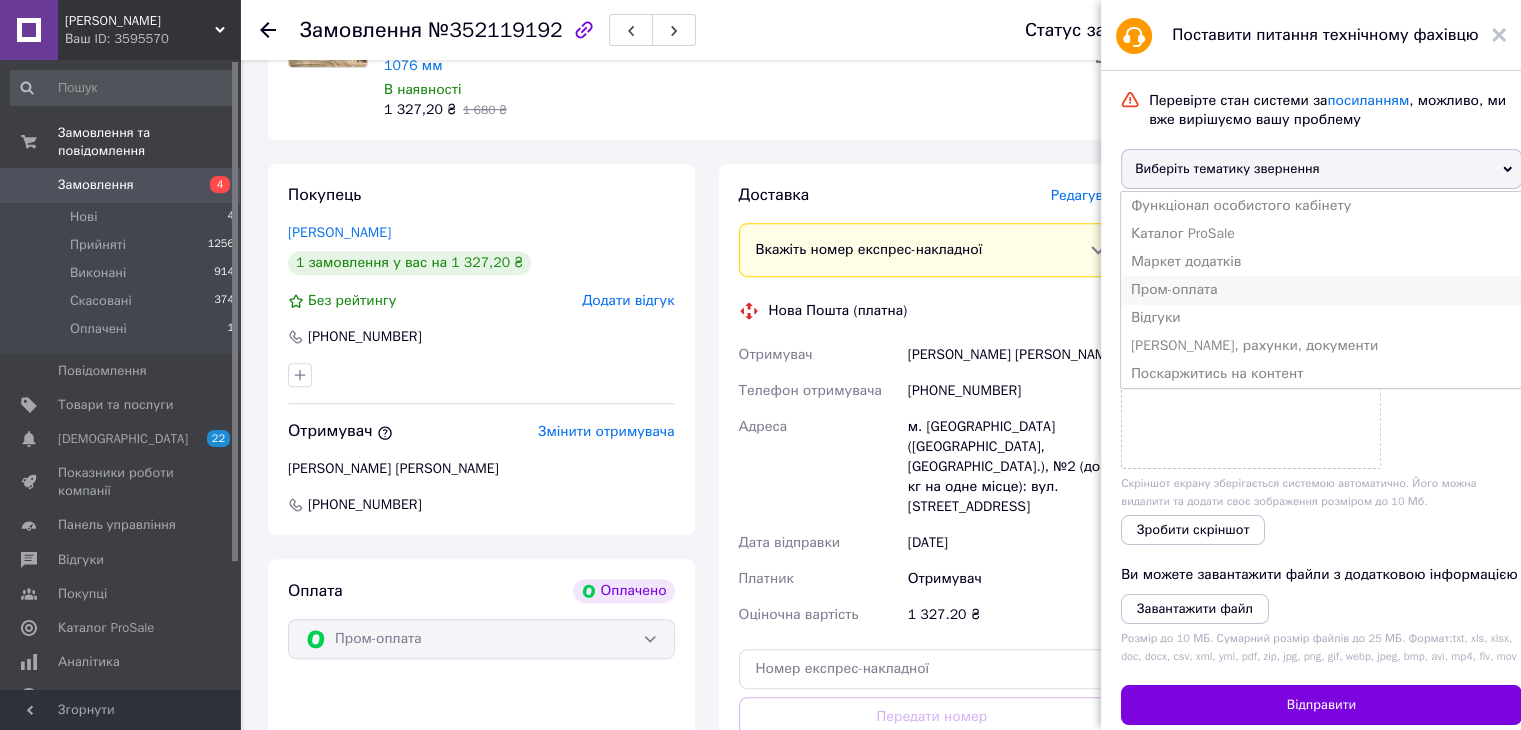 click on "Пром-оплата" at bounding box center [1321, 290] 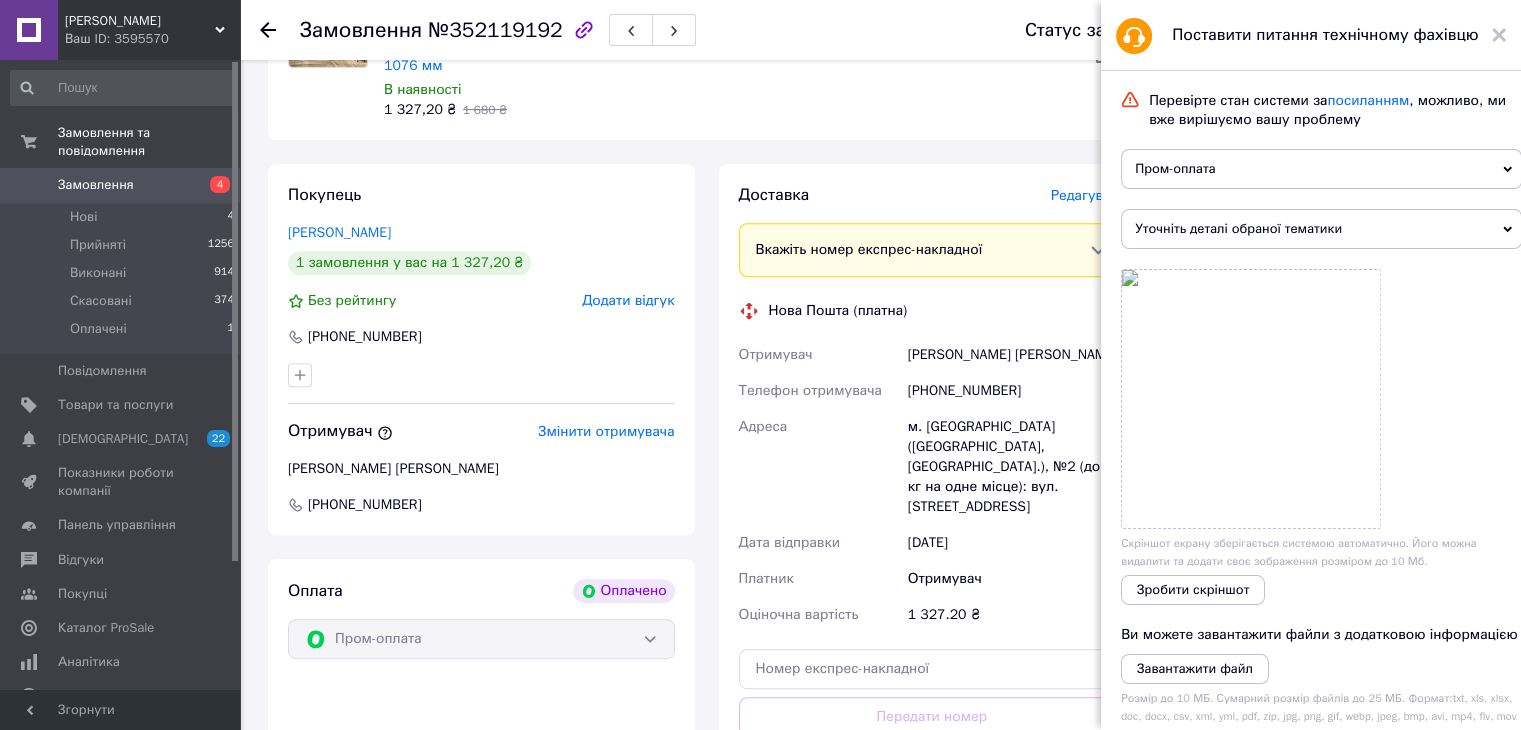 click on "Уточніть деталі обраної тематики" at bounding box center [1321, 229] 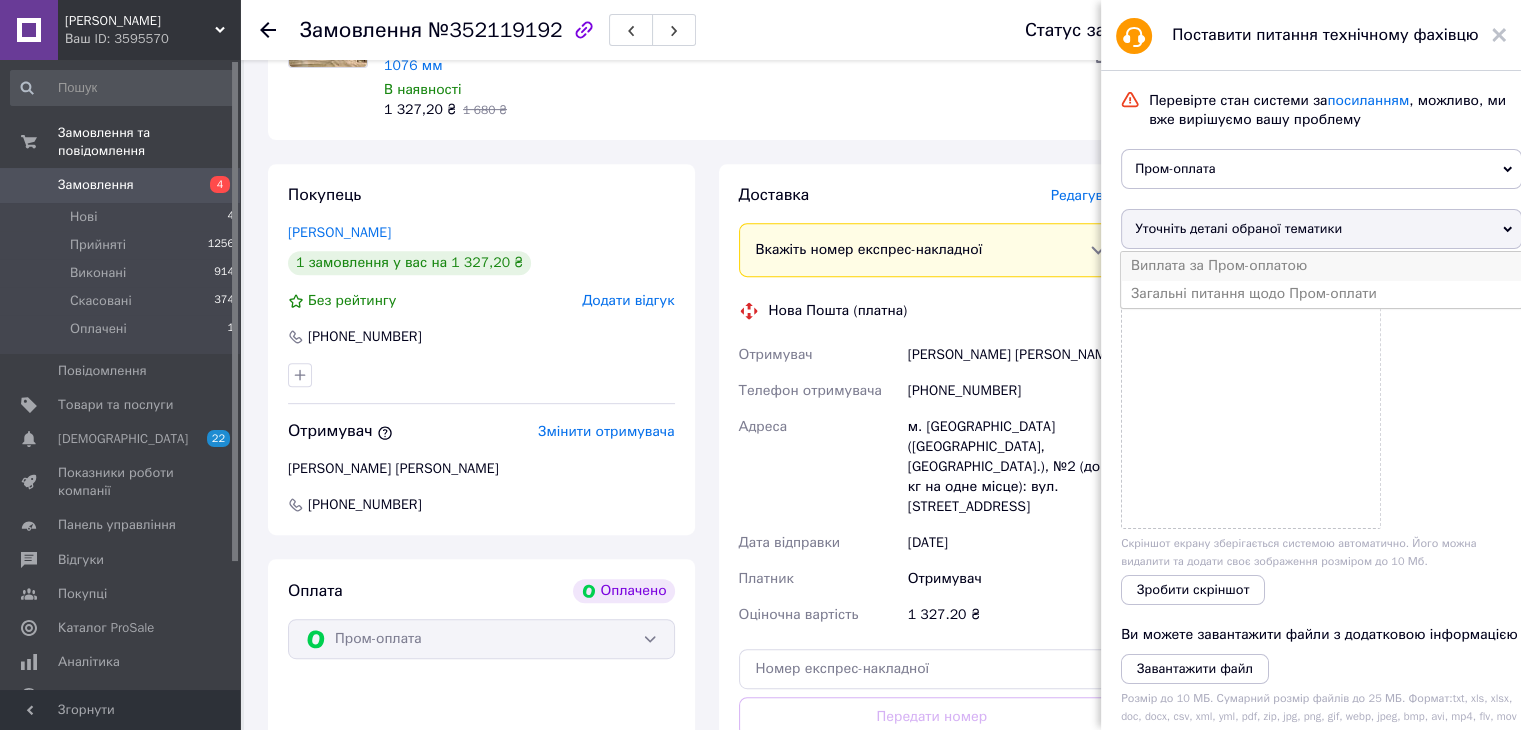click on "Виплата за Пром-оплатою" at bounding box center (1321, 266) 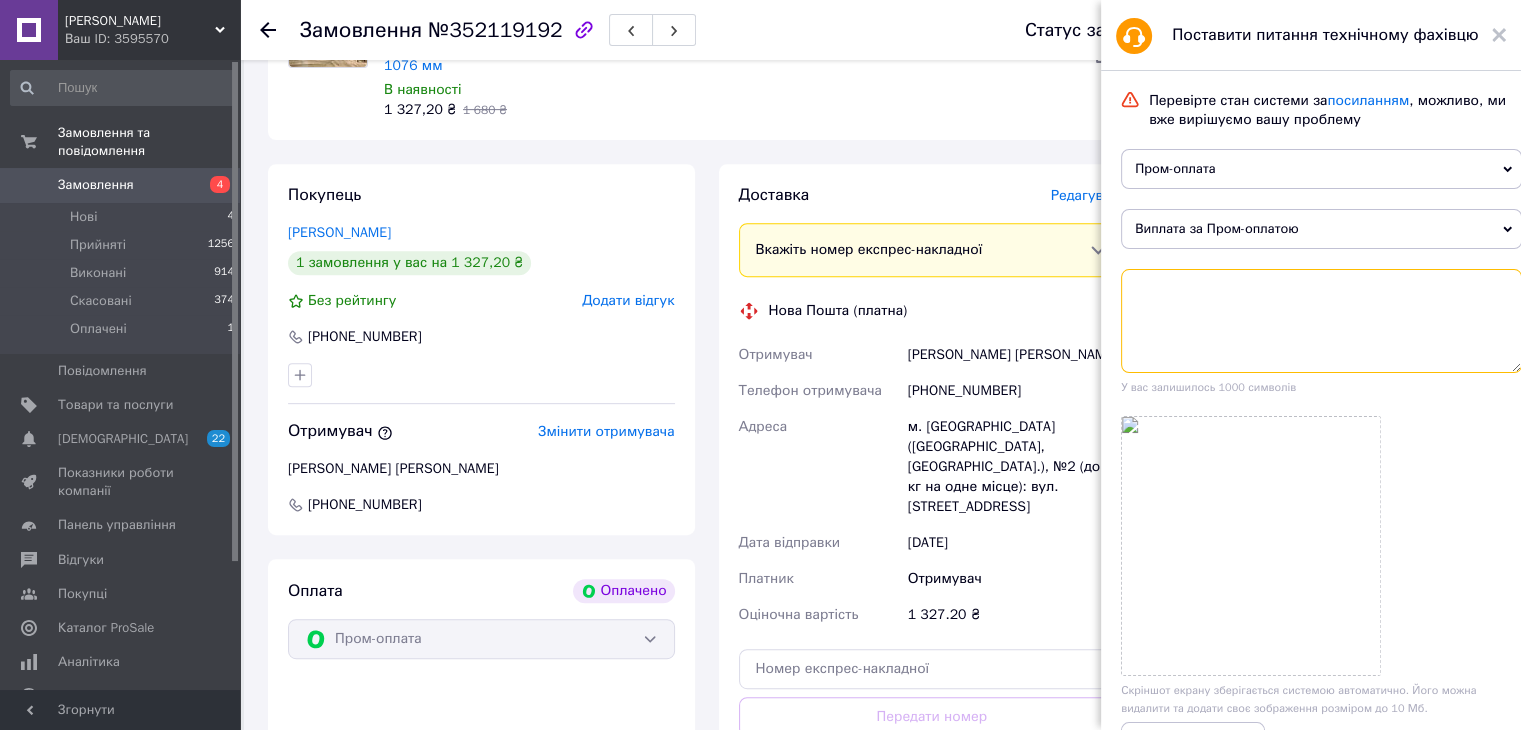 click at bounding box center [1321, 321] 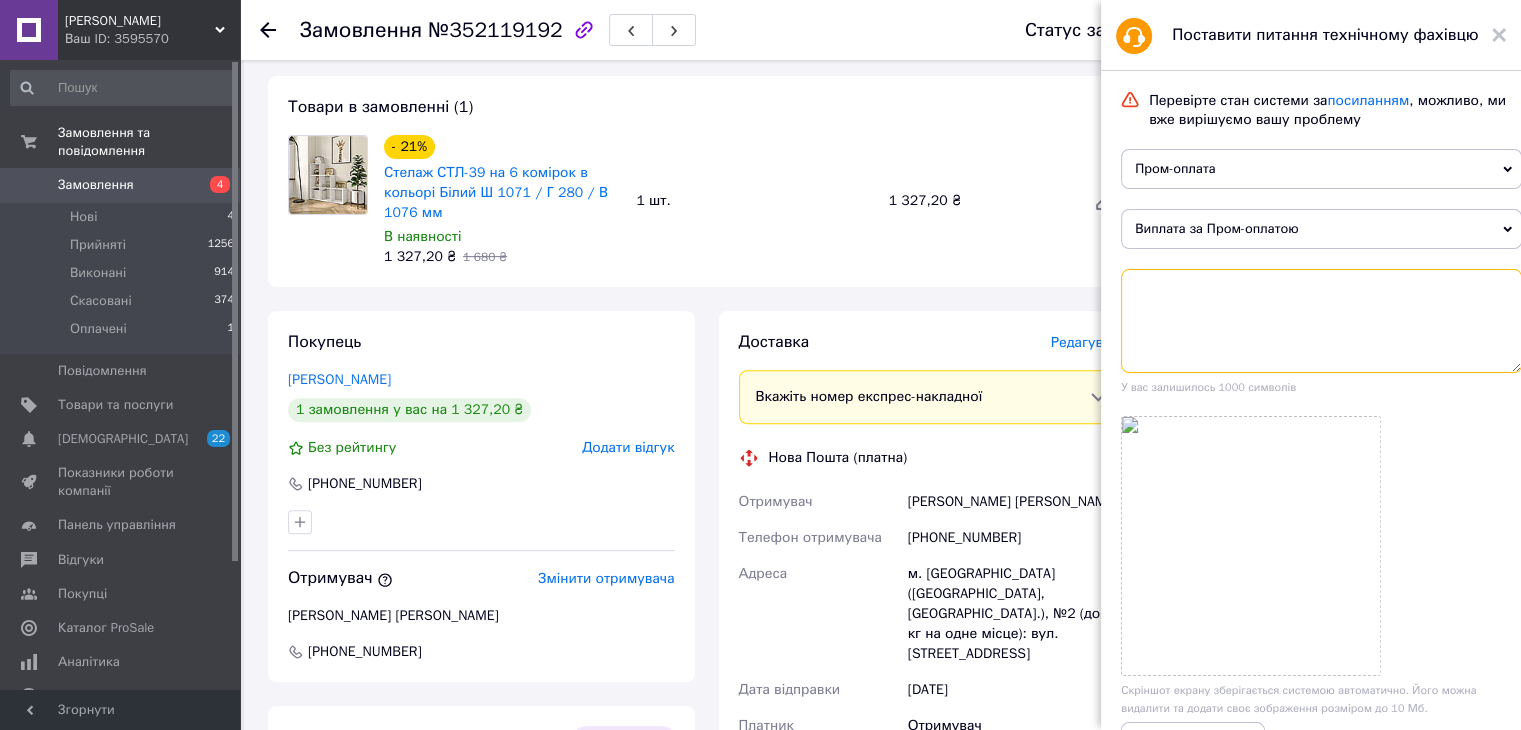 scroll, scrollTop: 600, scrollLeft: 0, axis: vertical 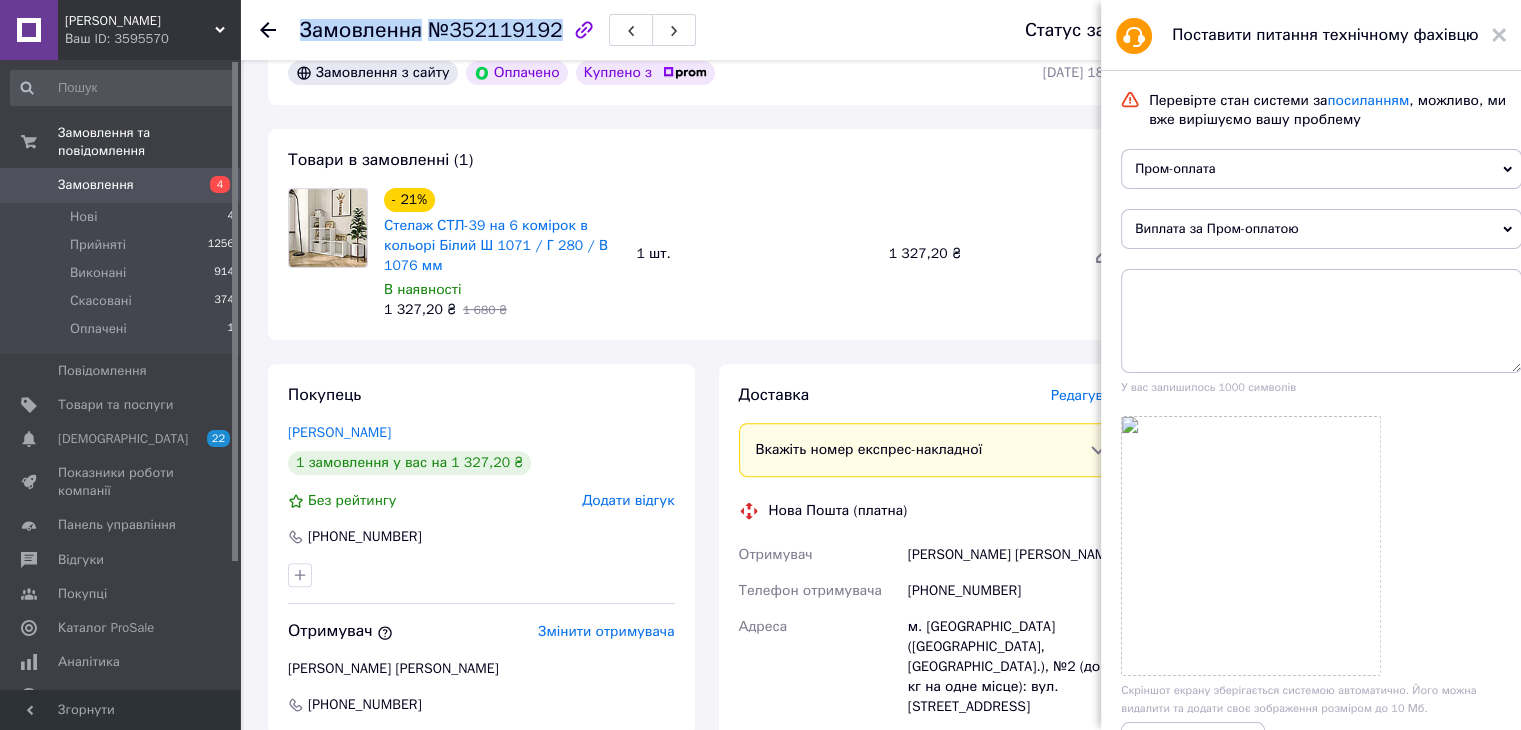 drag, startPoint x: 296, startPoint y: 32, endPoint x: 545, endPoint y: 39, distance: 249.09837 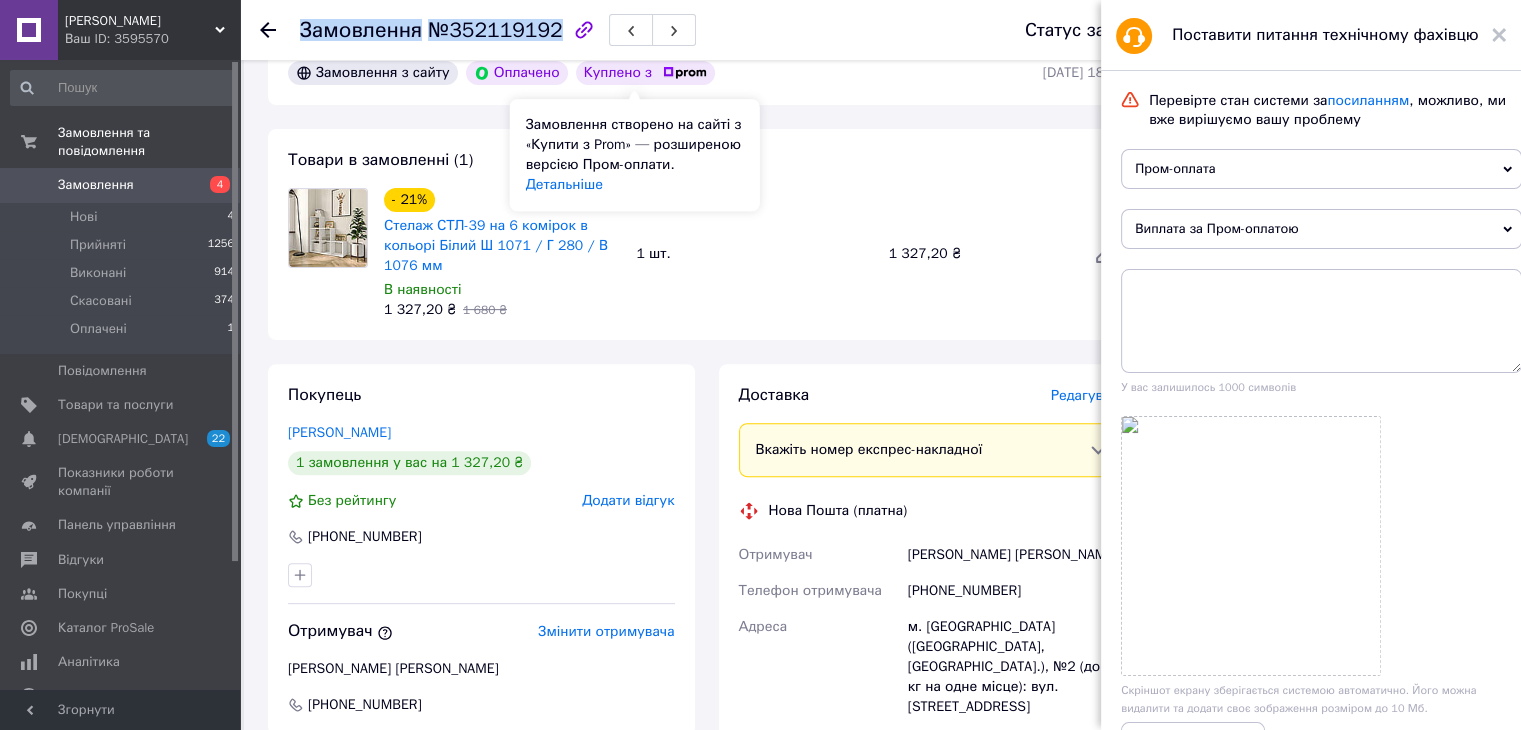 copy on "Замовлення №352119192" 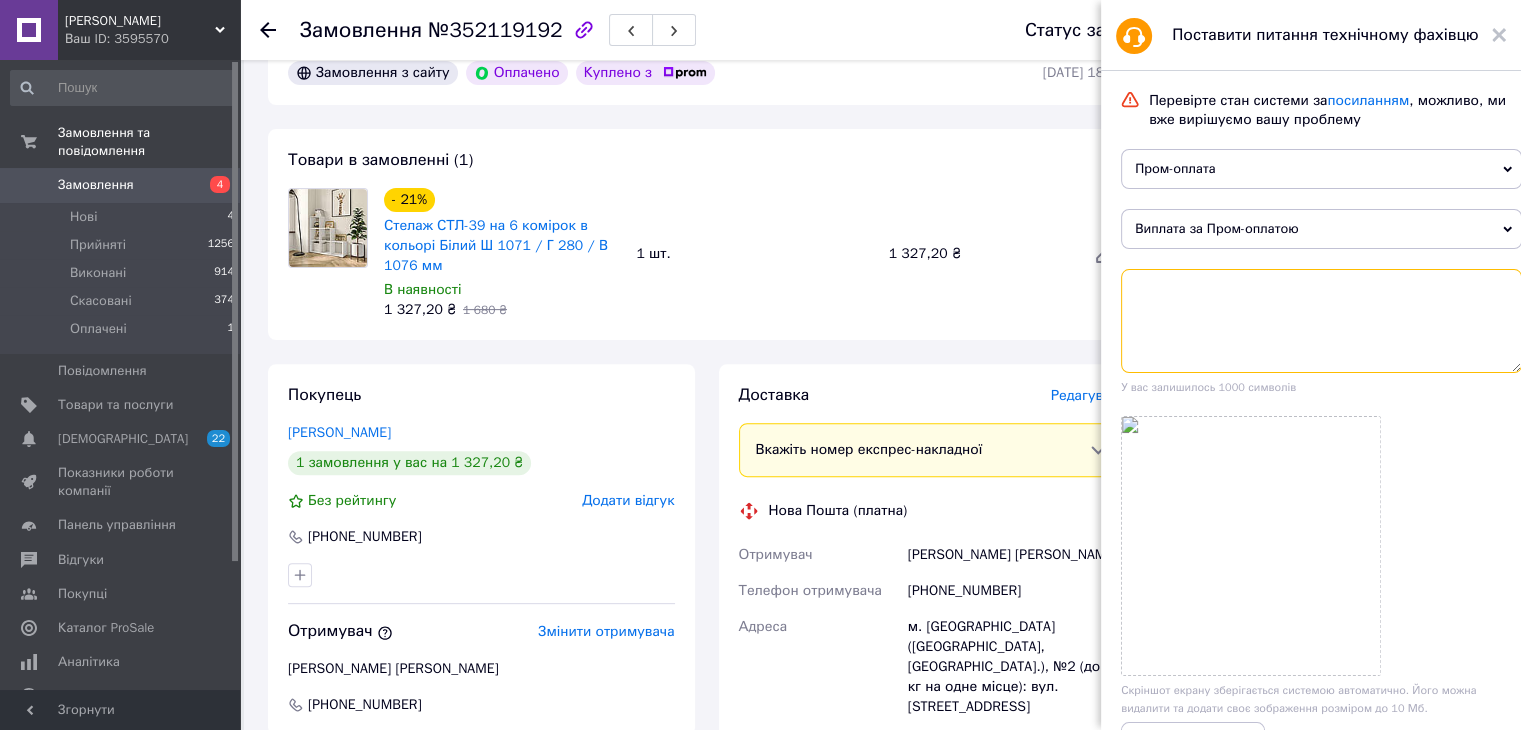 click at bounding box center (1321, 321) 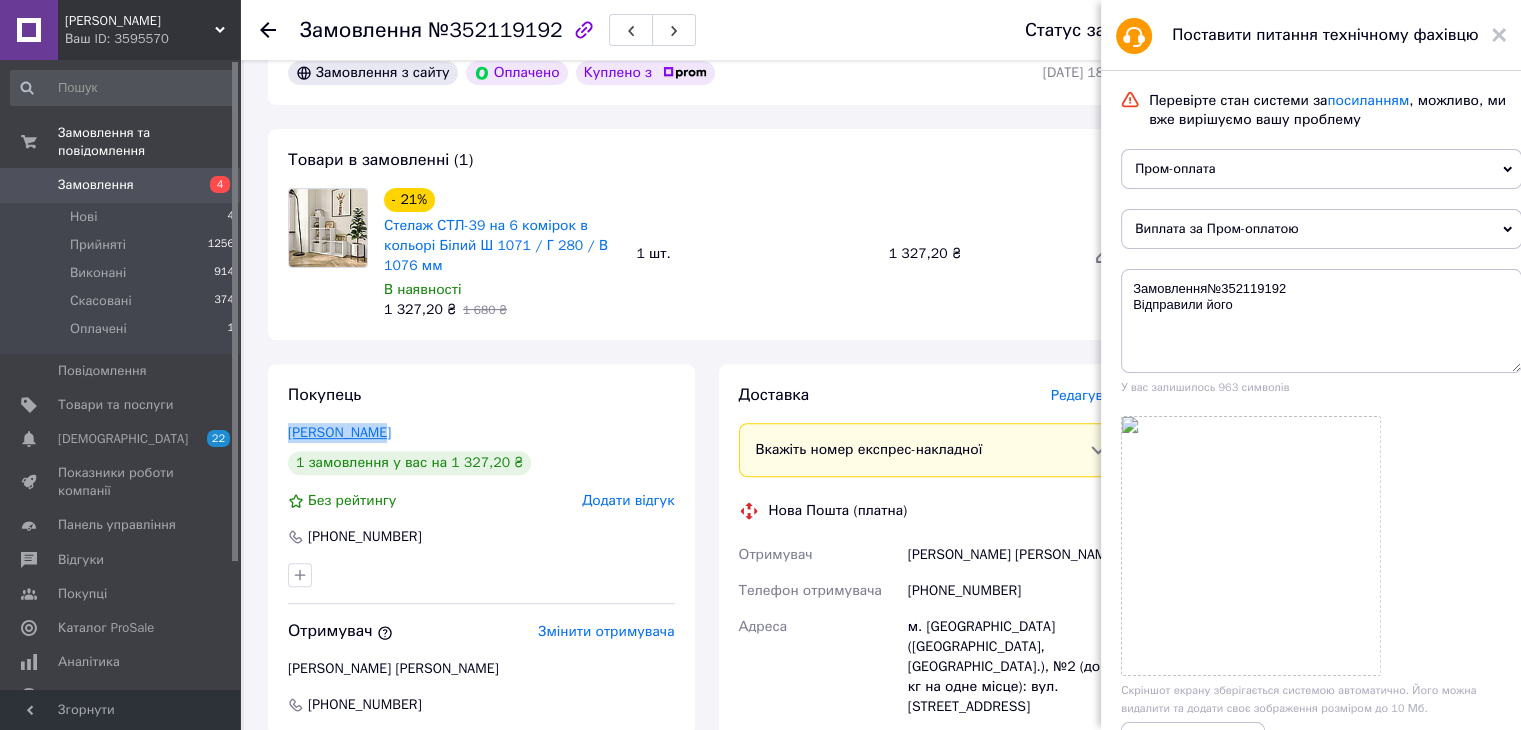 drag, startPoint x: 378, startPoint y: 432, endPoint x: 288, endPoint y: 436, distance: 90.088844 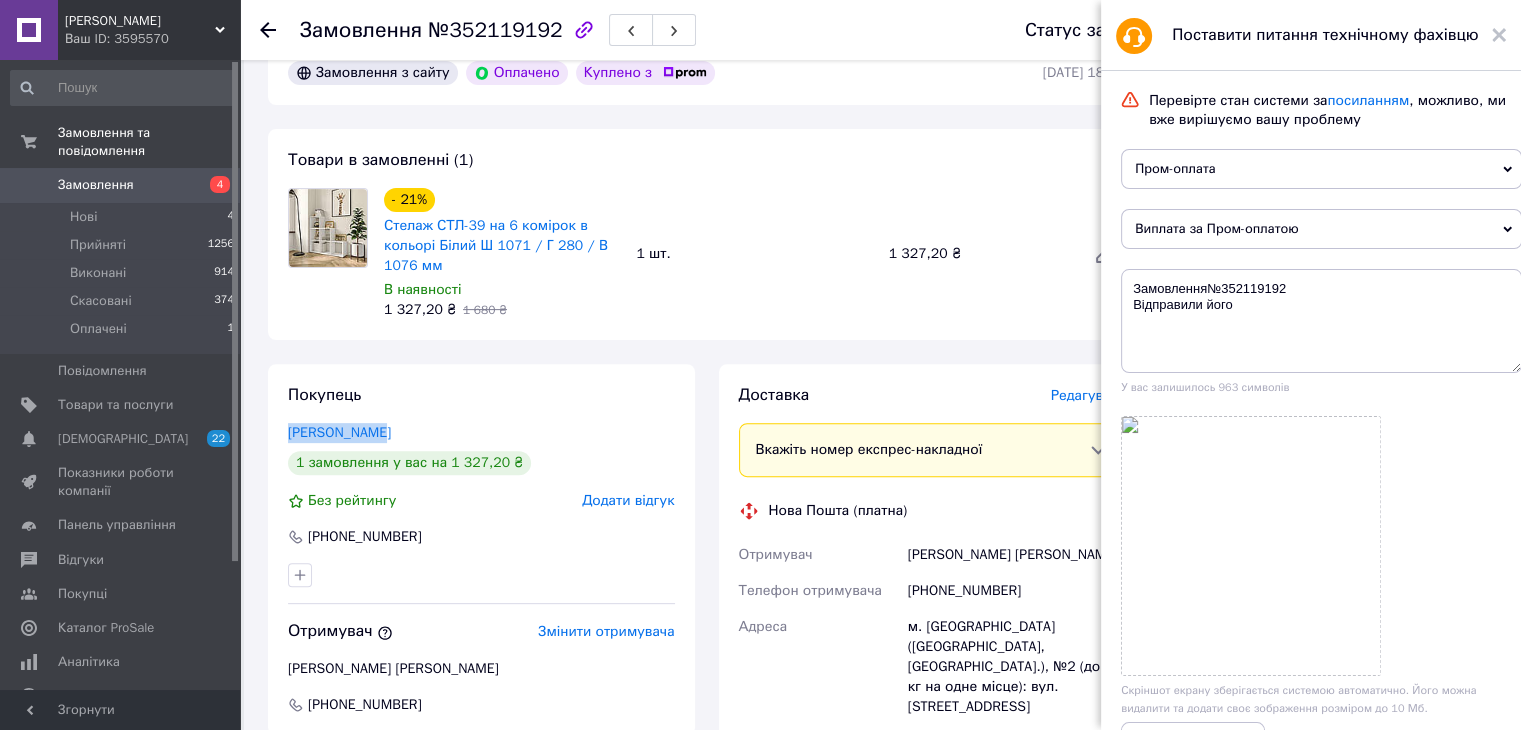 copy on "[PERSON_NAME]" 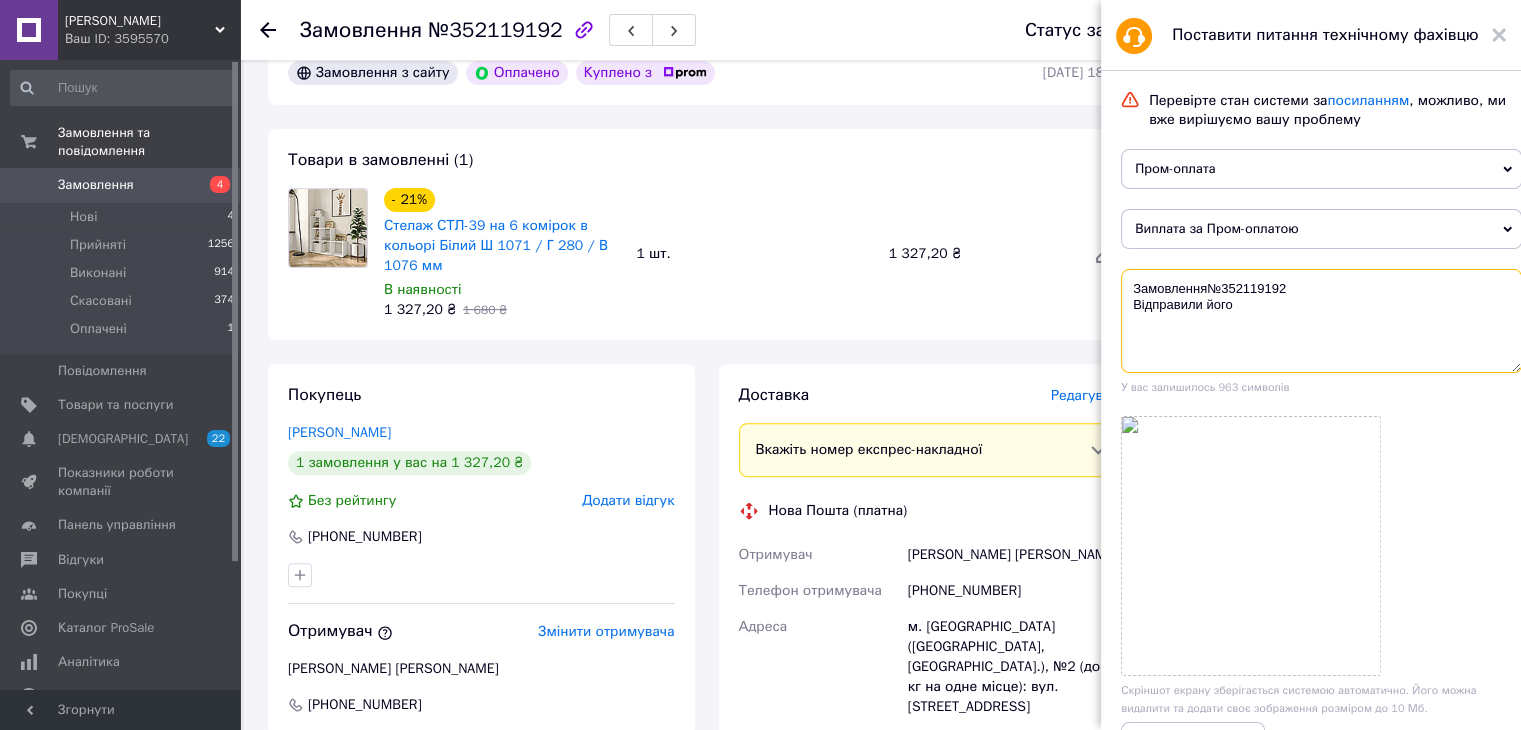 click on "Замовлення№352119192
Відправили його" at bounding box center [1321, 321] 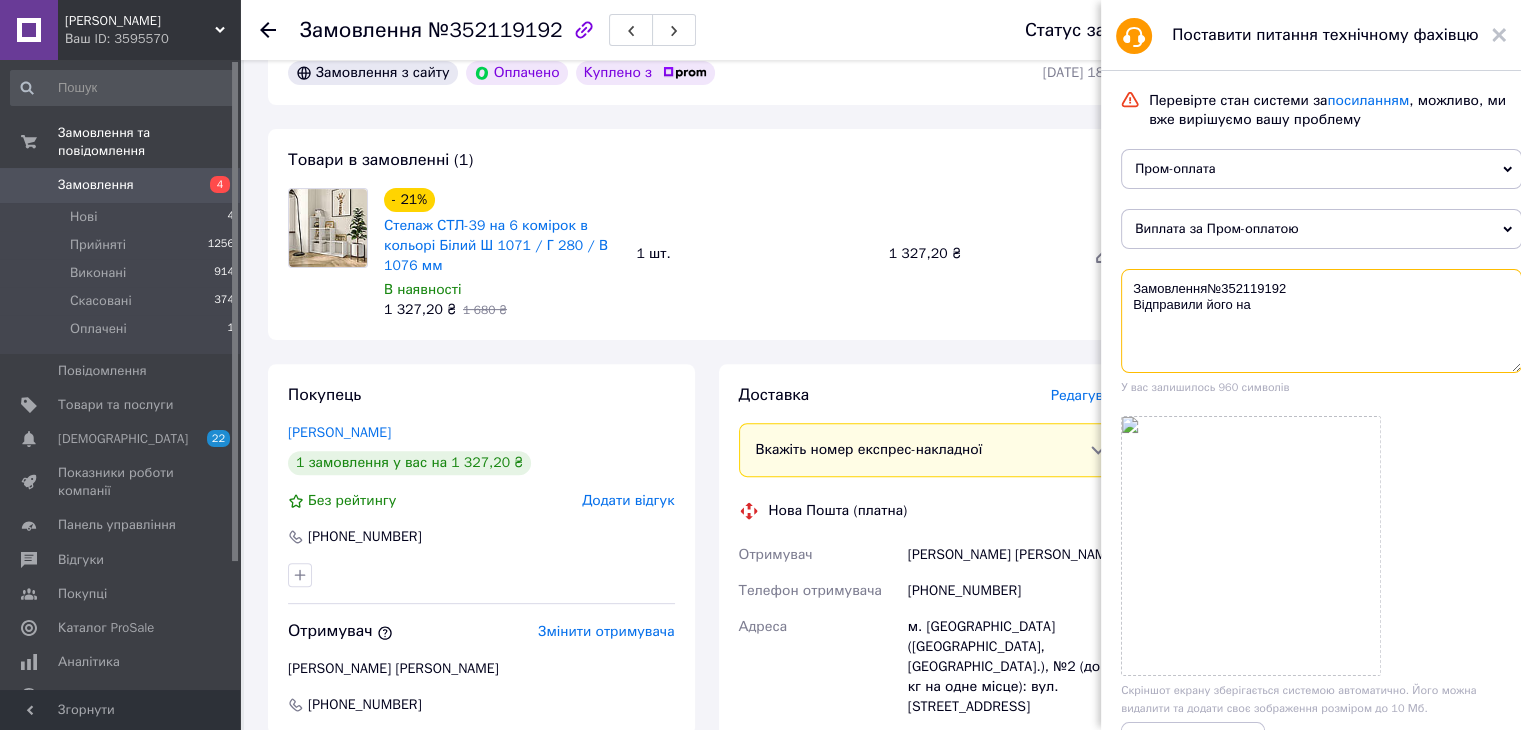 paste on "[PERSON_NAME]" 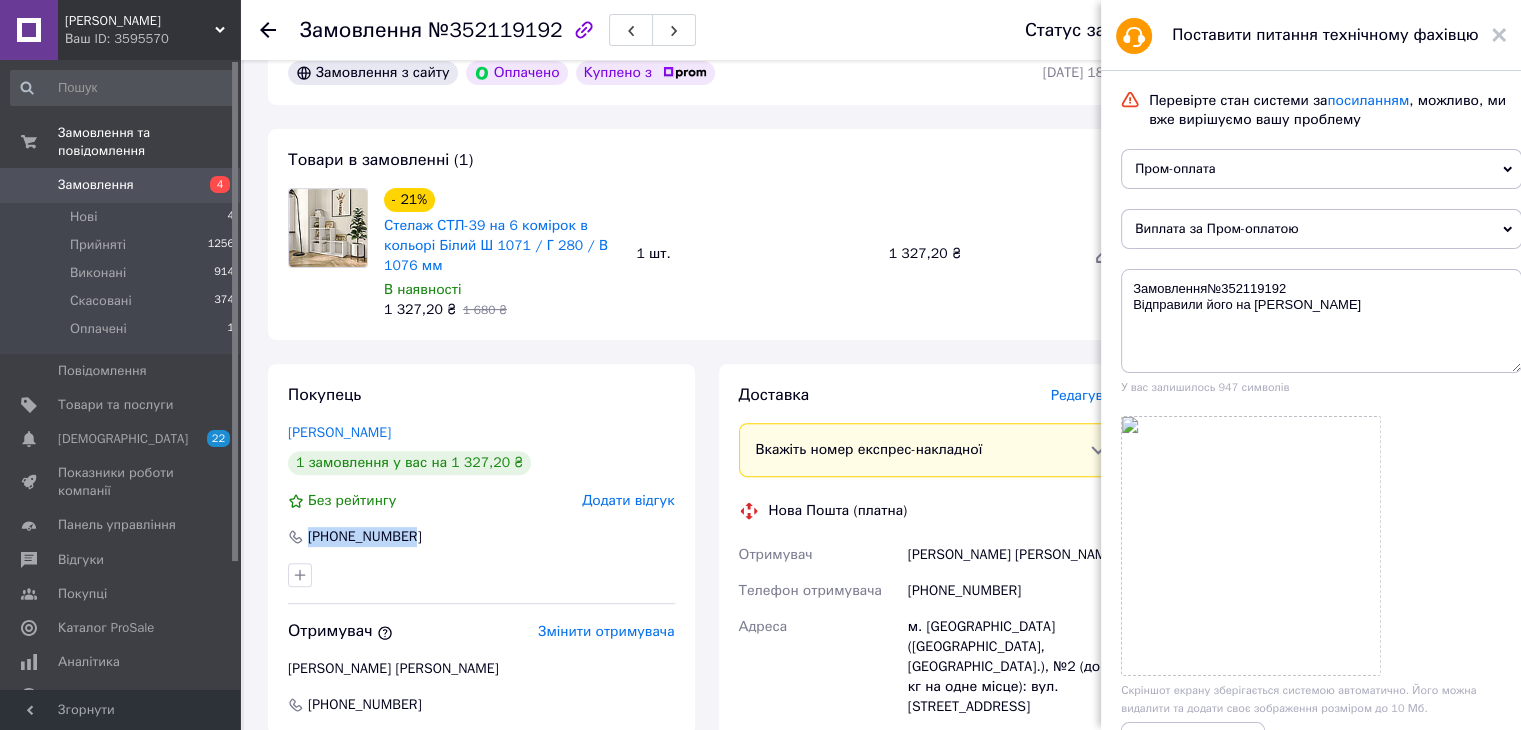 drag, startPoint x: 415, startPoint y: 536, endPoint x: 310, endPoint y: 537, distance: 105.00476 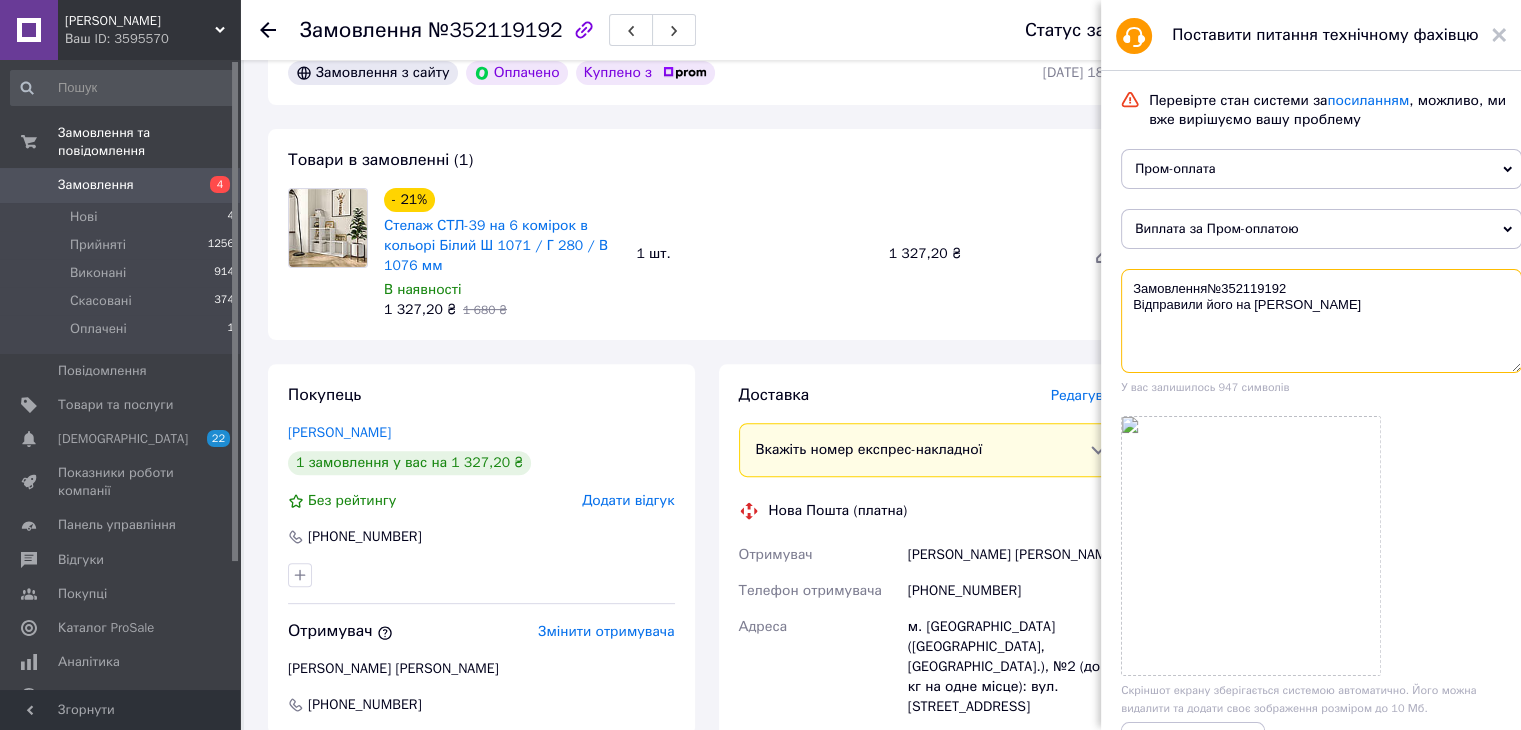 click on "Замовлення№352119192
Відправили його на [PERSON_NAME]" at bounding box center [1321, 321] 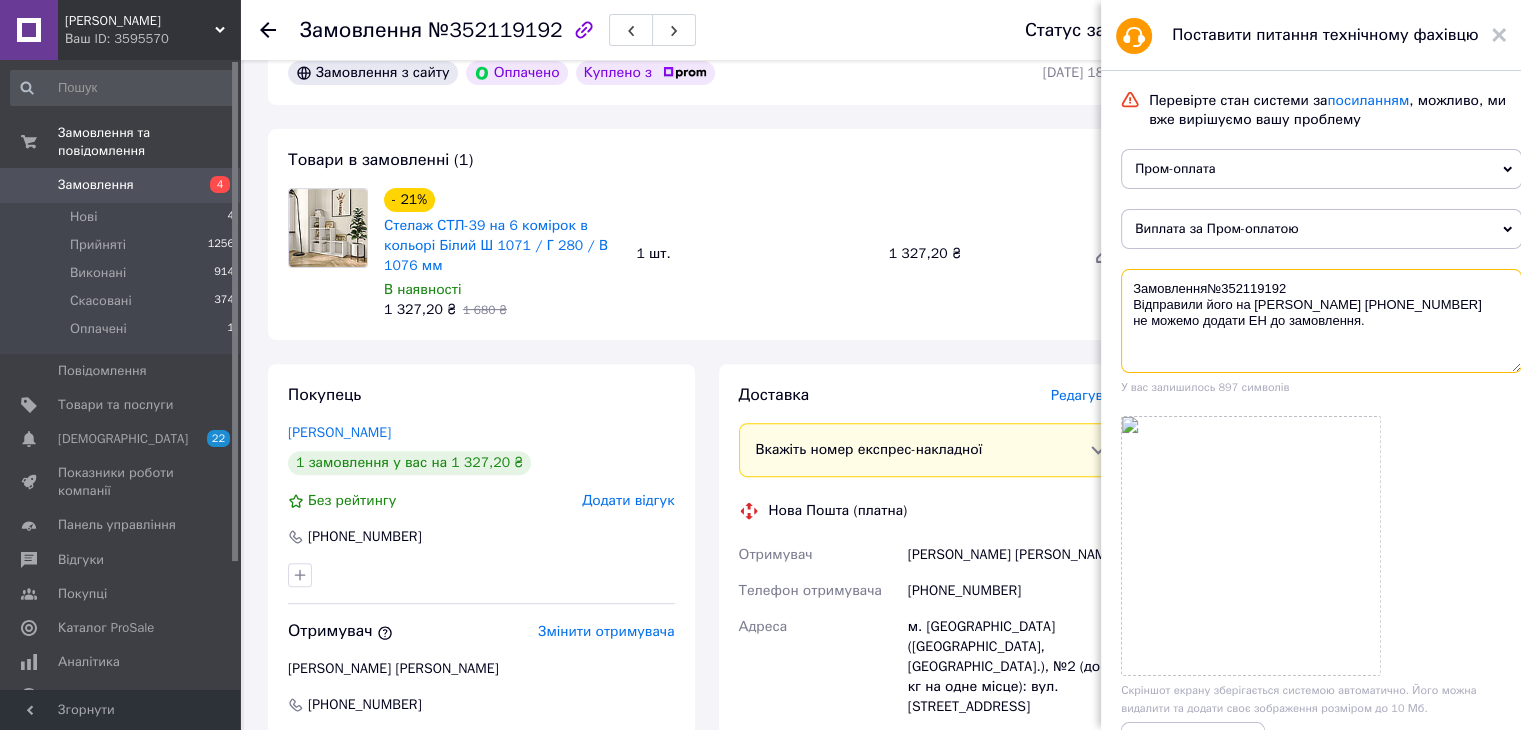 paste on "20451203680411" 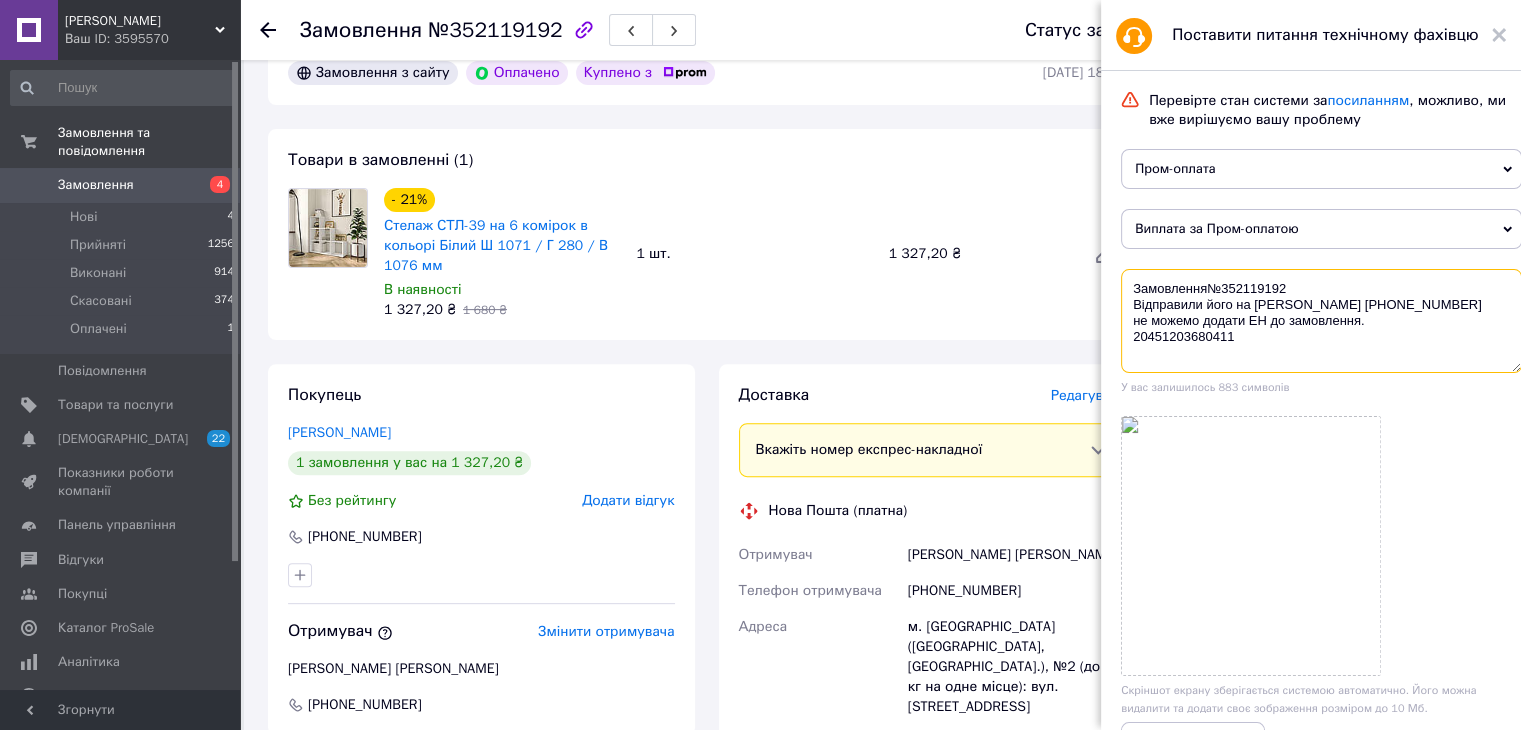 scroll, scrollTop: 357, scrollLeft: 0, axis: vertical 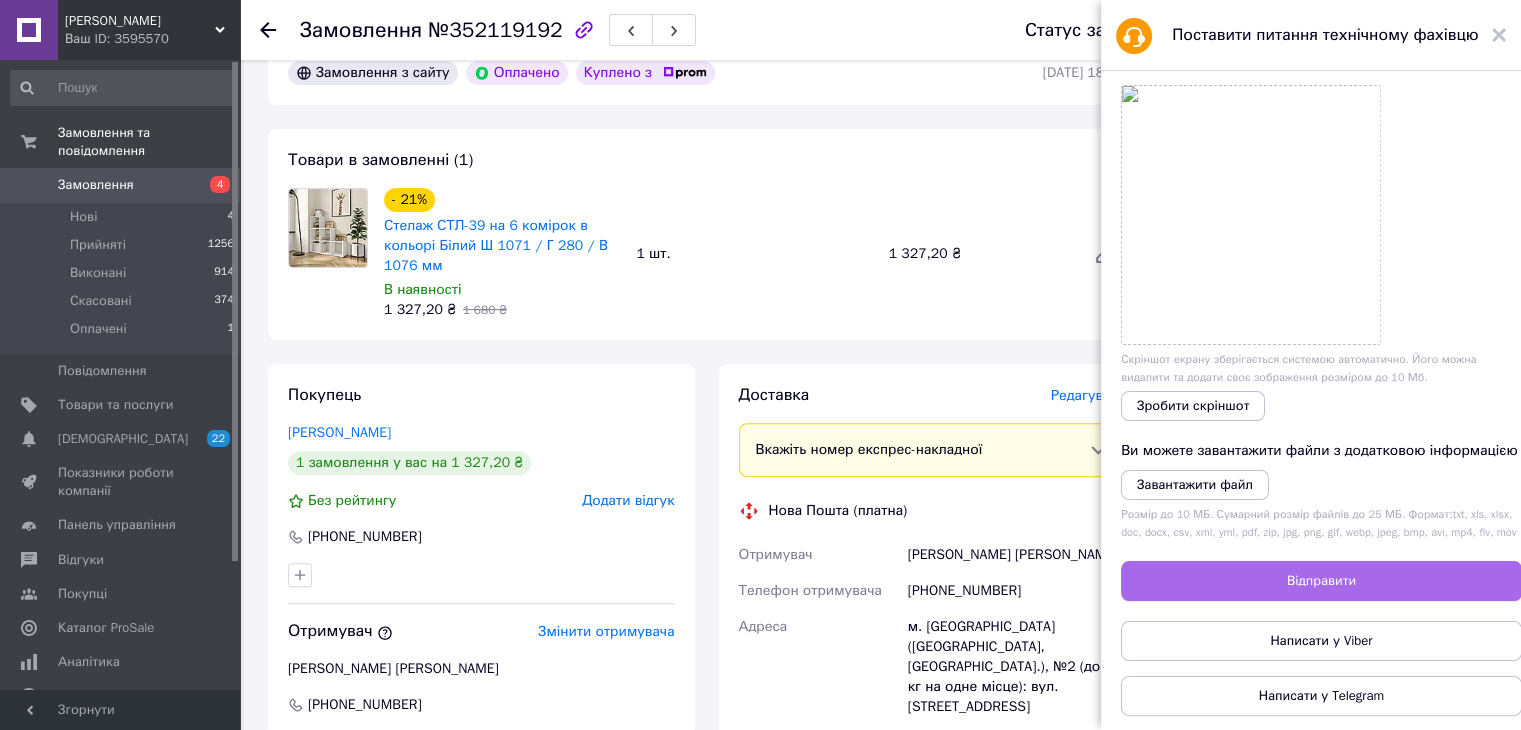 type on "Замовлення№352119192
Відправили його на [PERSON_NAME] [PHONE_NUMBER]
не можемо додати ЕН до замовлення.
20451203680411" 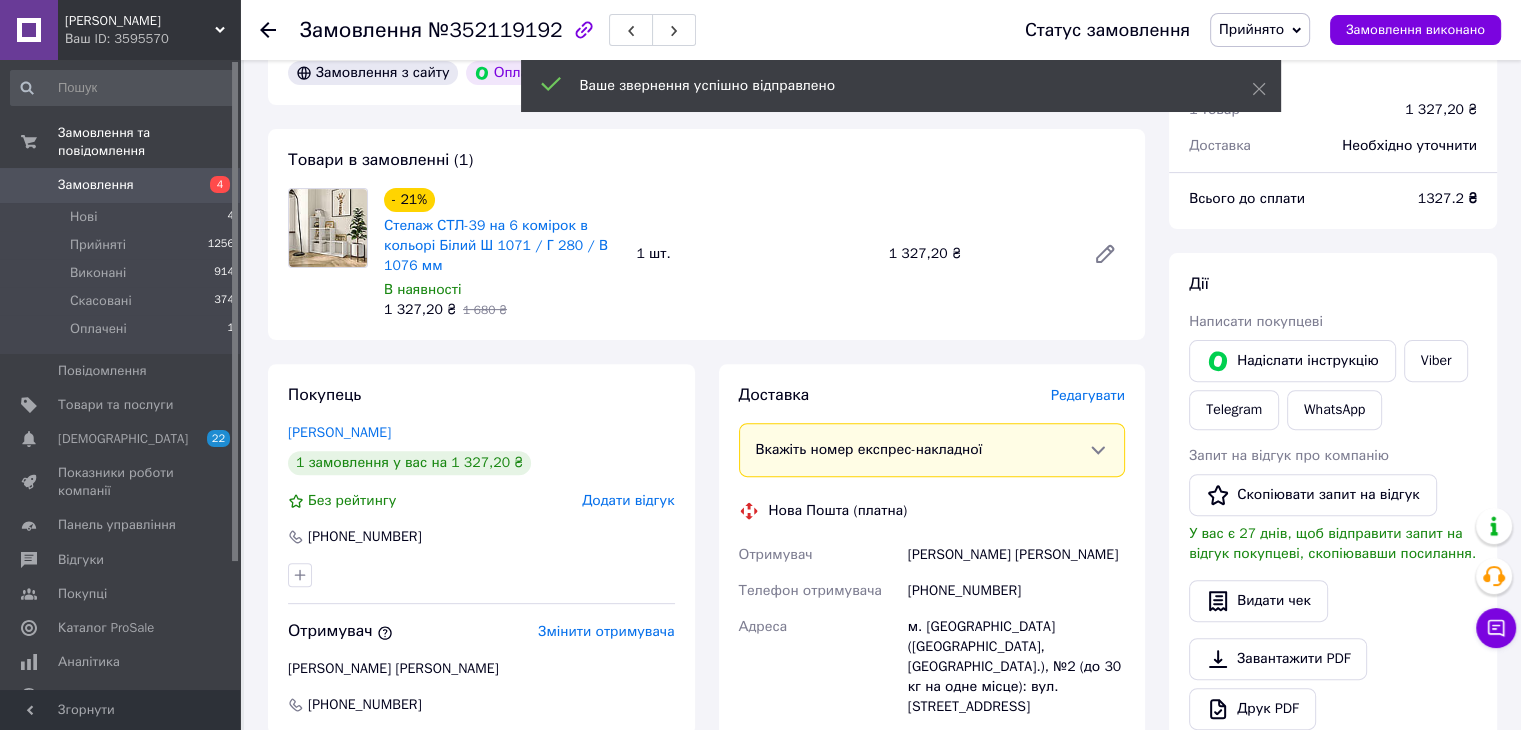 click 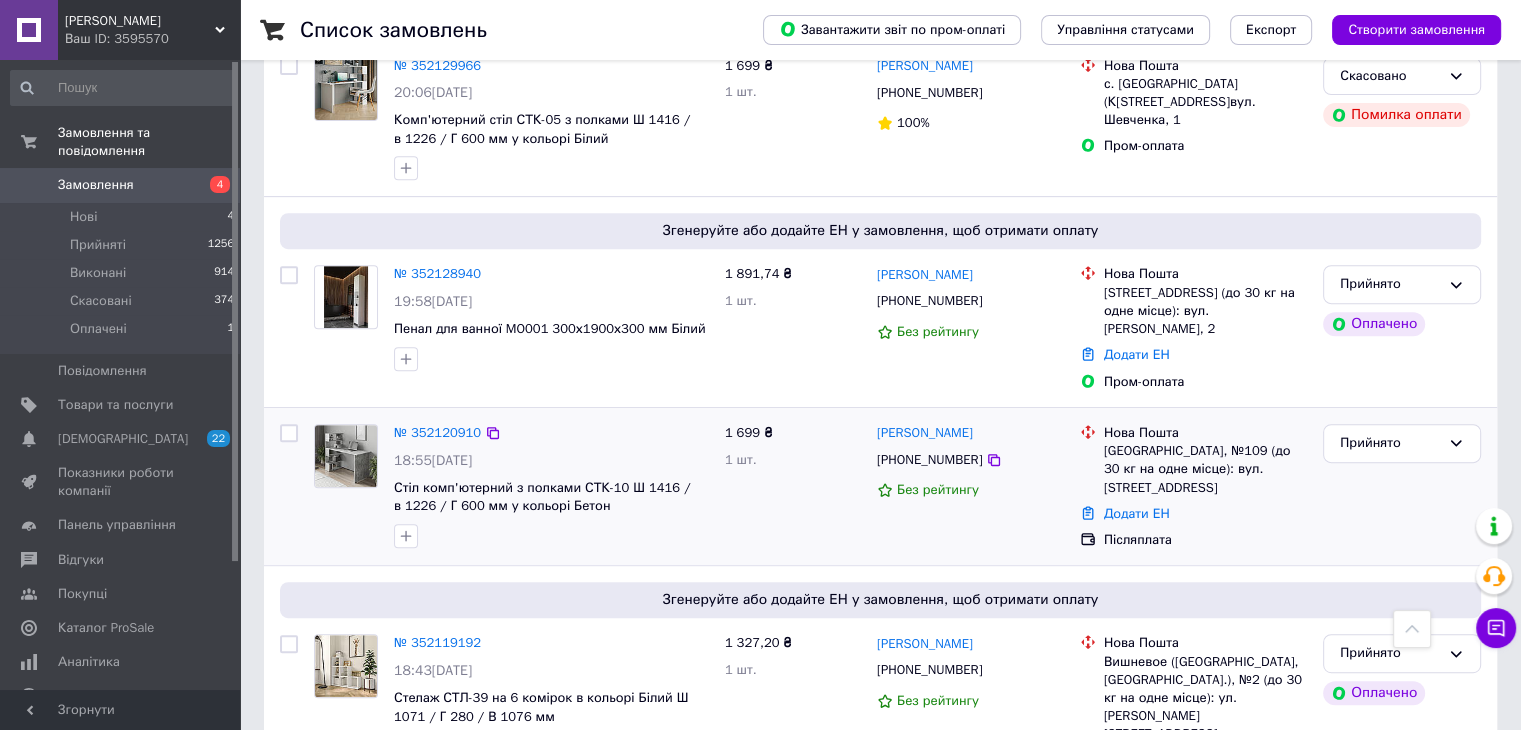 scroll, scrollTop: 800, scrollLeft: 0, axis: vertical 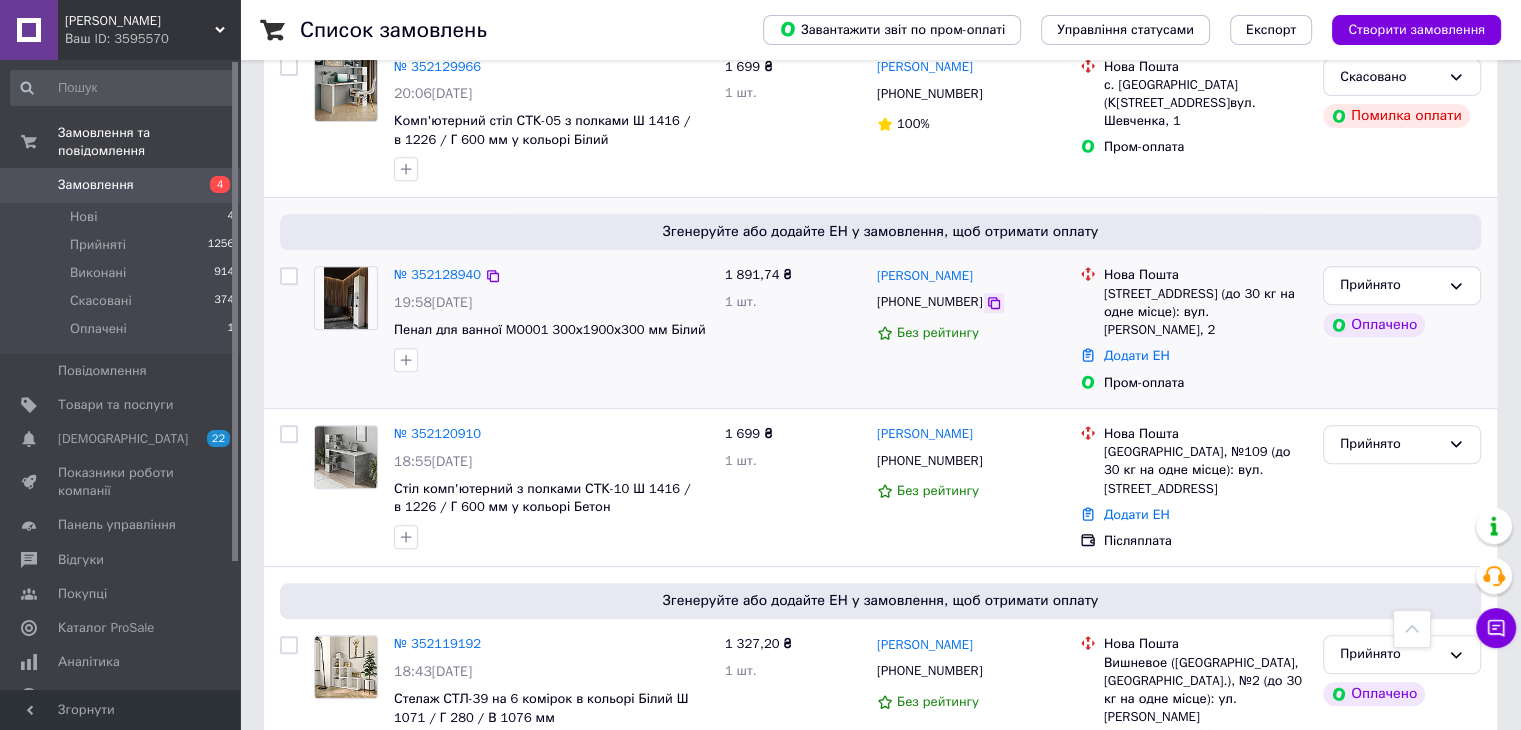 click 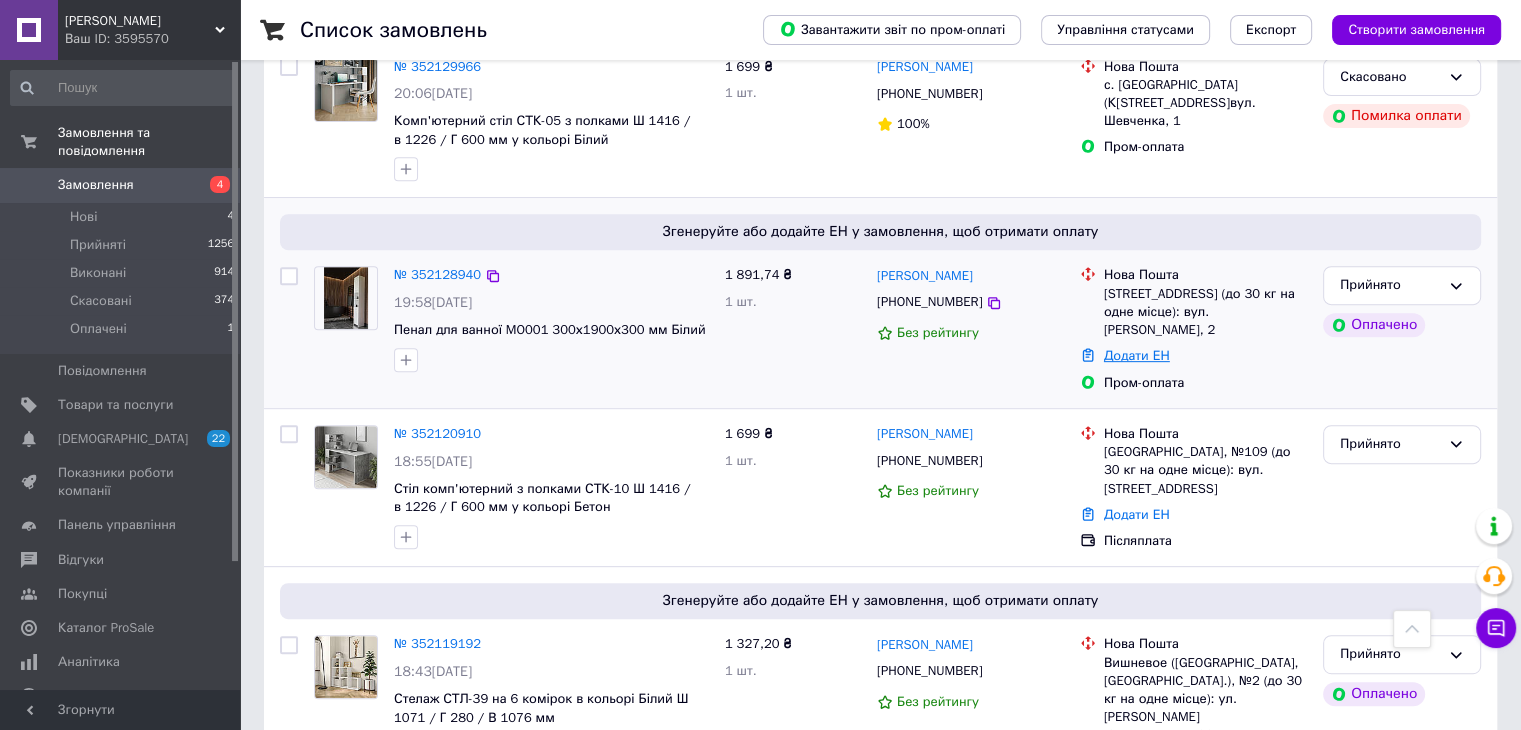 click on "Додати ЕН" at bounding box center [1137, 355] 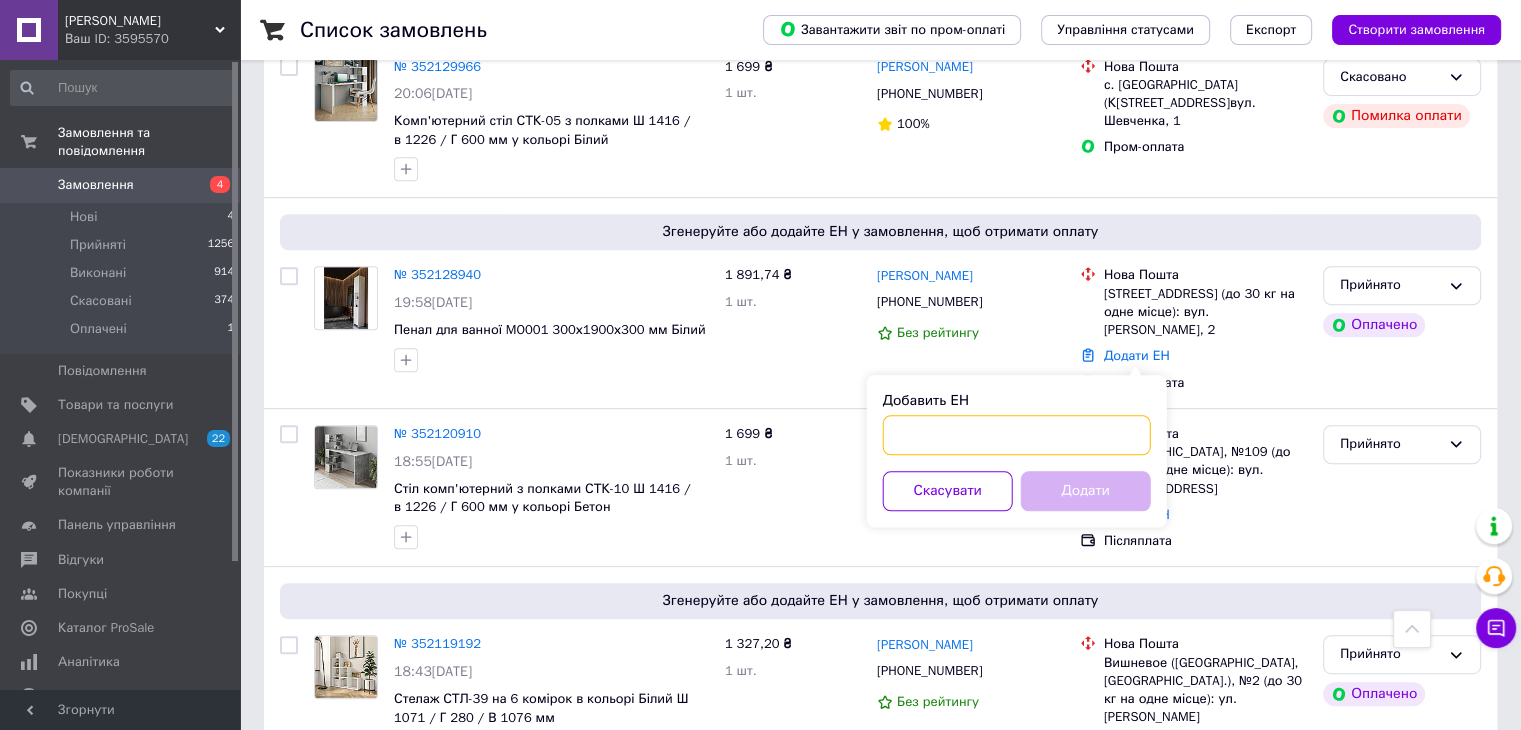 click on "Добавить ЕН" at bounding box center [1017, 435] 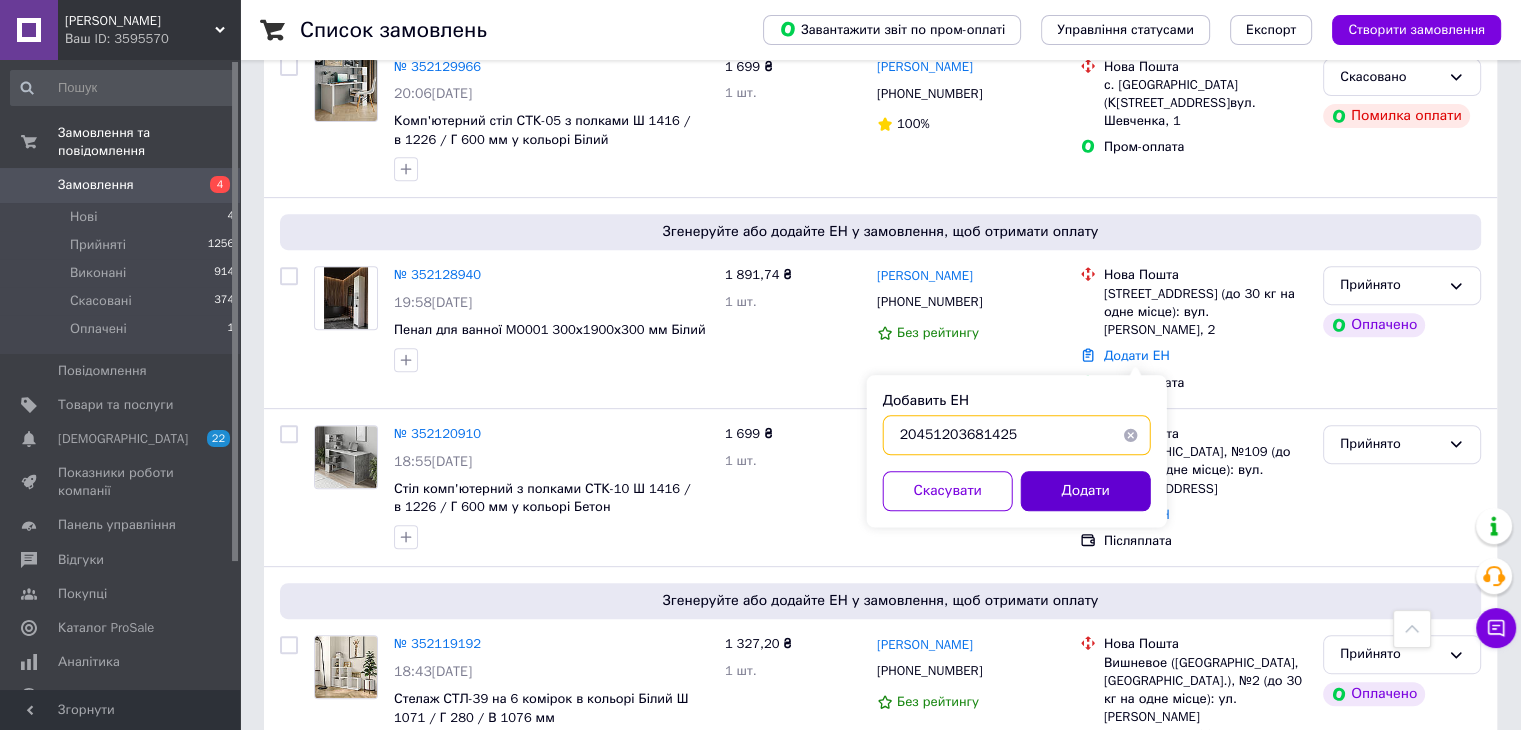 type on "20451203681425" 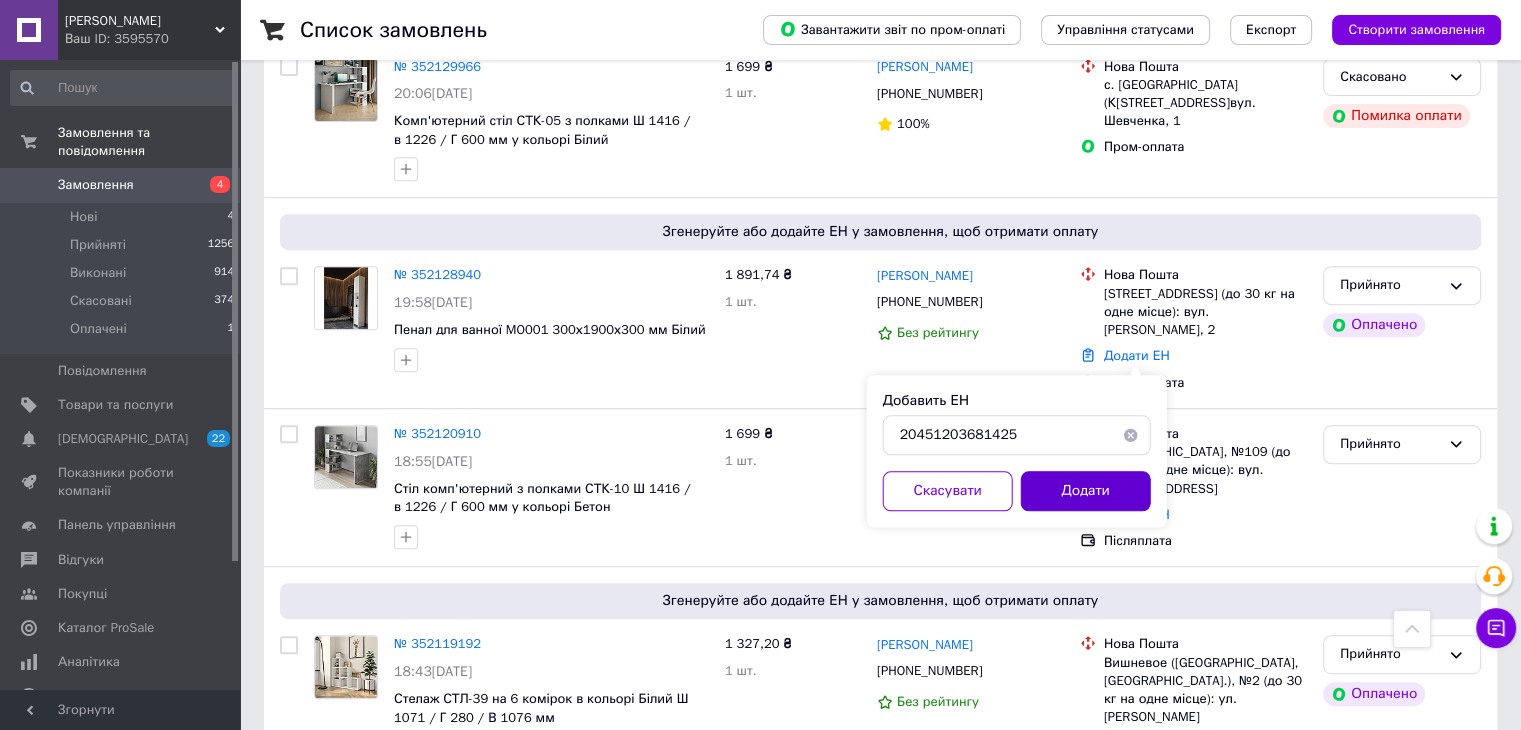 click on "Додати" at bounding box center [1086, 491] 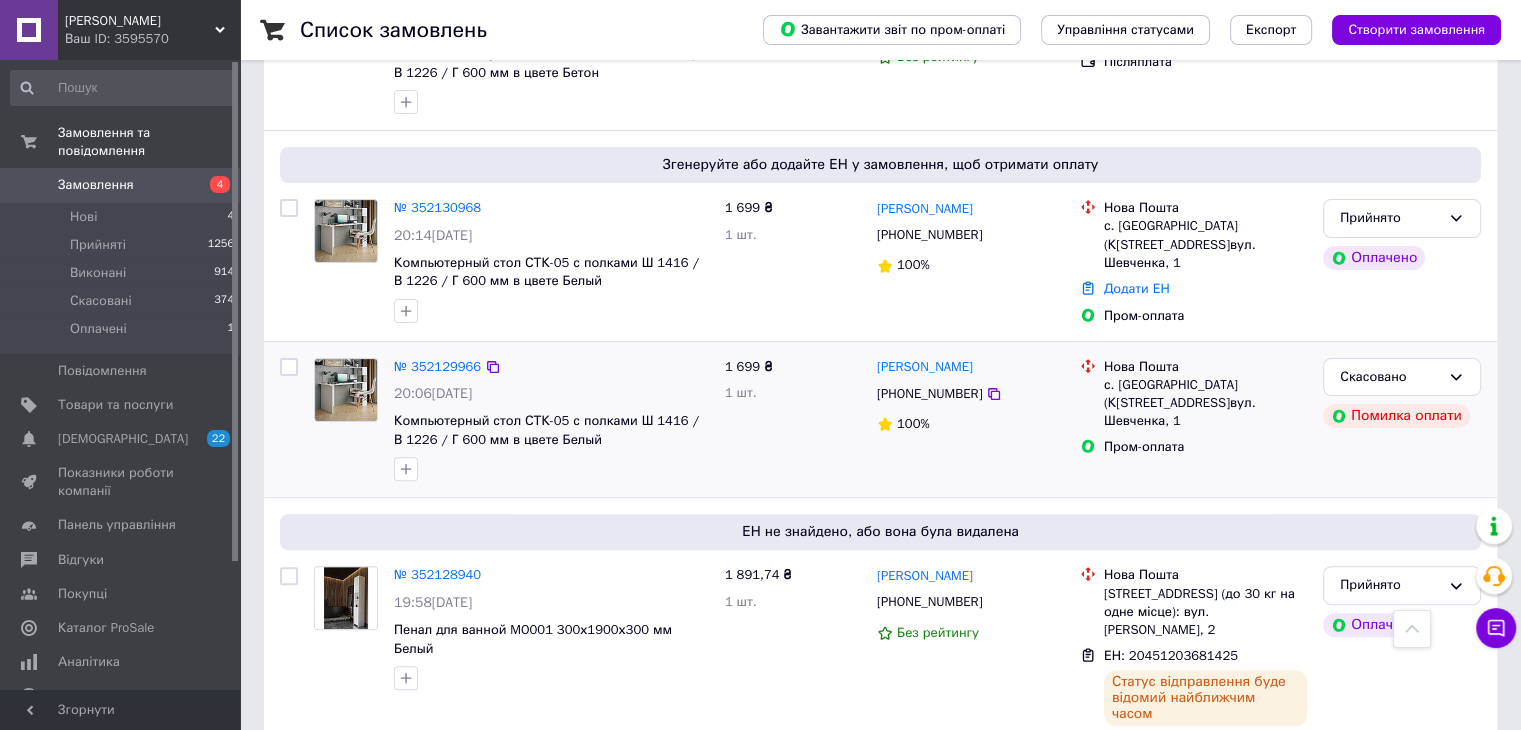 scroll, scrollTop: 400, scrollLeft: 0, axis: vertical 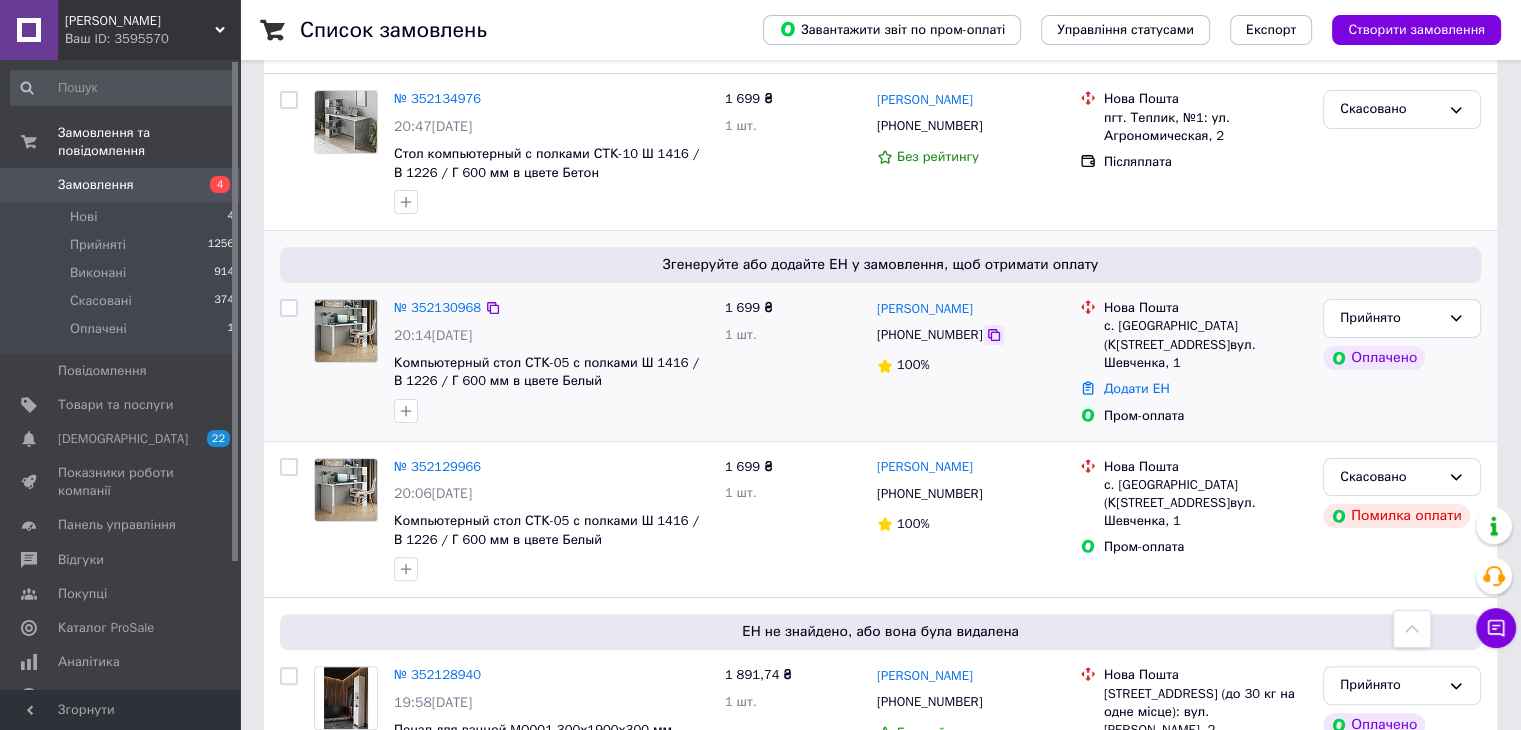 click 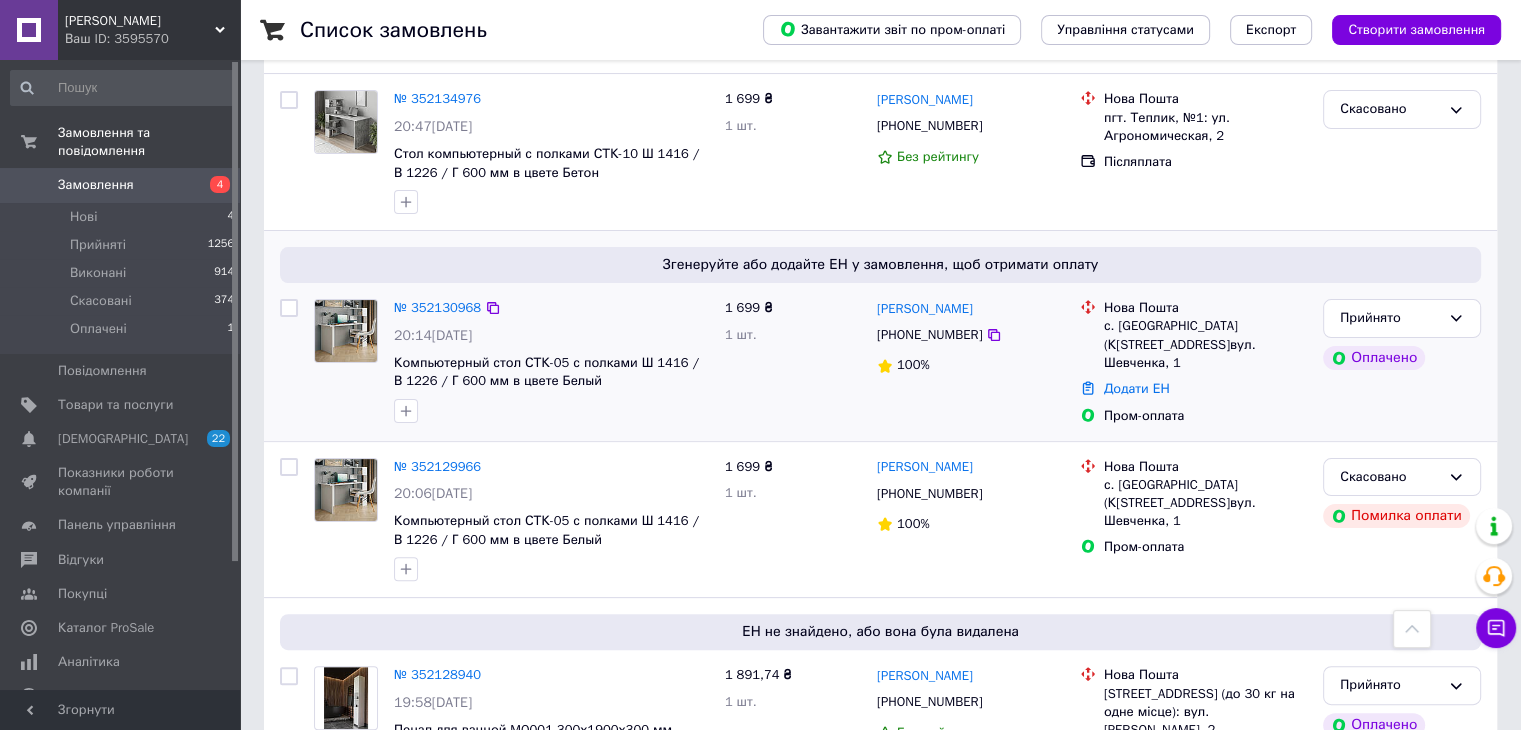 click on "Додати ЕН" at bounding box center (1205, 389) 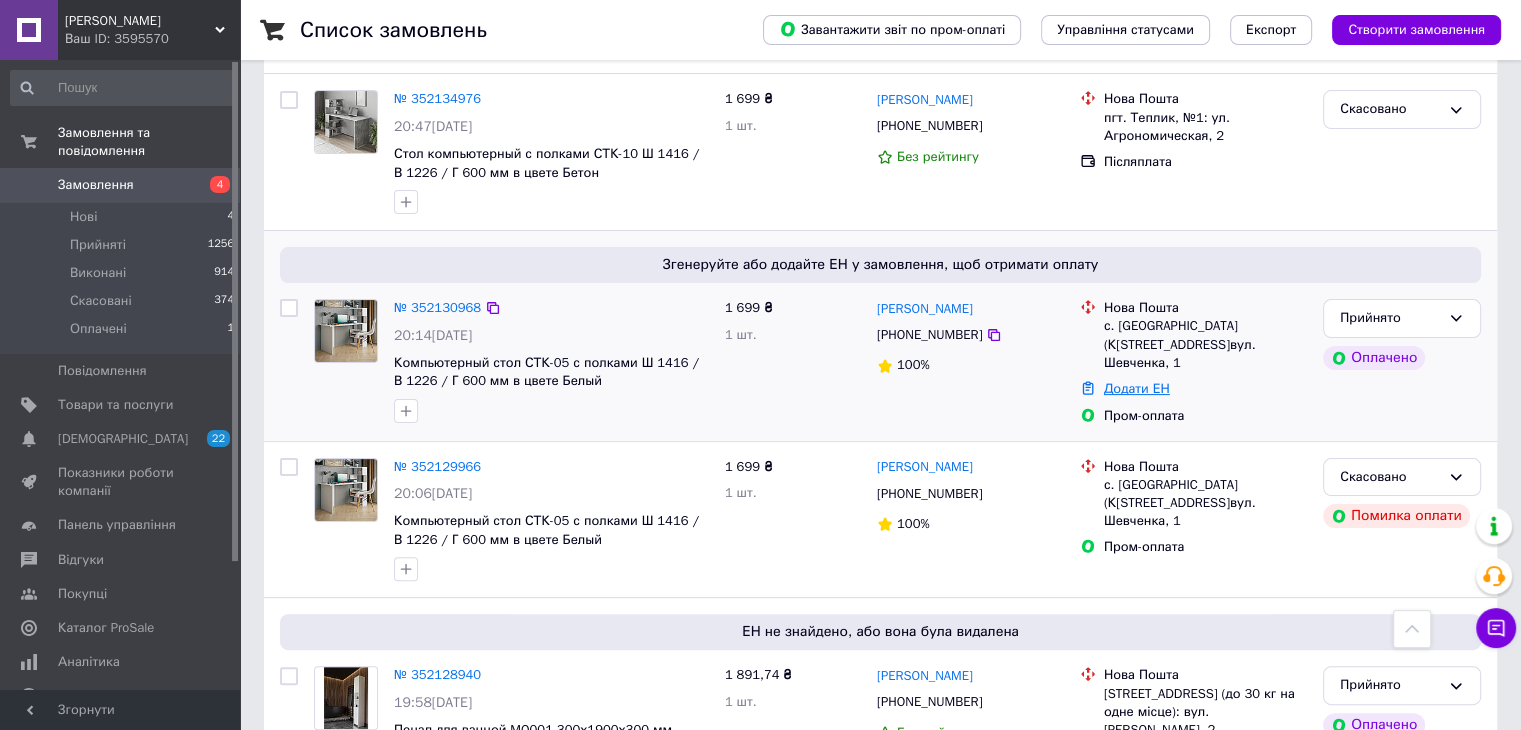 click on "Додати ЕН" at bounding box center (1137, 388) 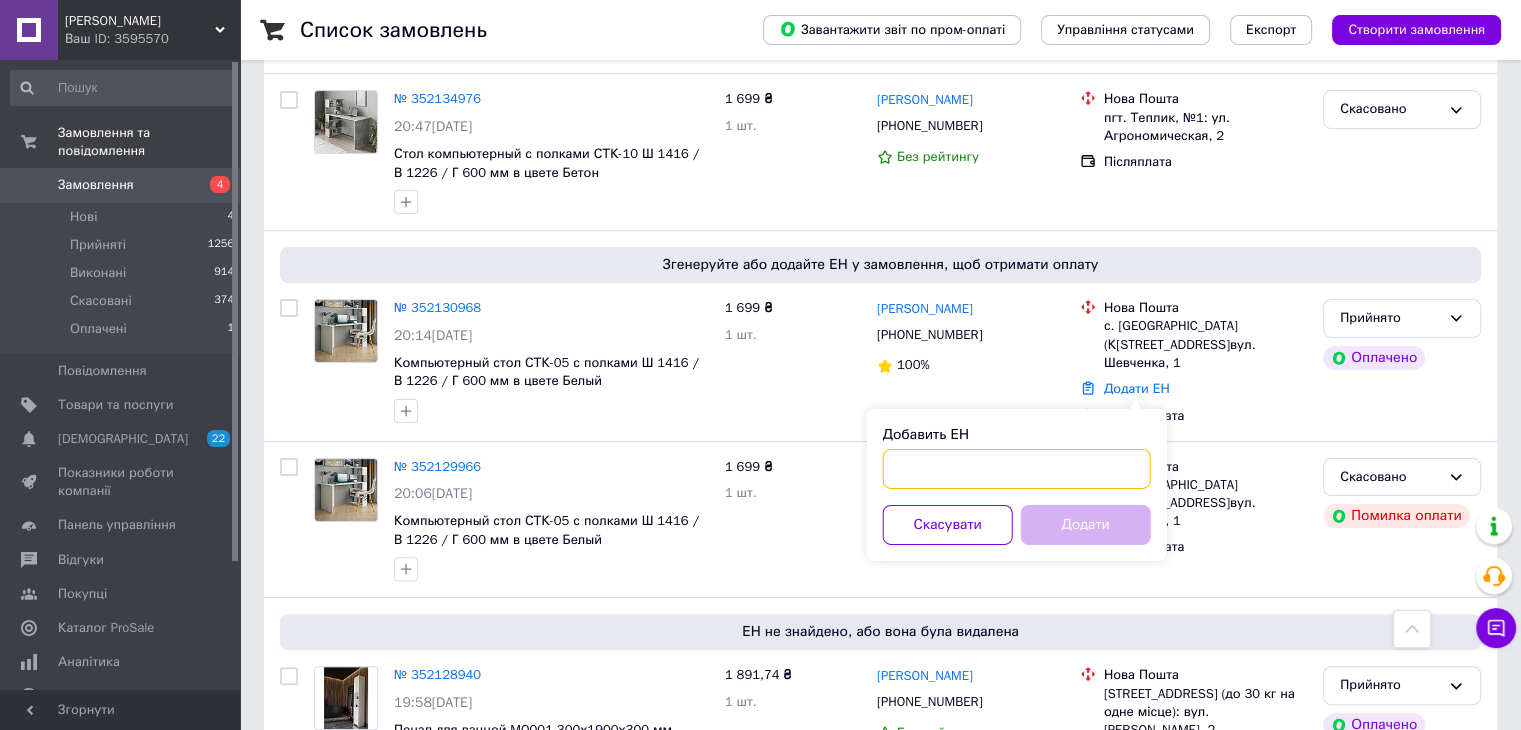 click on "Добавить ЕН" at bounding box center [1017, 469] 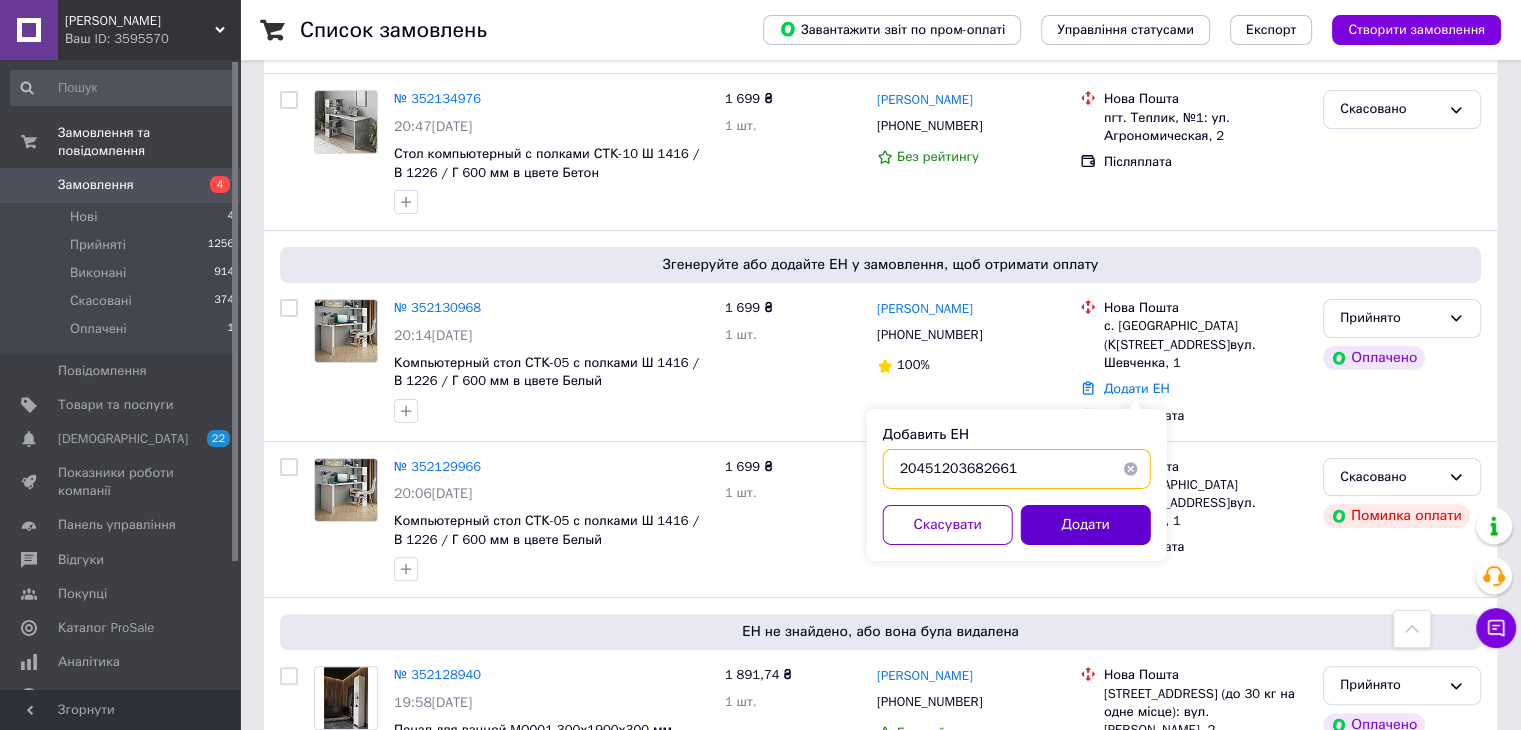 type on "20451203682661" 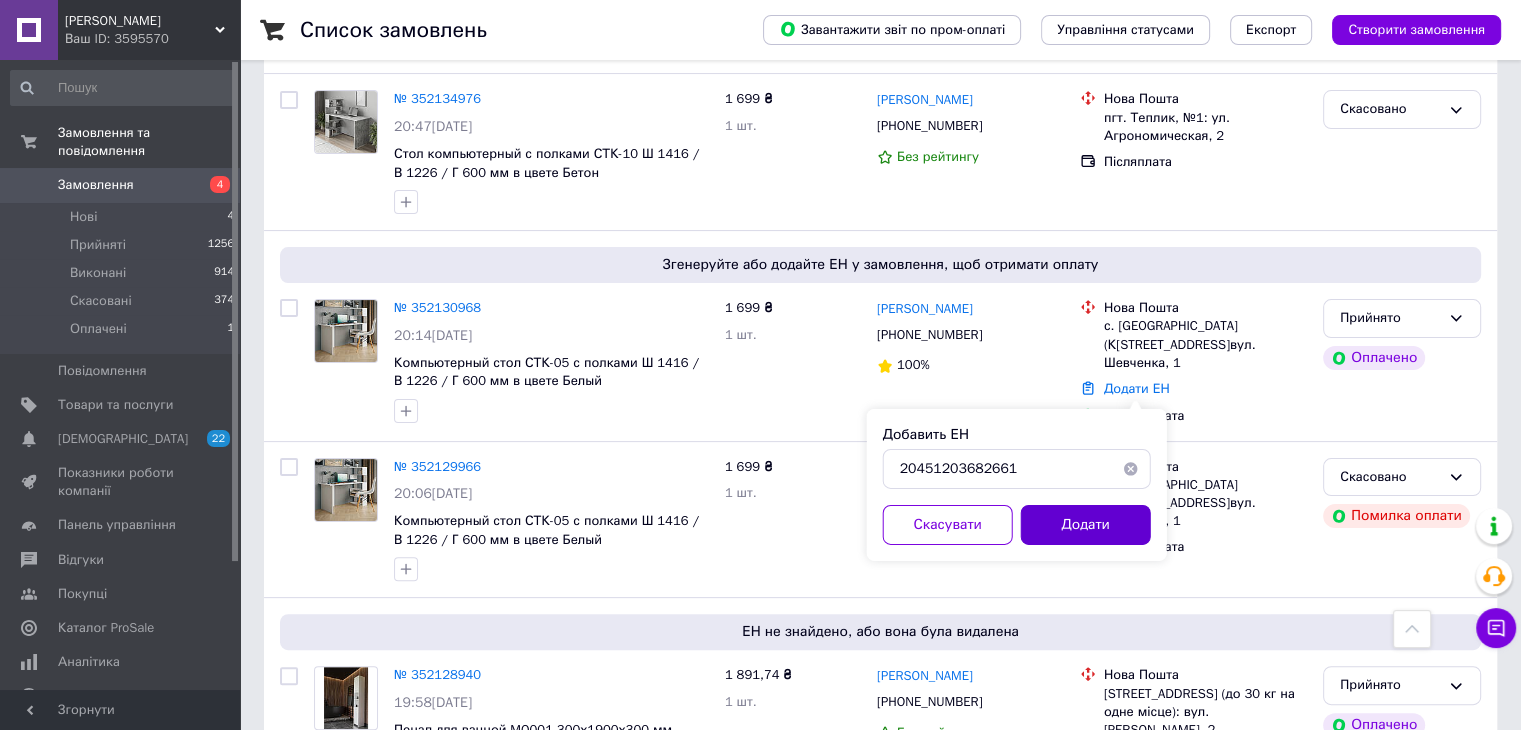 click on "Додати" at bounding box center (1086, 525) 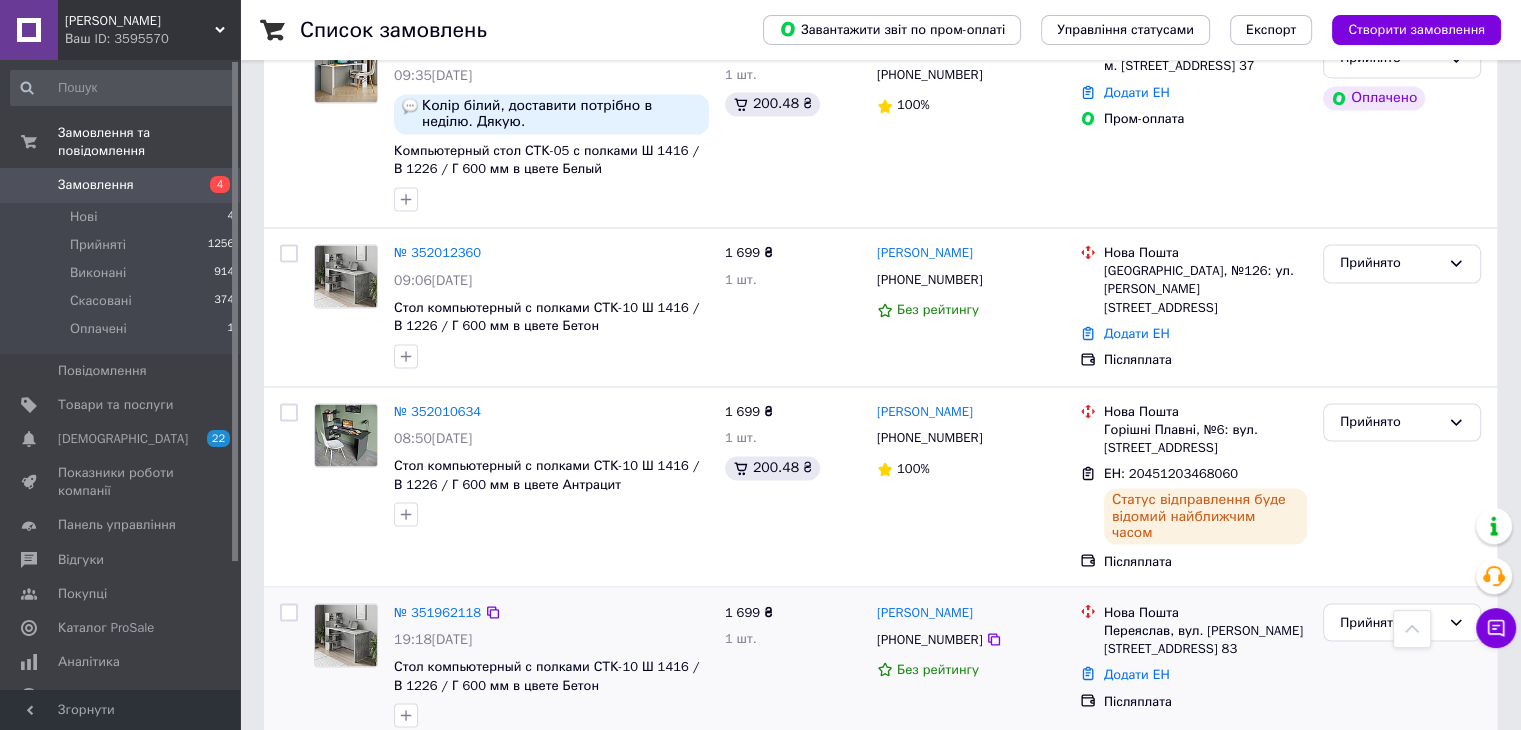 scroll, scrollTop: 3416, scrollLeft: 0, axis: vertical 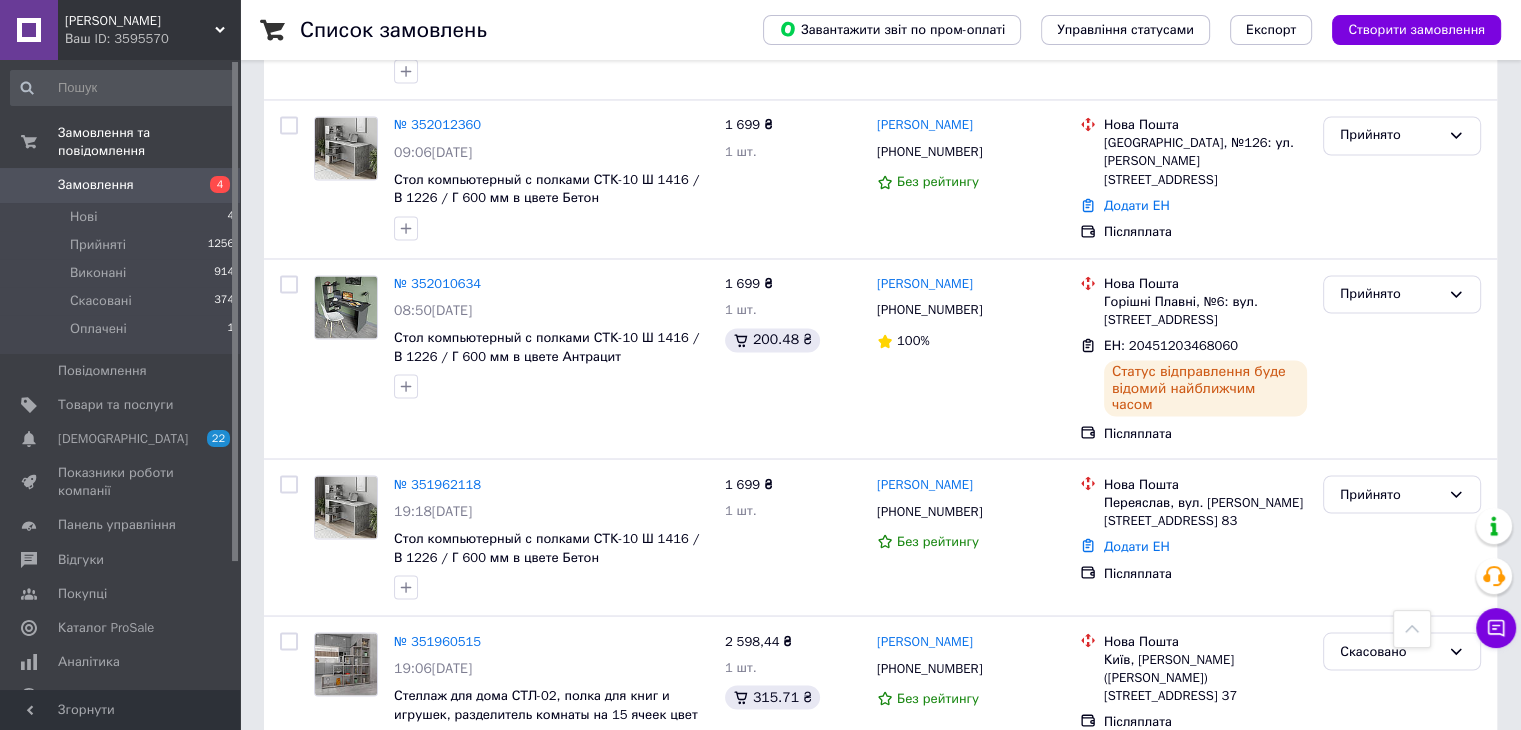click on "1" at bounding box center [404, 816] 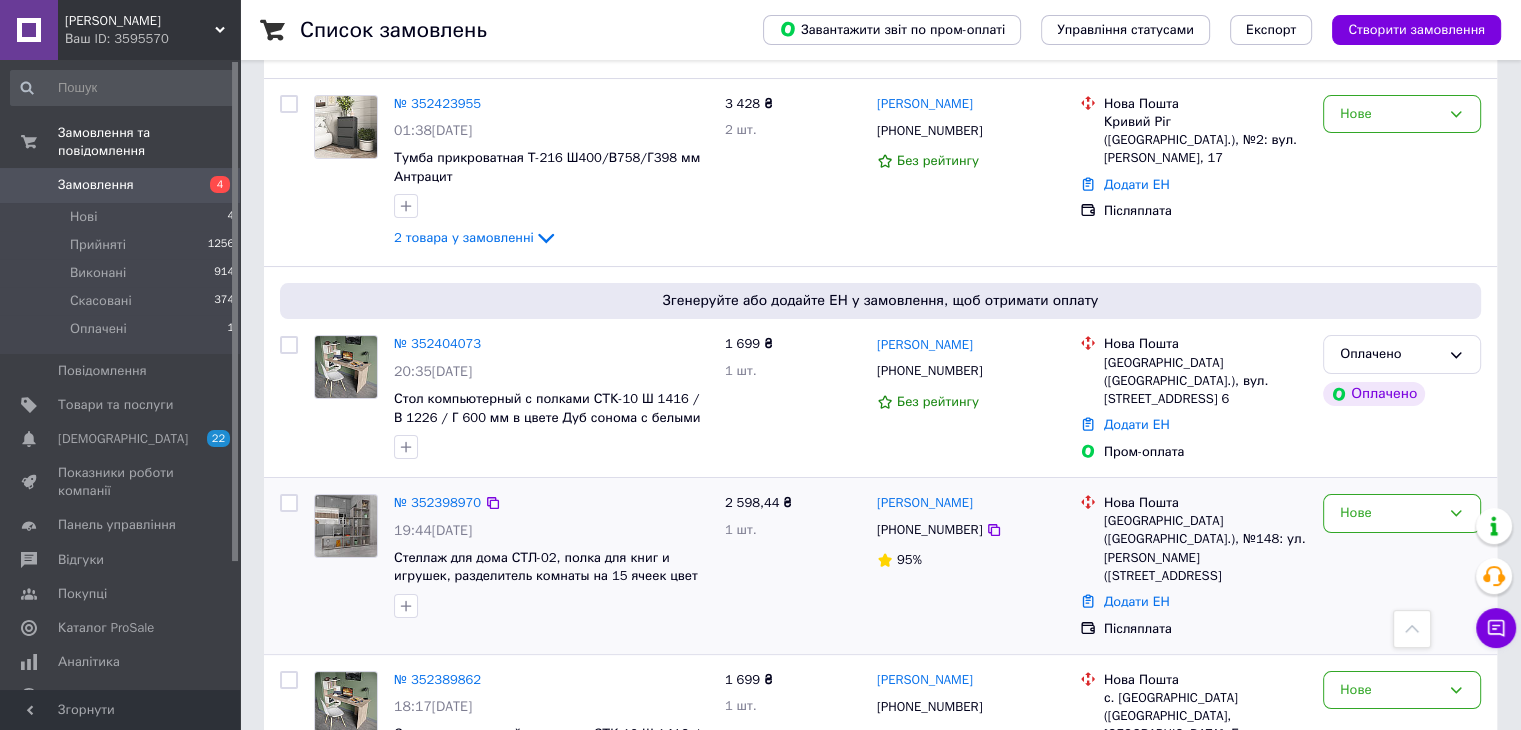 scroll, scrollTop: 211, scrollLeft: 0, axis: vertical 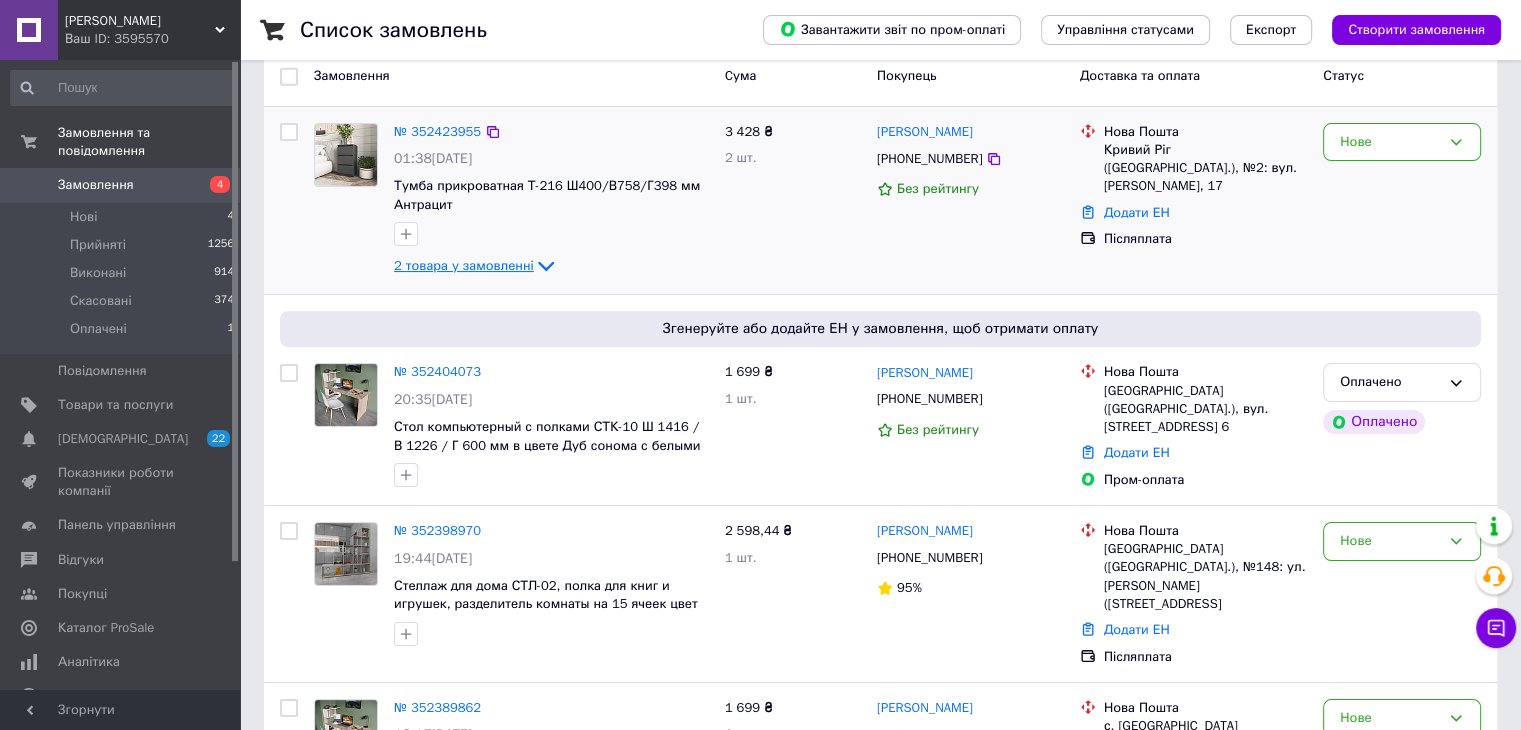 click on "2 товара у замовленні" at bounding box center [464, 265] 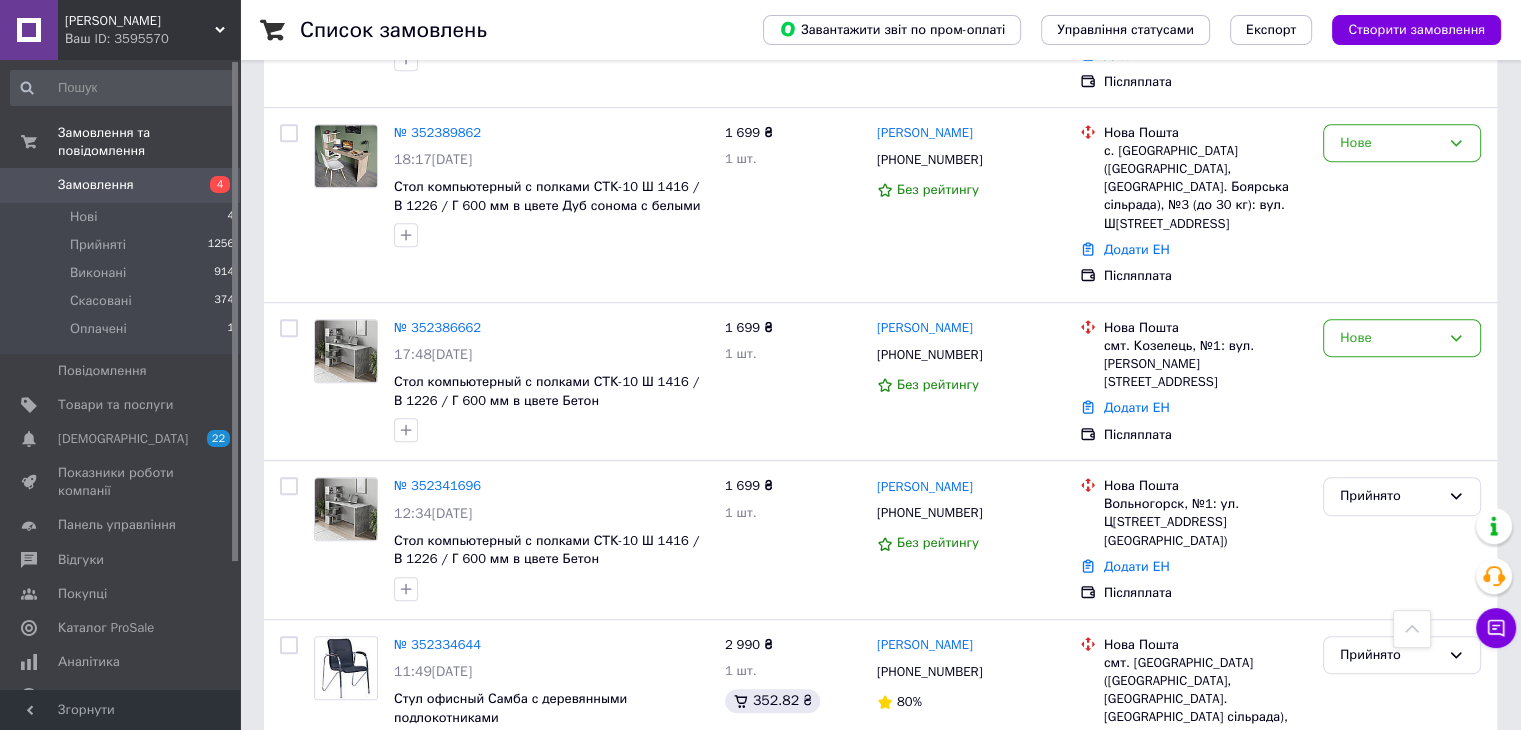 scroll, scrollTop: 911, scrollLeft: 0, axis: vertical 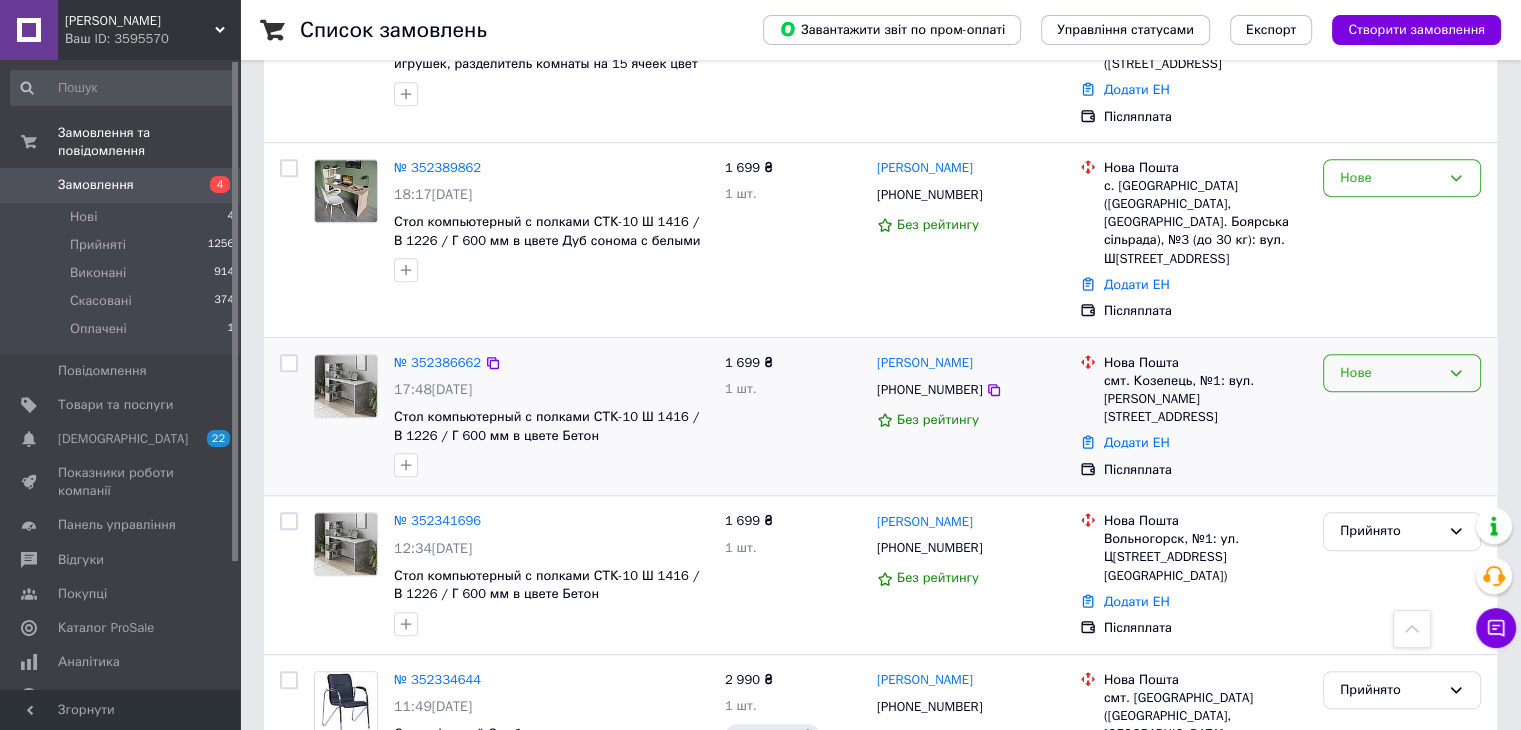 click on "Нове" at bounding box center (1402, 373) 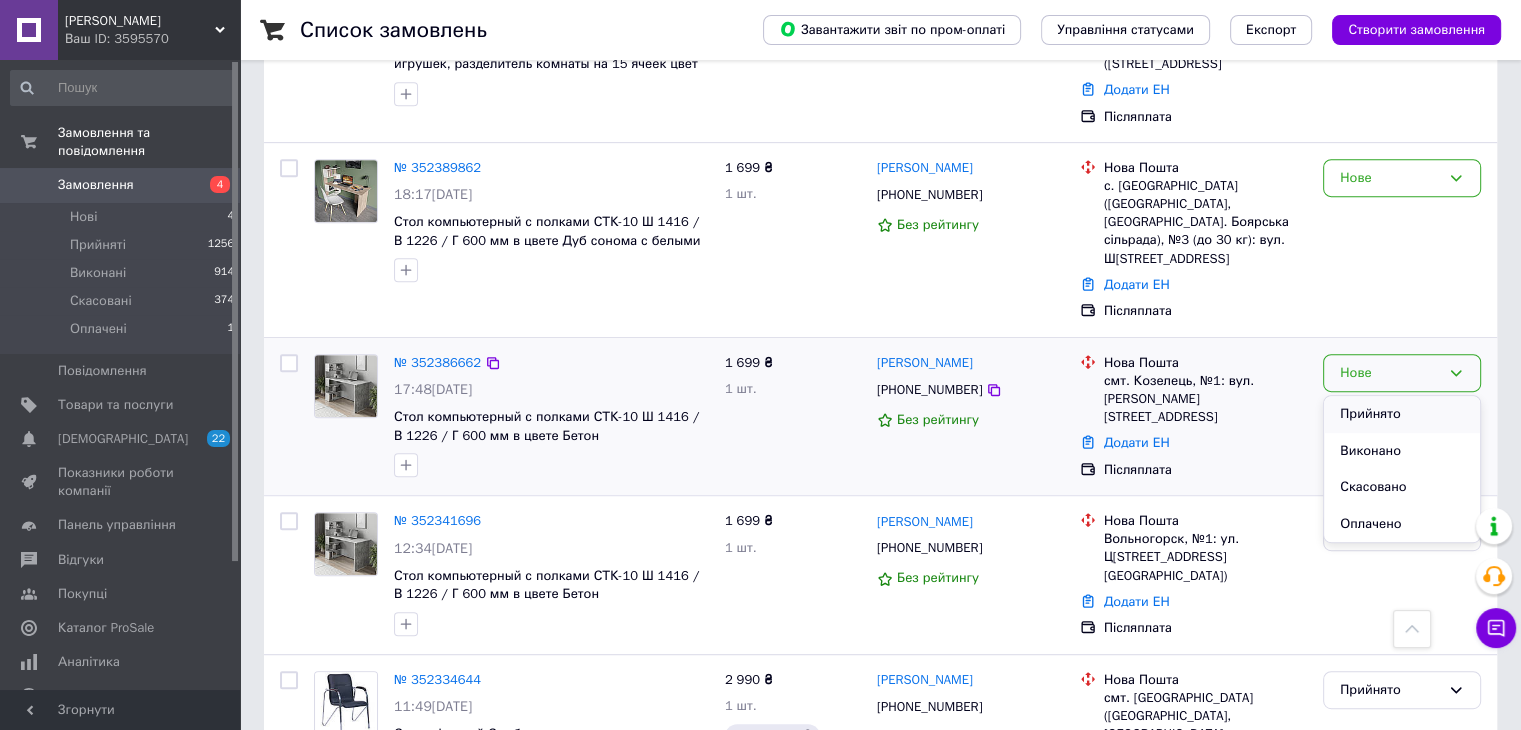 click on "Прийнято" at bounding box center (1402, 414) 